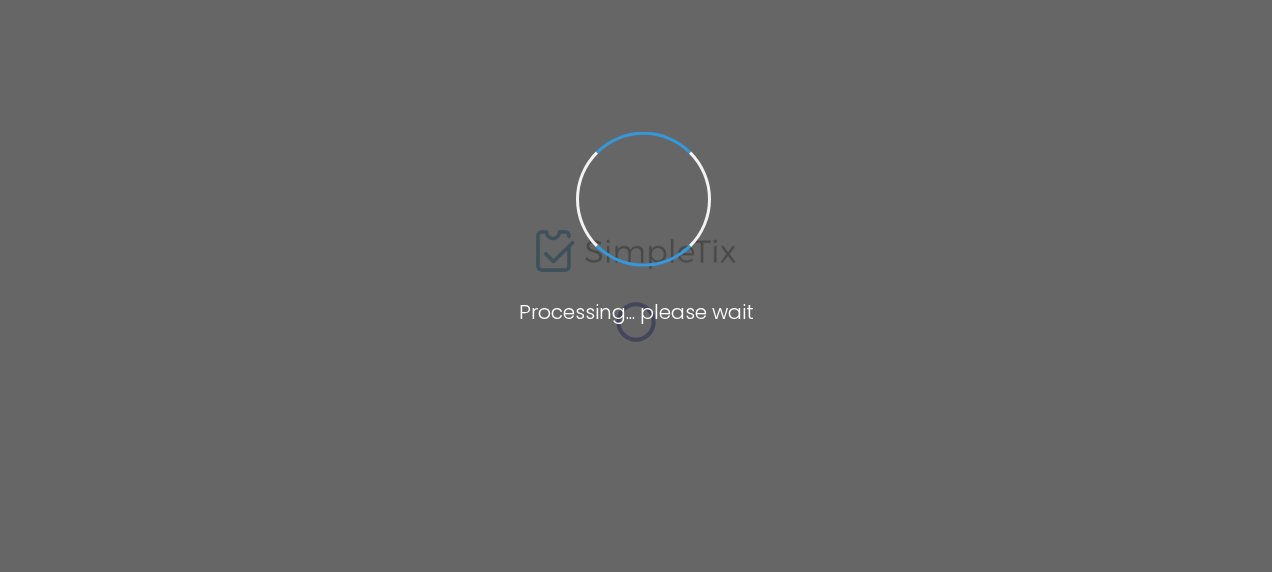 scroll, scrollTop: 0, scrollLeft: 0, axis: both 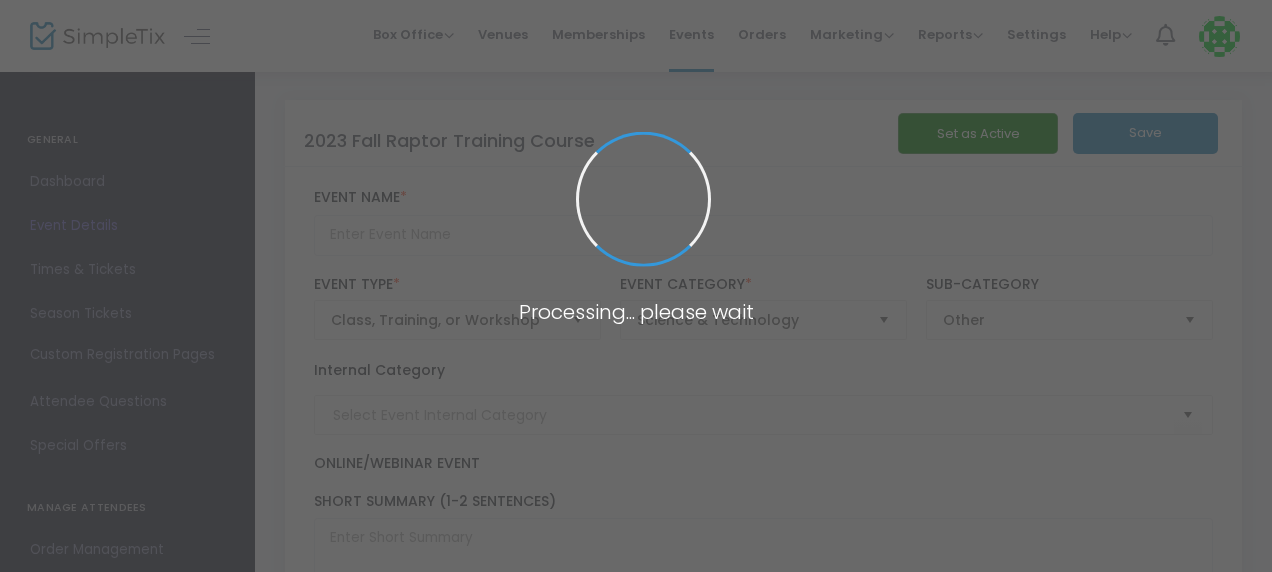type on "2023 Fall Raptor Training Course" 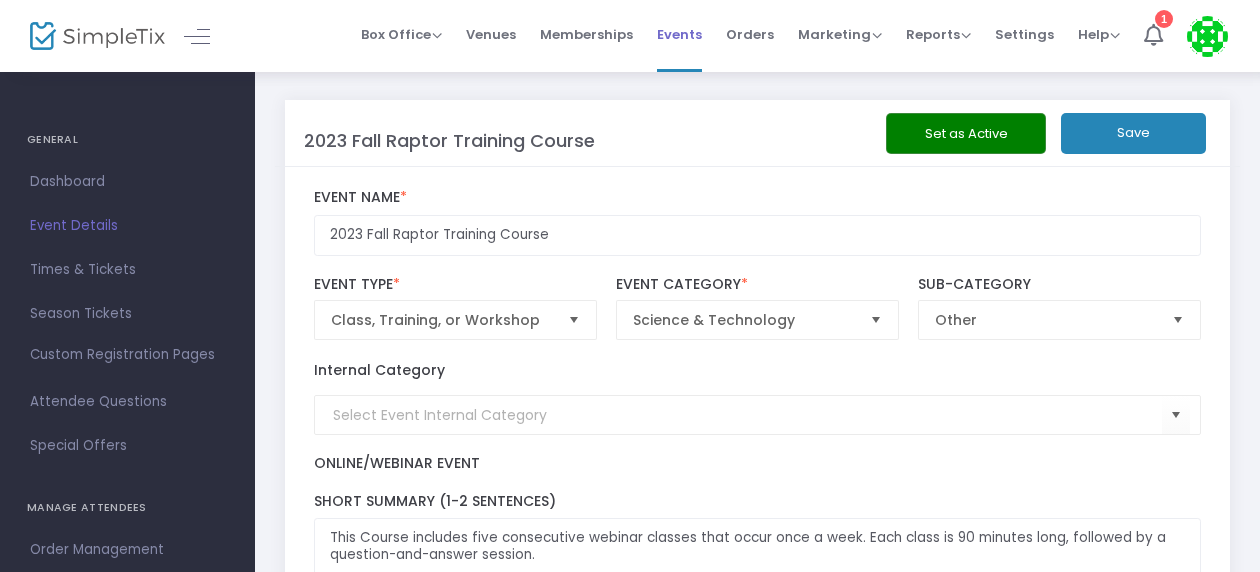 click on "Events" at bounding box center [679, 34] 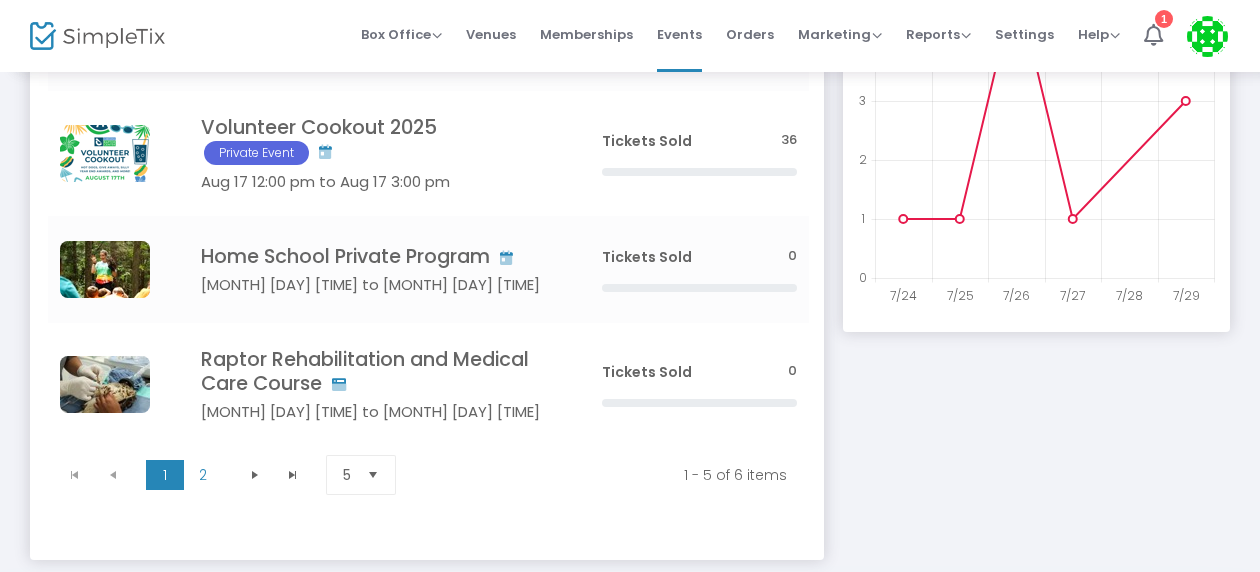 scroll, scrollTop: 421, scrollLeft: 0, axis: vertical 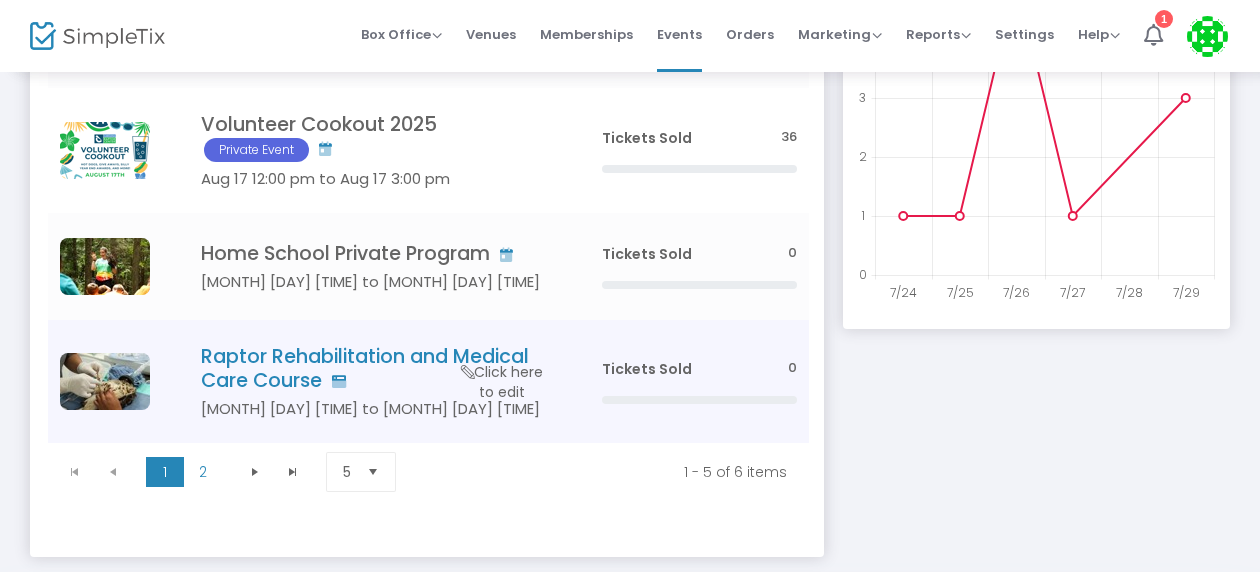 click on "Click here to edit" 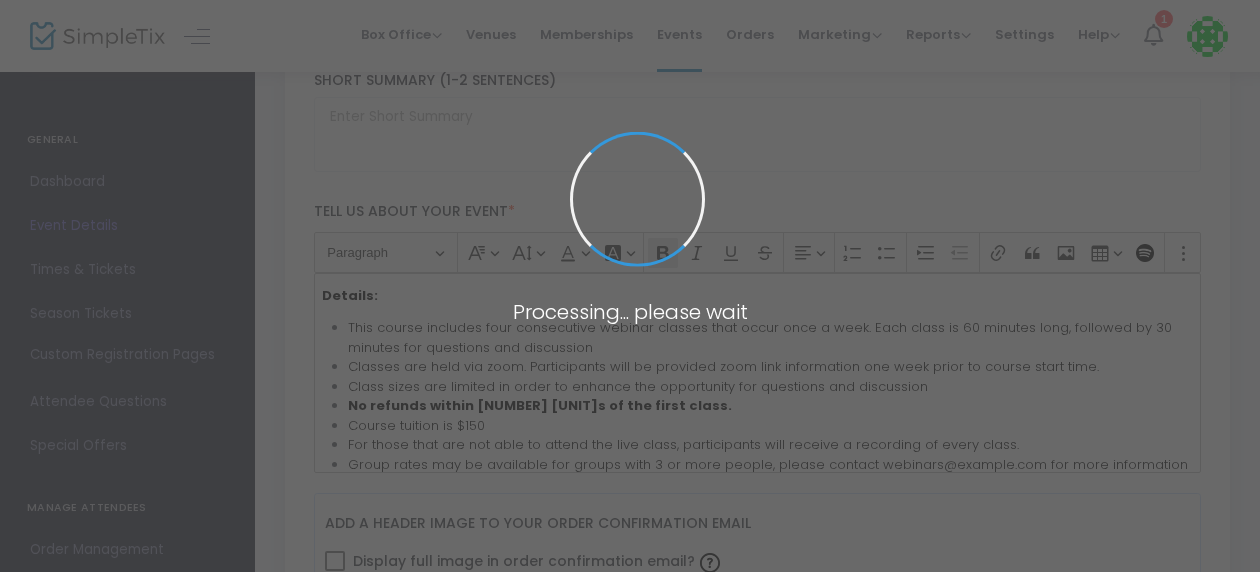 type on "Raptor Rehabilitation and Medical Care Course" 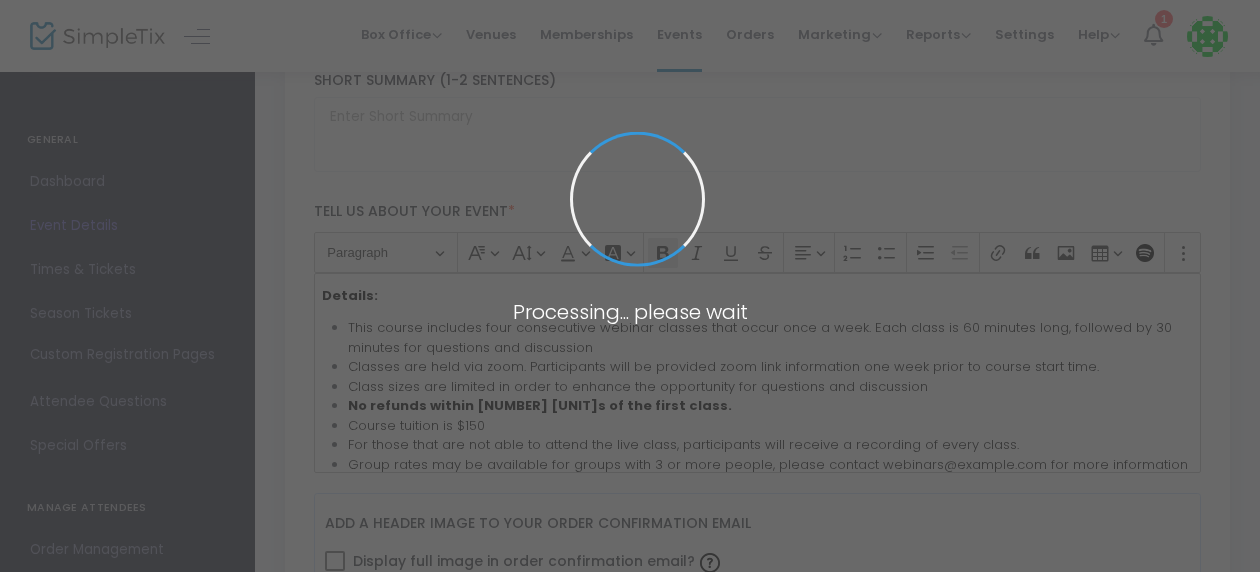 type on "Details:This course includes four consecutive webinar classes that occur once a week. Each class is 60 minutes long, followed by 30 minutes for questions and discussion.Class sizes are limited in order to enhance the opportunity for questions and discussio" 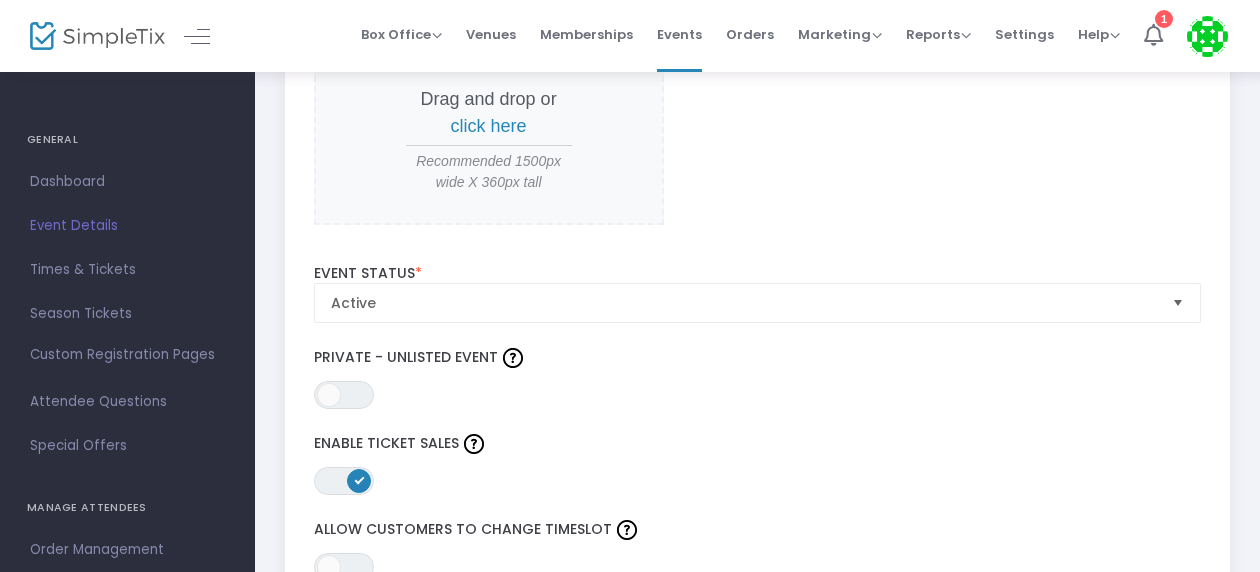 scroll, scrollTop: 2132, scrollLeft: 0, axis: vertical 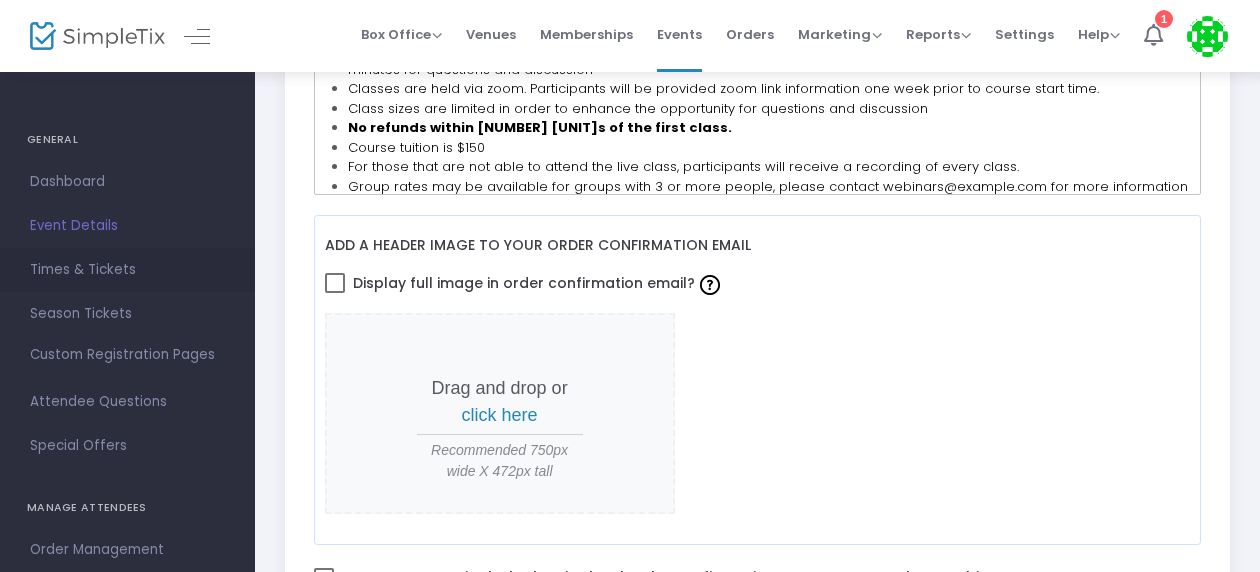 click on "Times & Tickets" at bounding box center [127, 270] 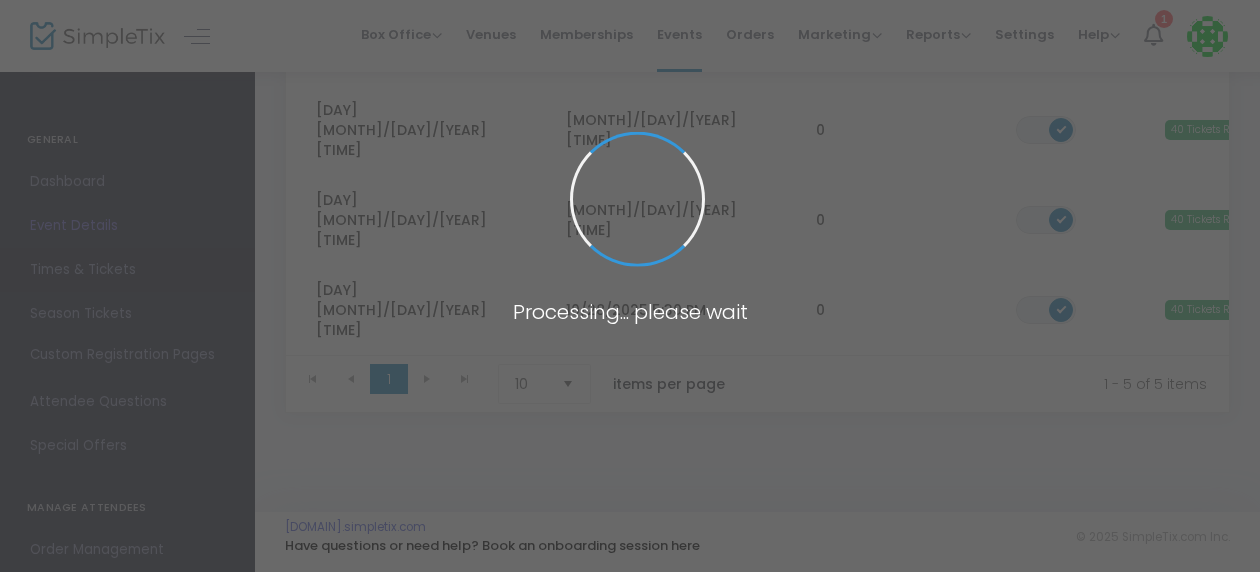 scroll, scrollTop: 0, scrollLeft: 0, axis: both 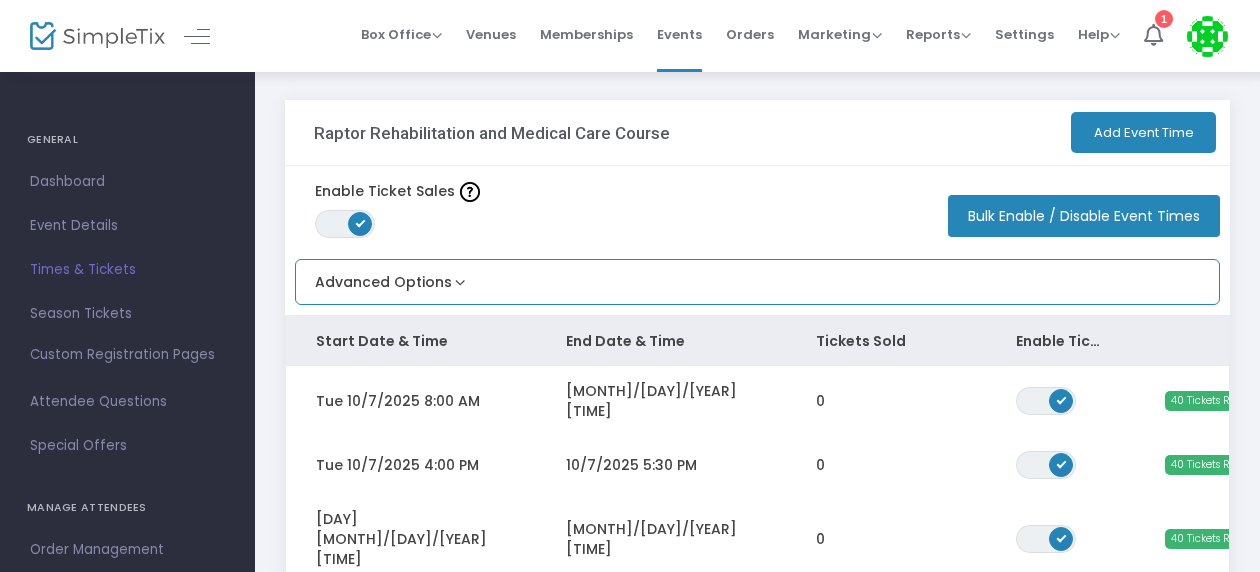 click on "Advanced Options   Limit the total number of orders per event time  ON OFF  Save" 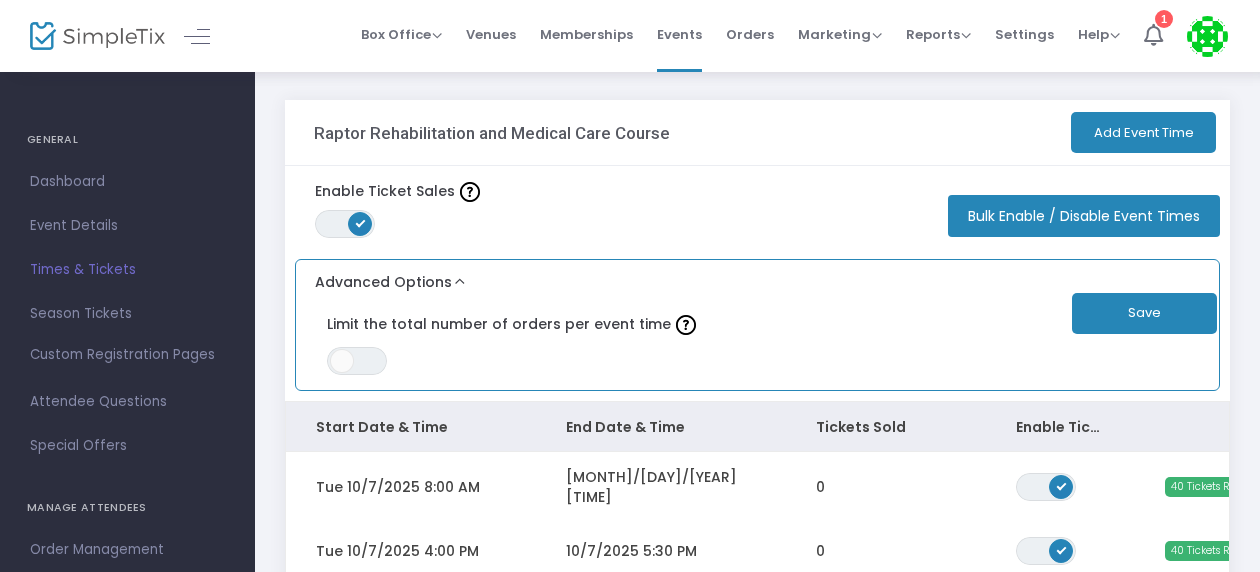 click on "Advanced Options" 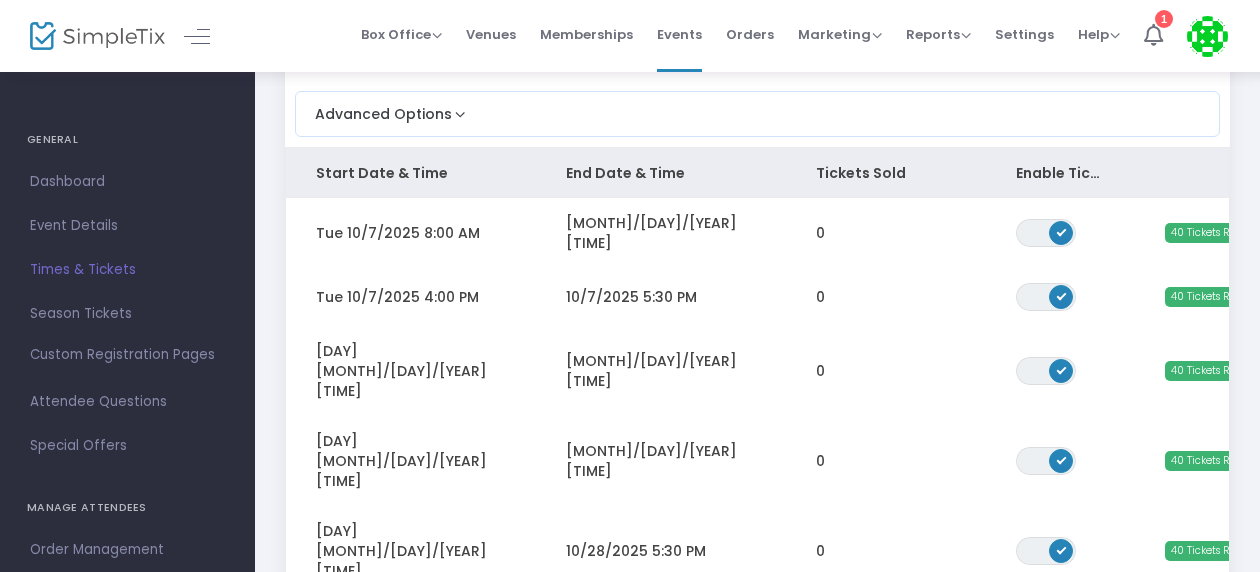 scroll, scrollTop: 147, scrollLeft: 0, axis: vertical 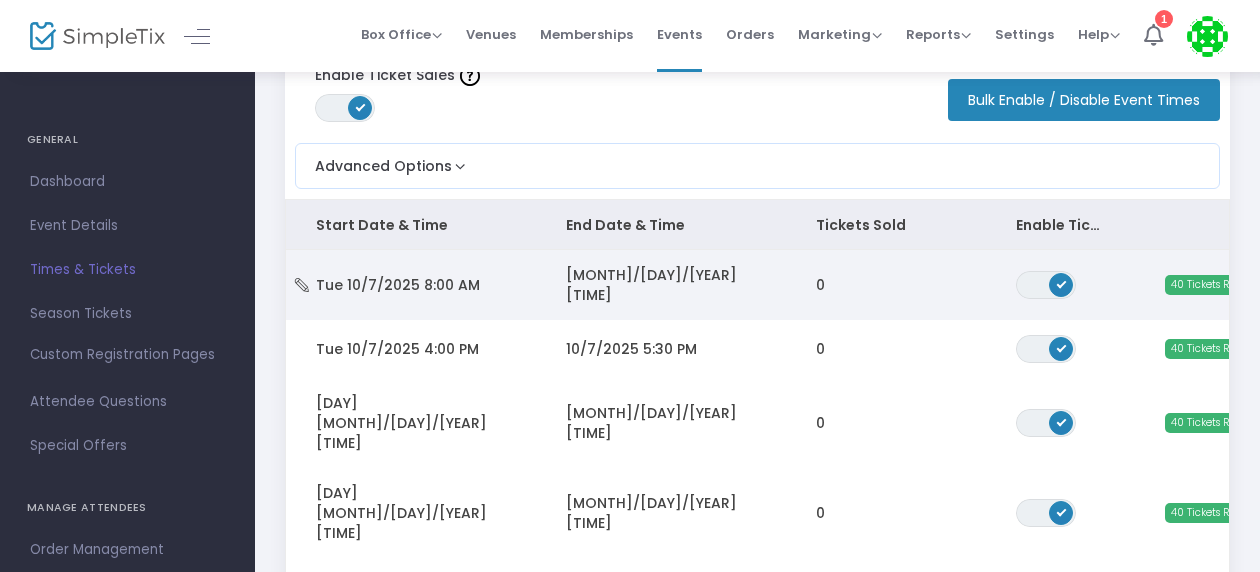 click 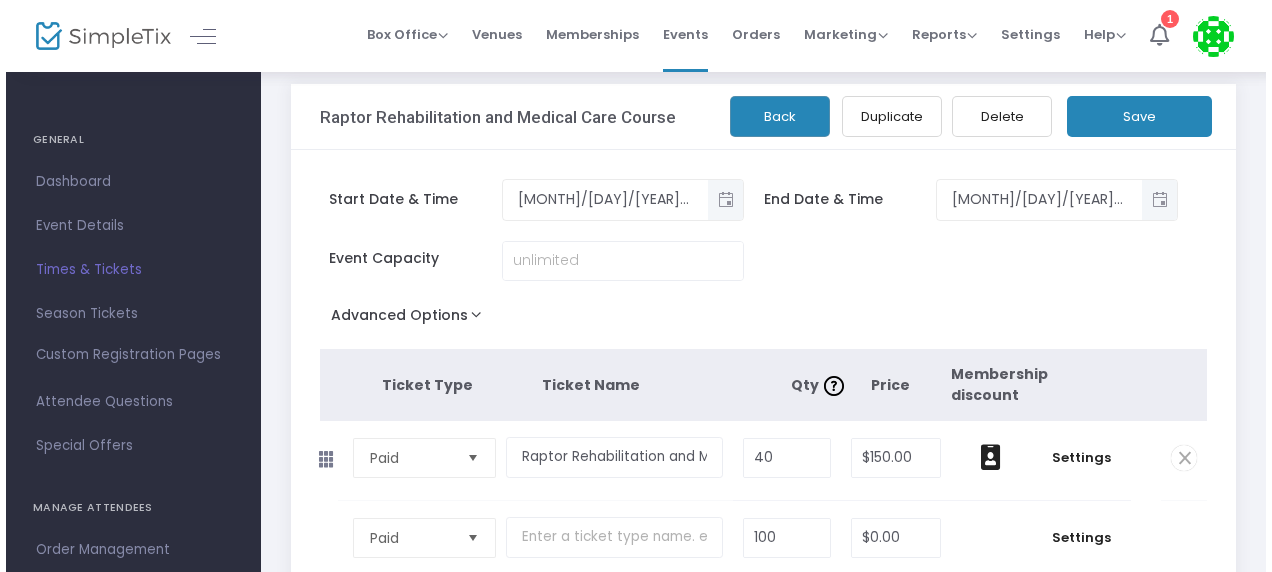 scroll, scrollTop: 0, scrollLeft: 0, axis: both 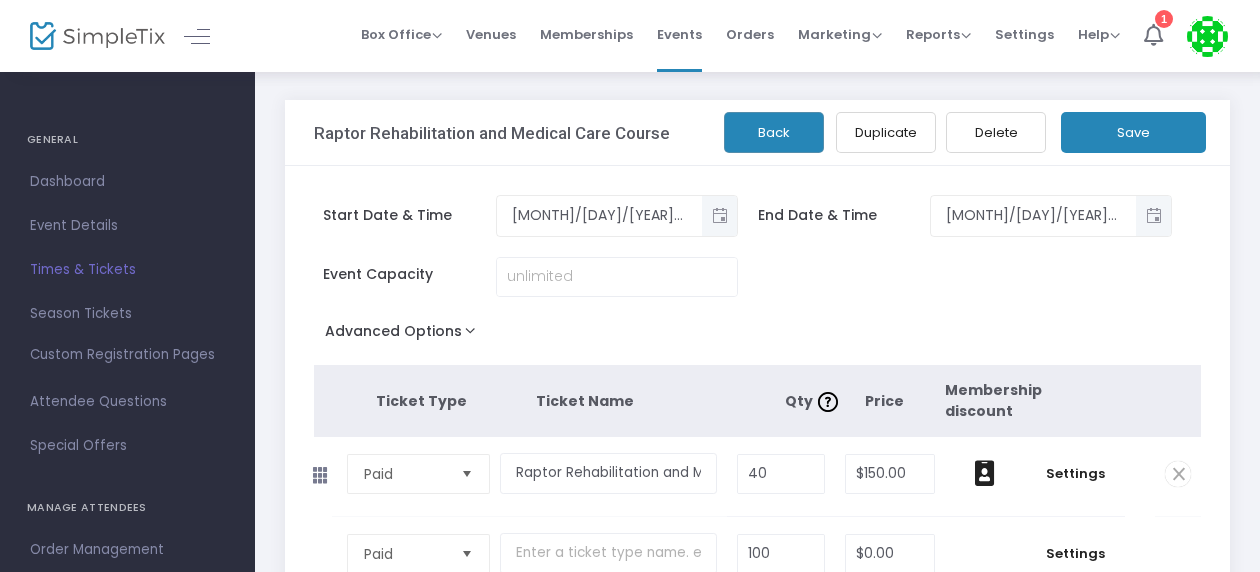 click on "Delete" 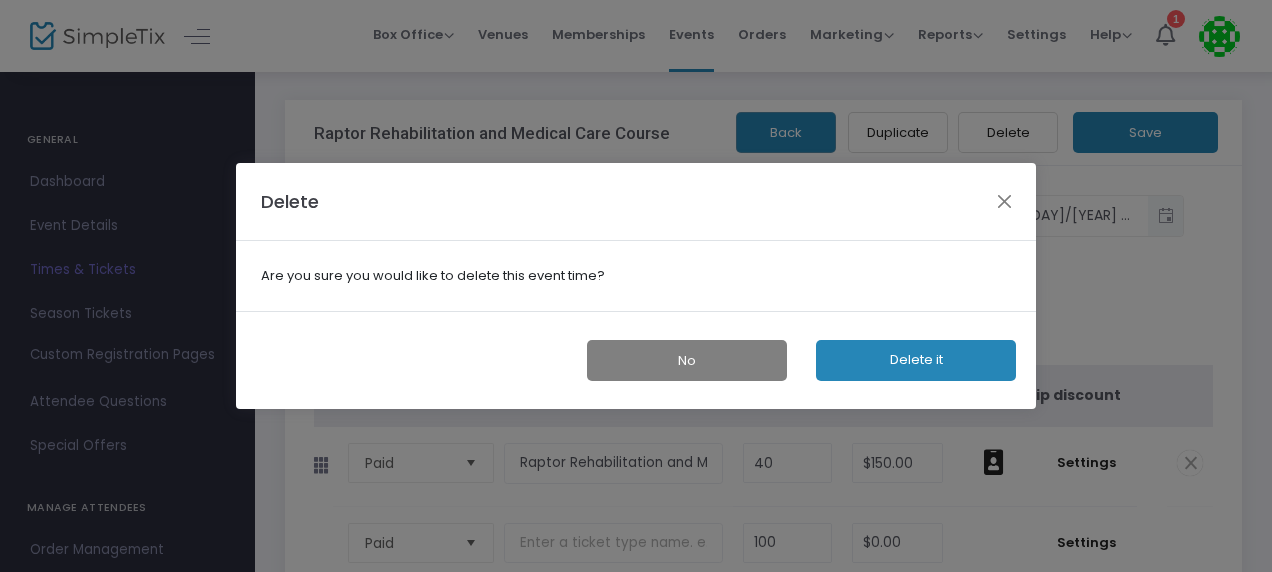 click on "Delete it" 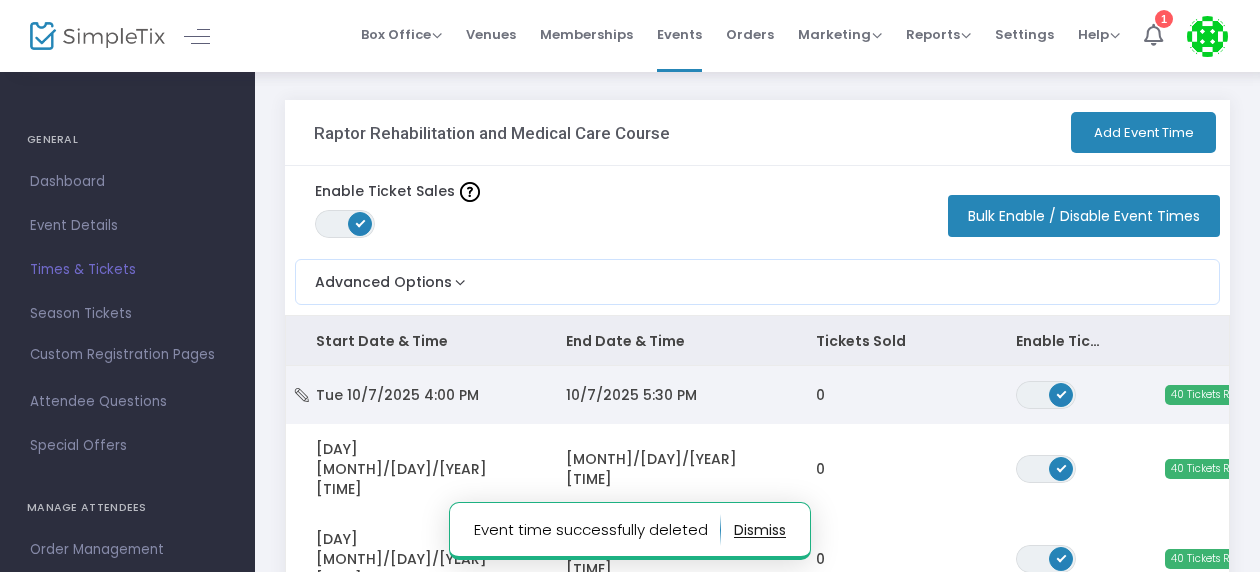click 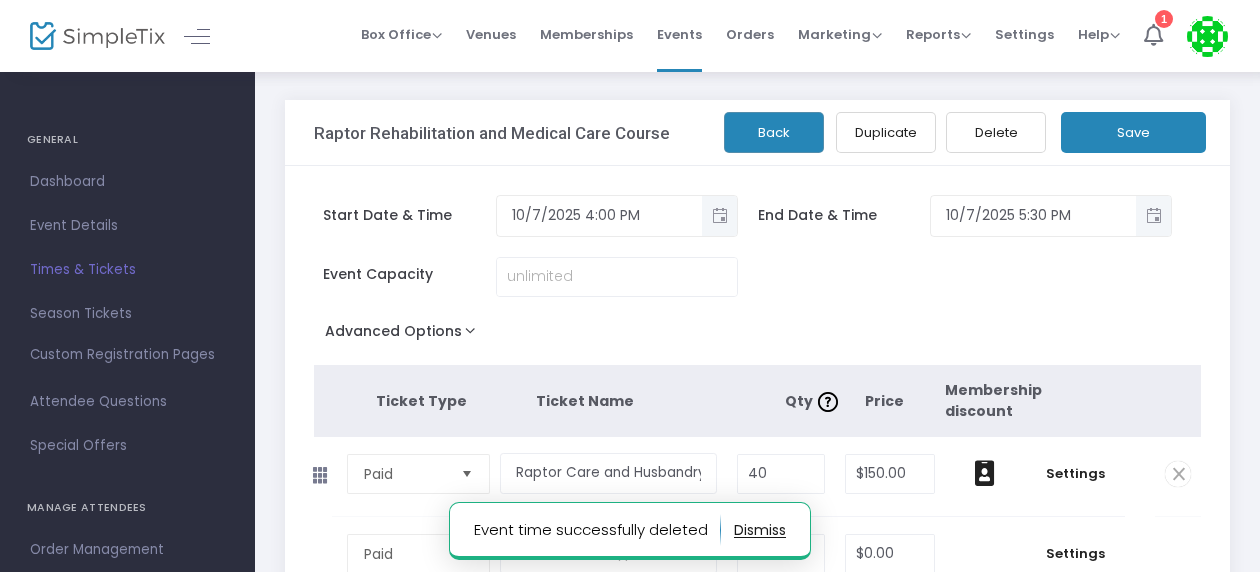 click on "Delete" 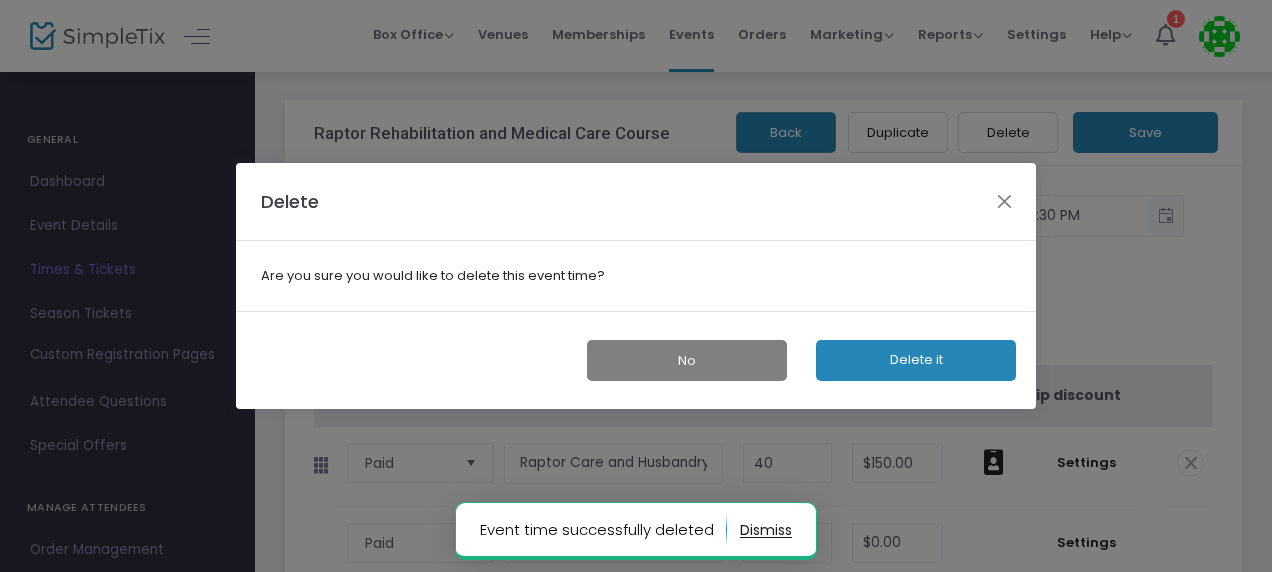 click on "Delete it" 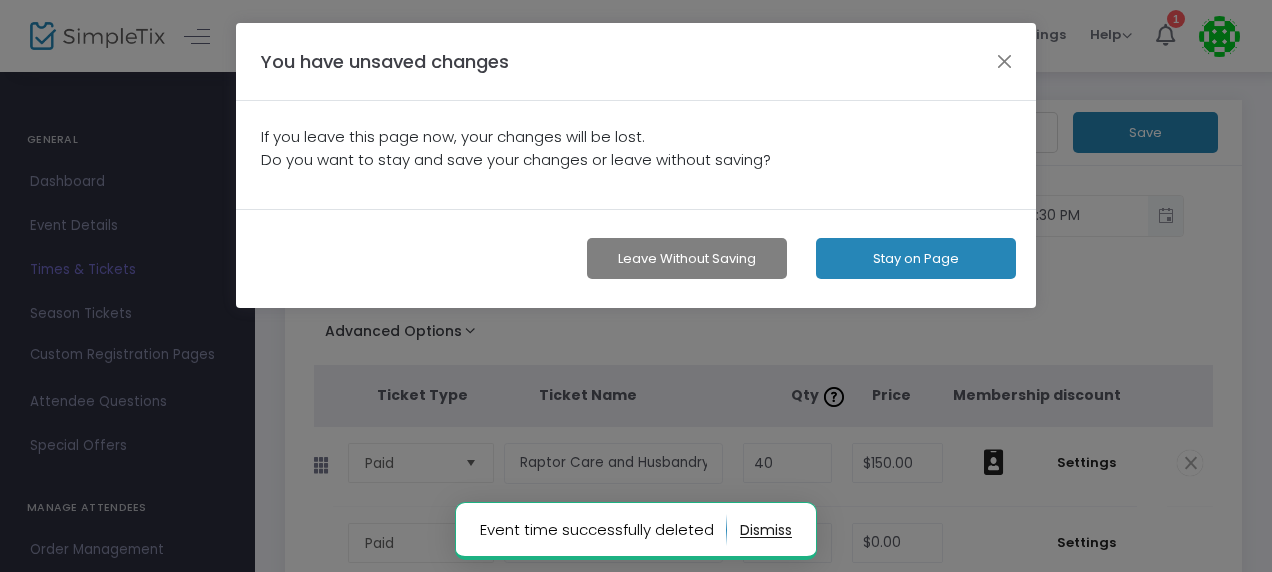 click on "Leave without Saving" 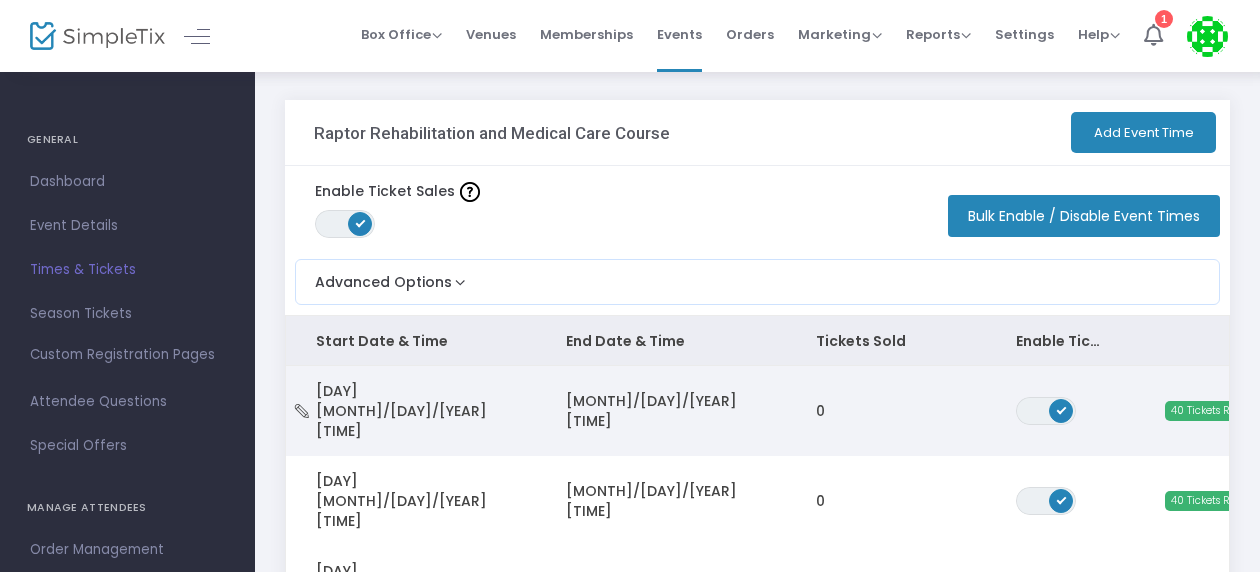 click 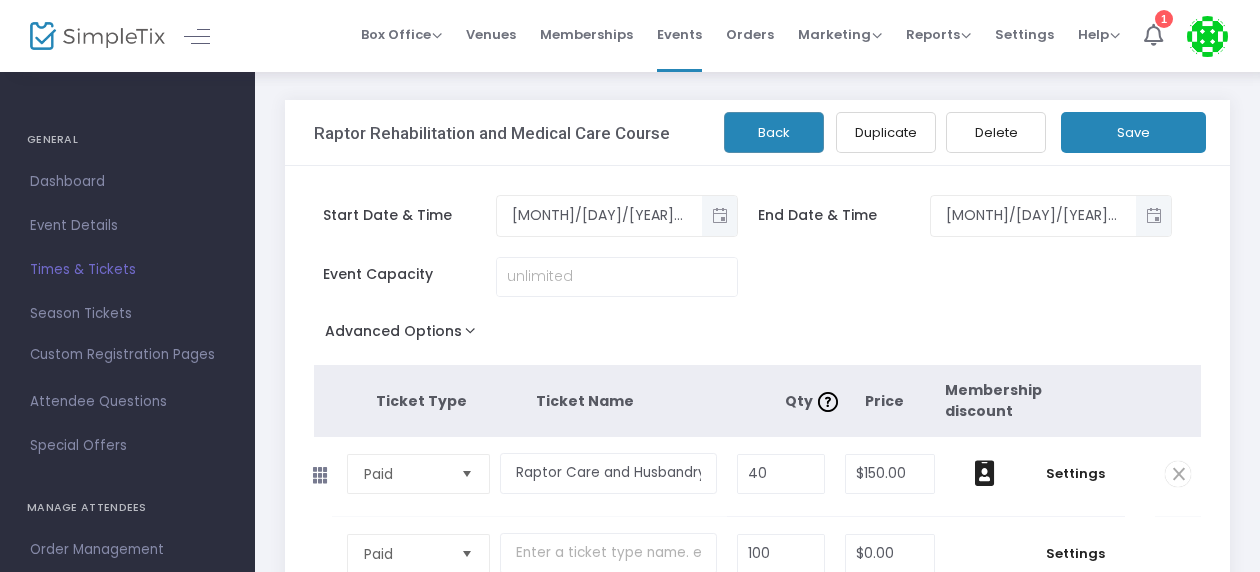 click on "Delete" 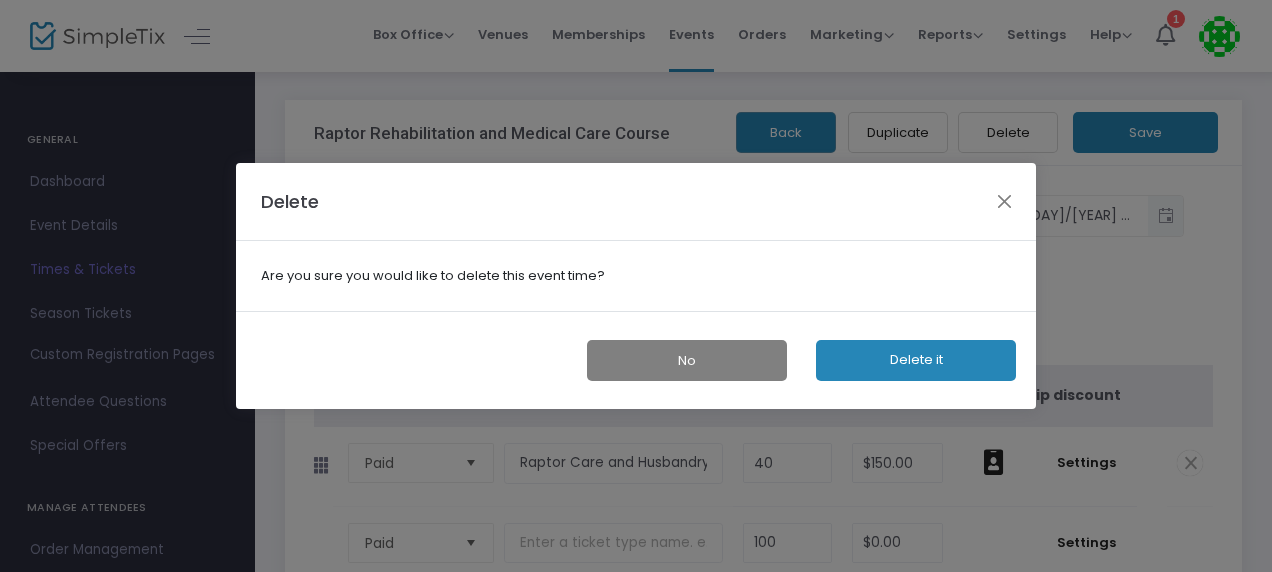 click on "Delete it" 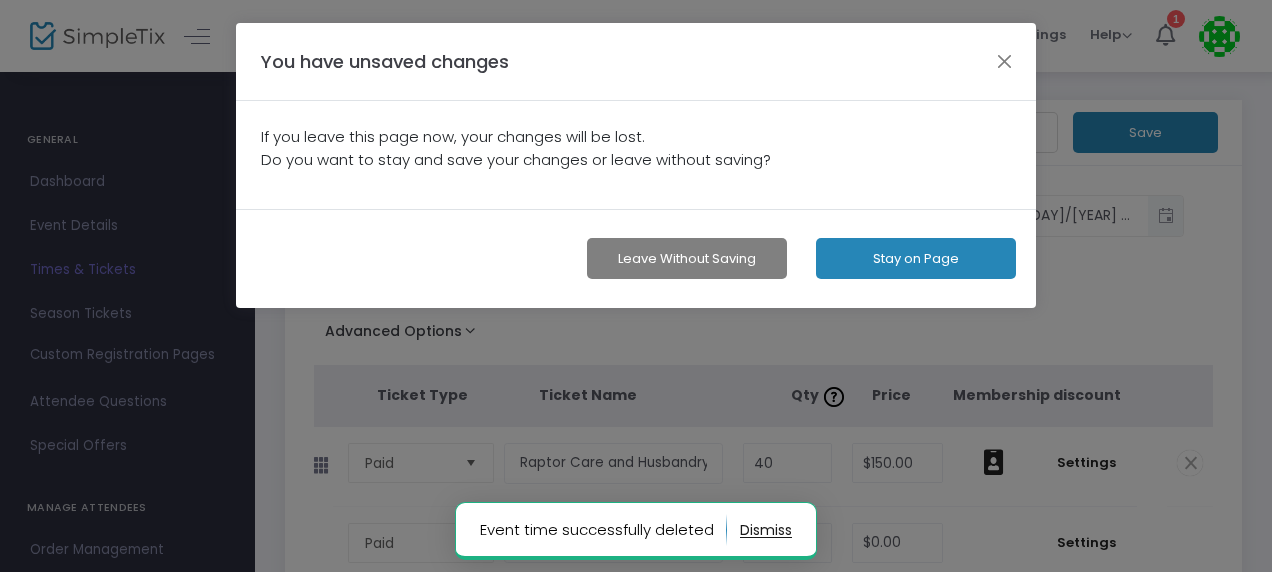 click on "Leave without Saving" 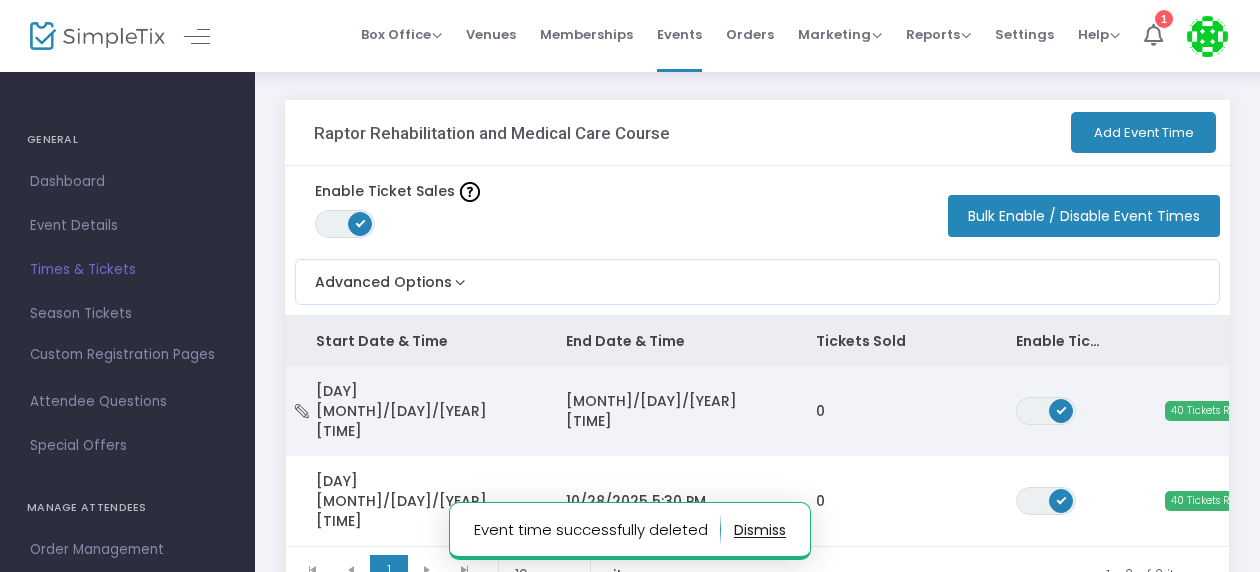 click 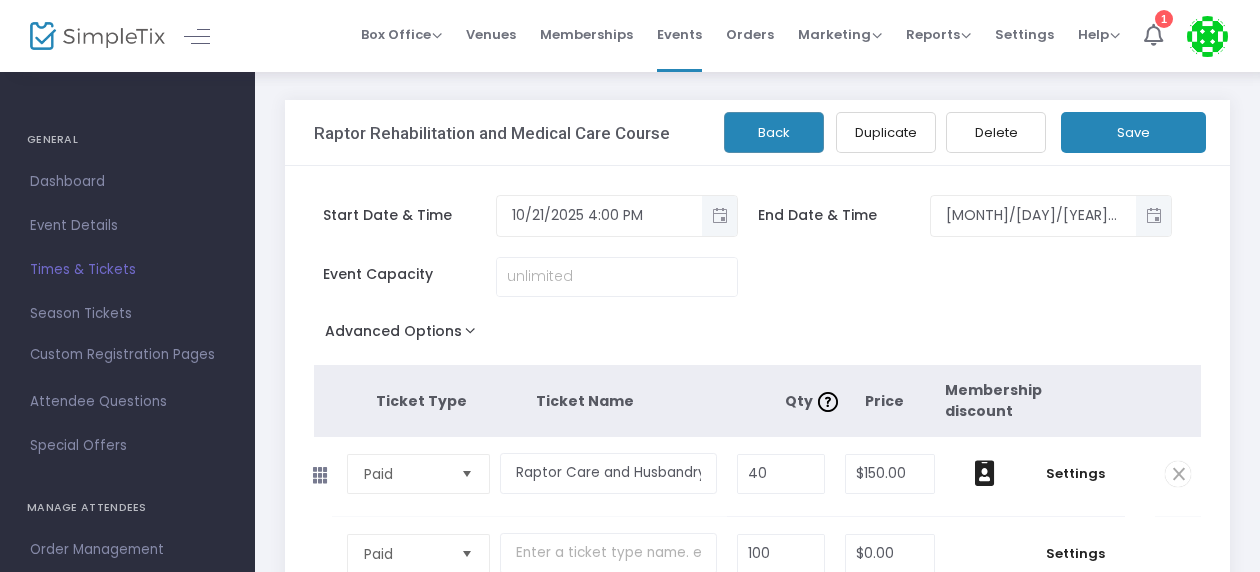 click on "Delete" 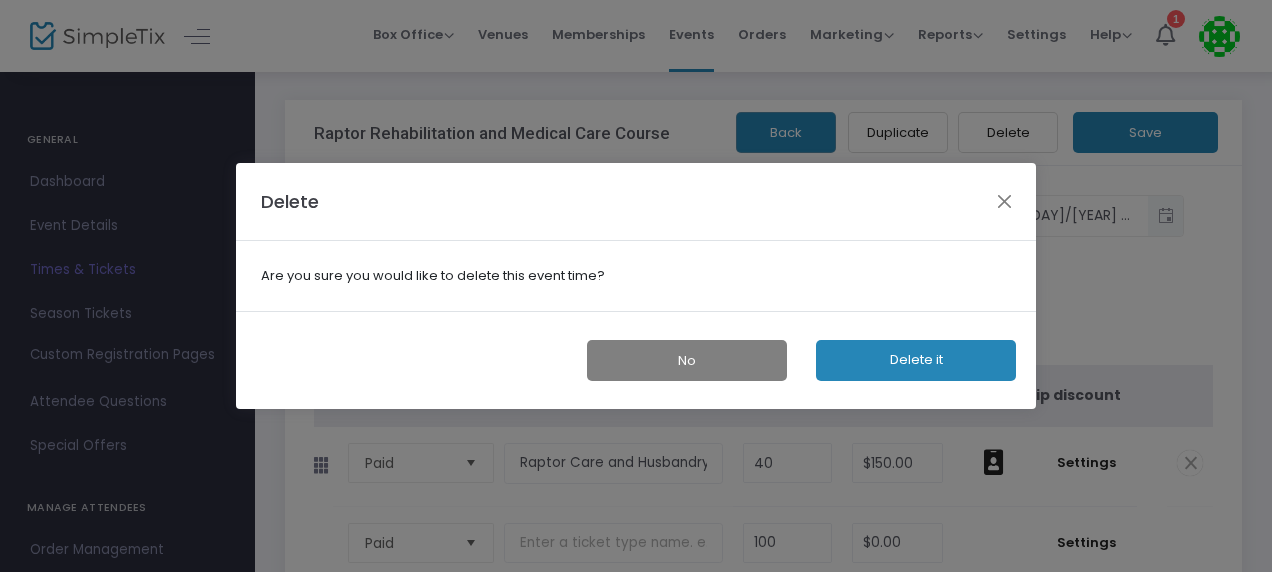 click on "Delete it" 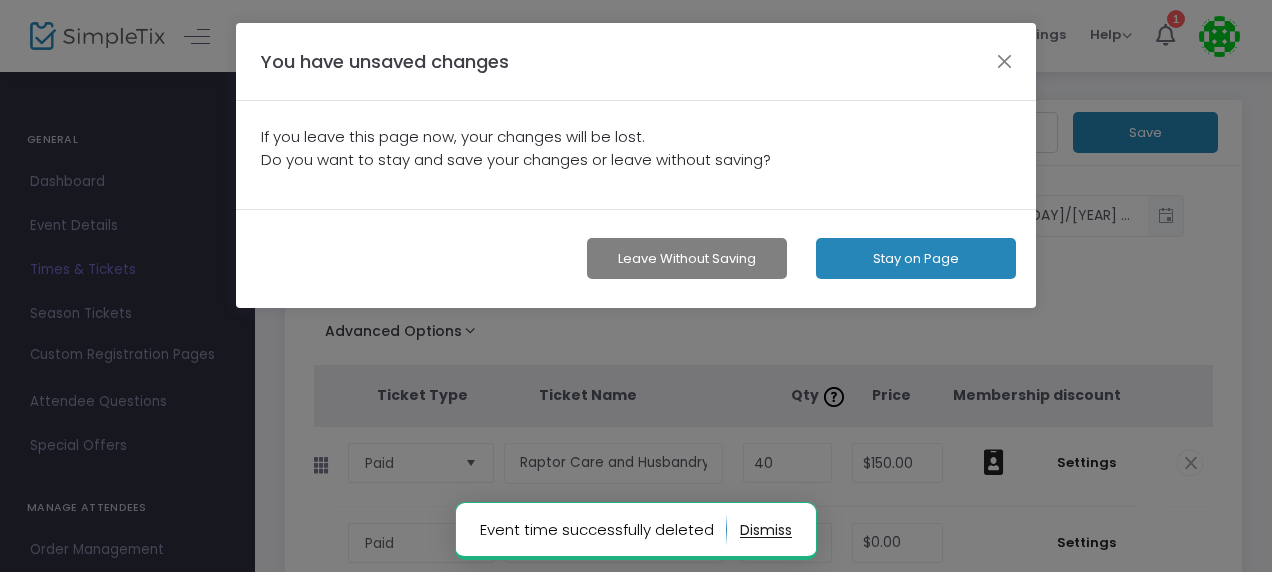 click on "Leave without Saving" 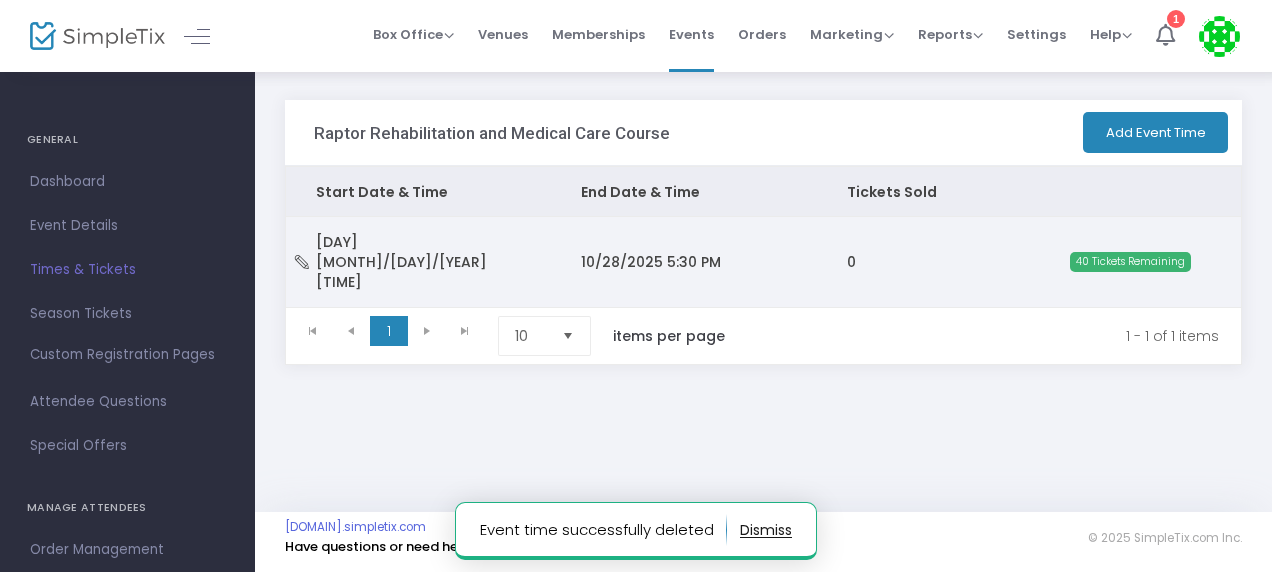 click 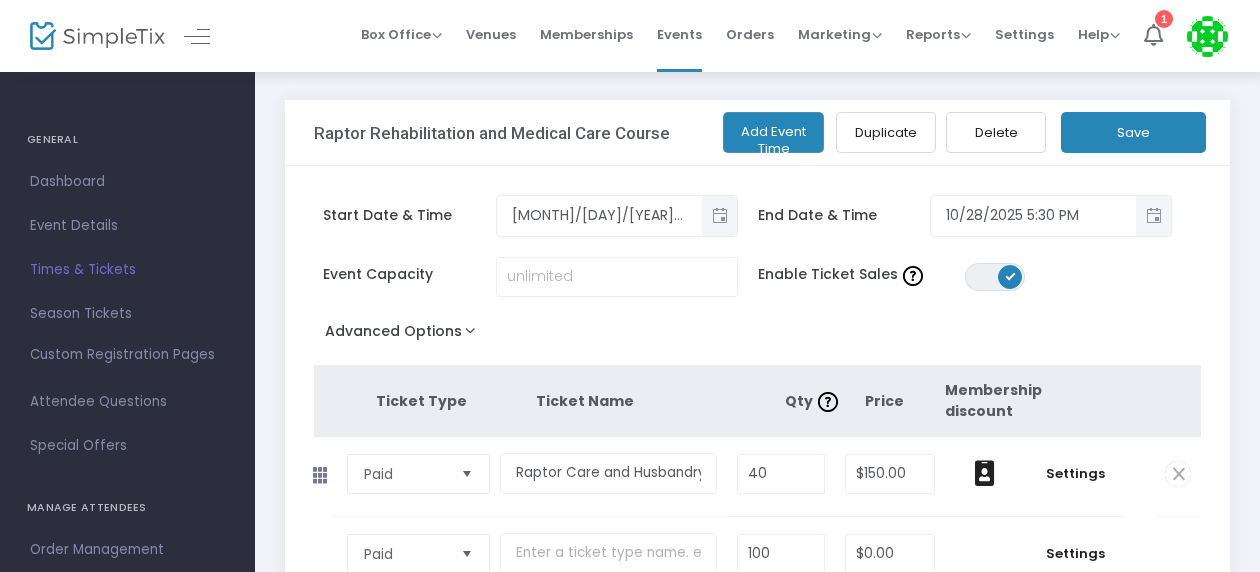 click on "Delete" 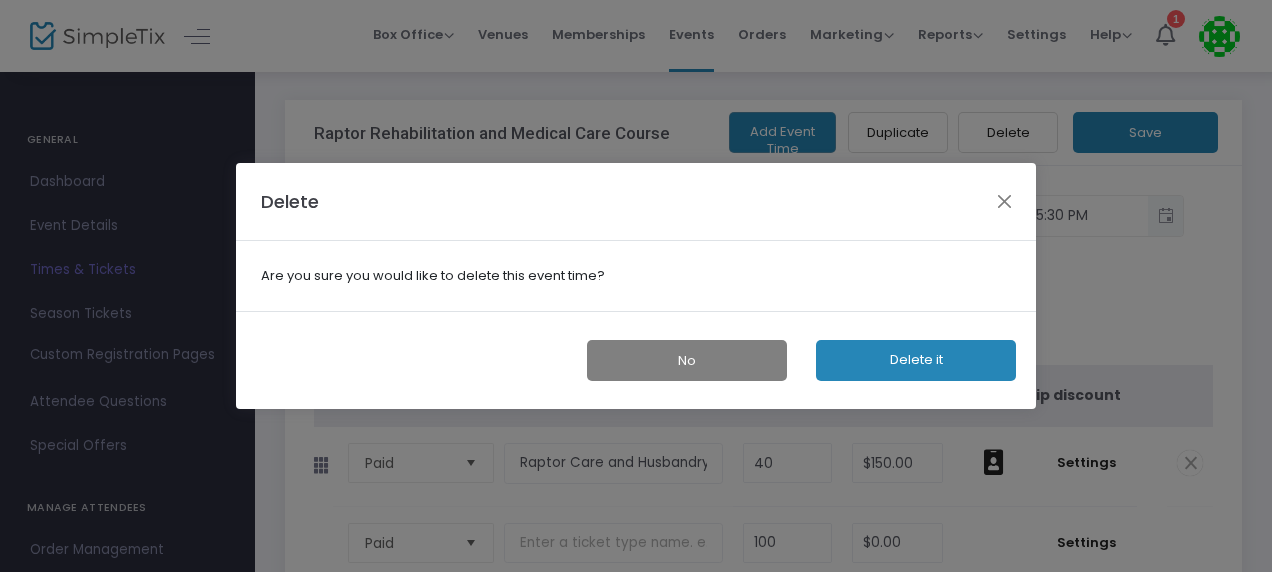 click on "Delete it" 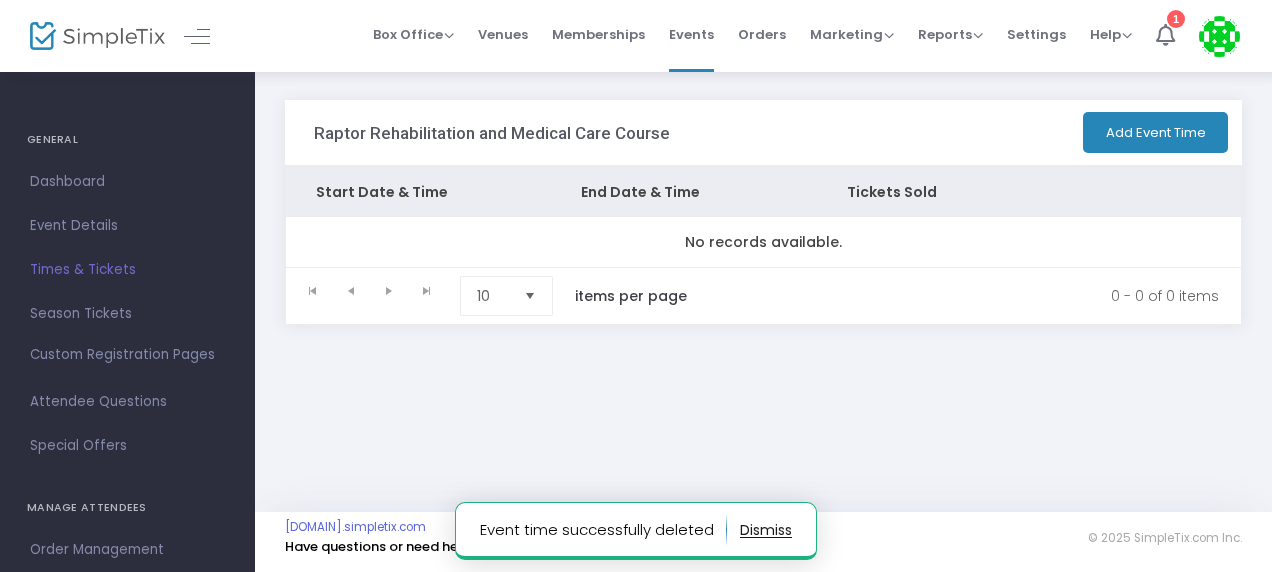 drag, startPoint x: 1226, startPoint y: 102, endPoint x: 1214, endPoint y: 76, distance: 28.635643 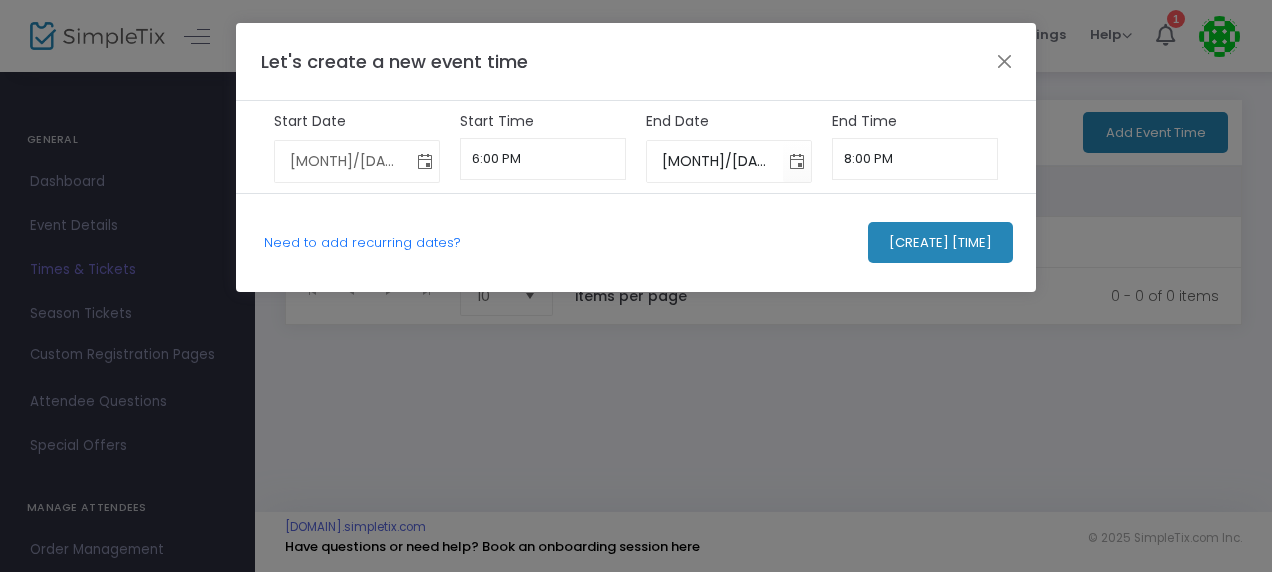 click 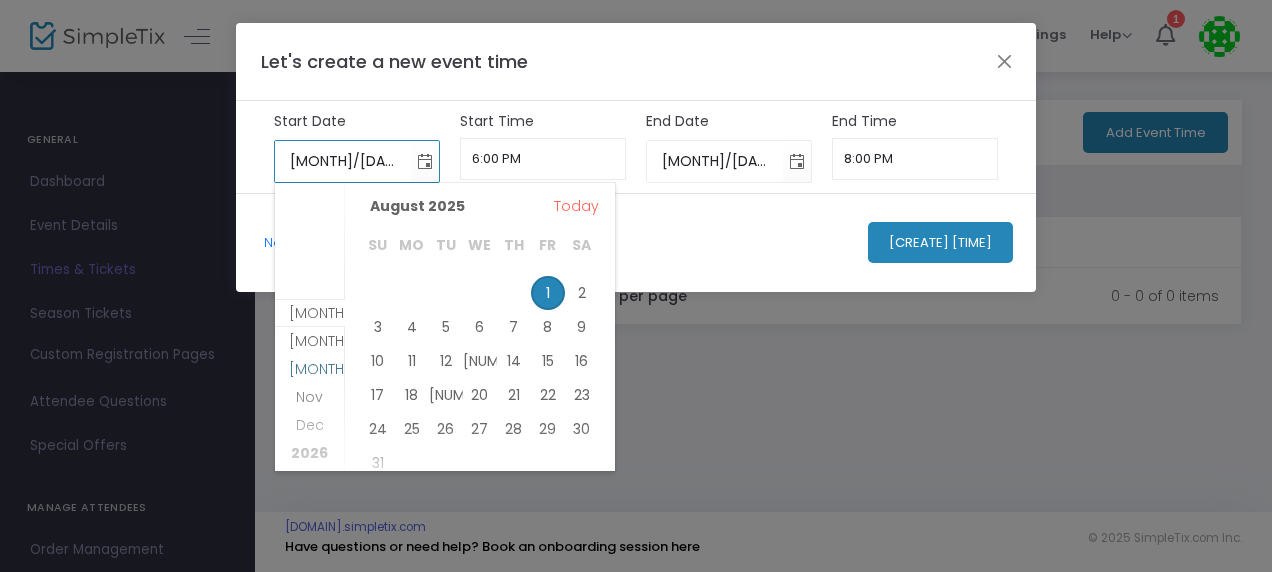 click on "[MONTH]" at bounding box center (319, 369) 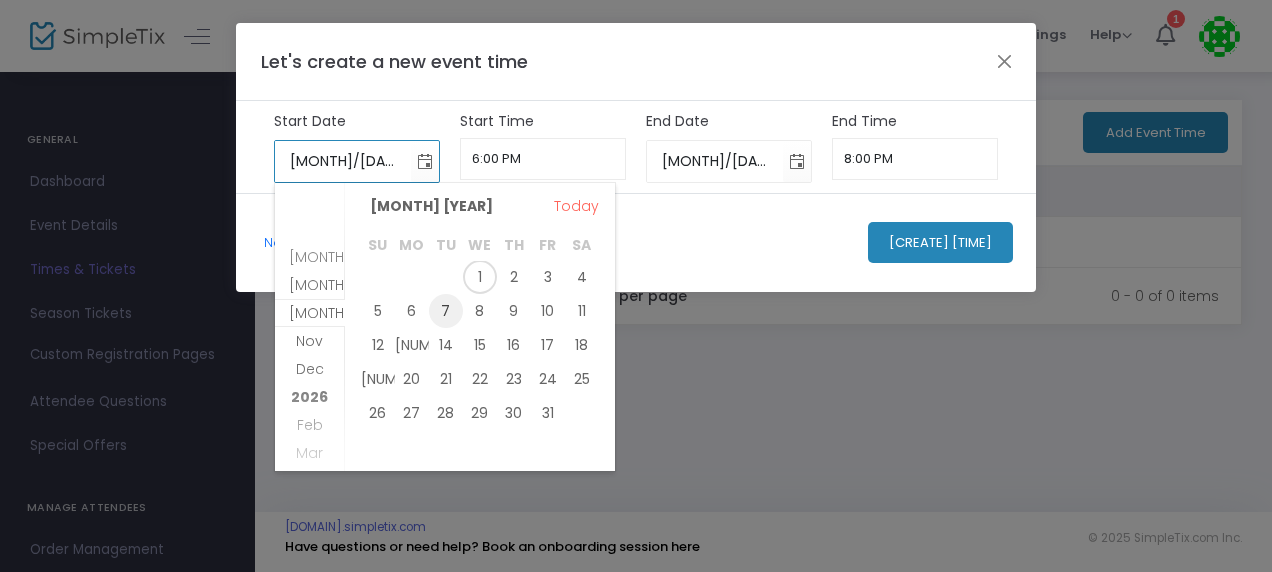 click on "7" at bounding box center (446, 311) 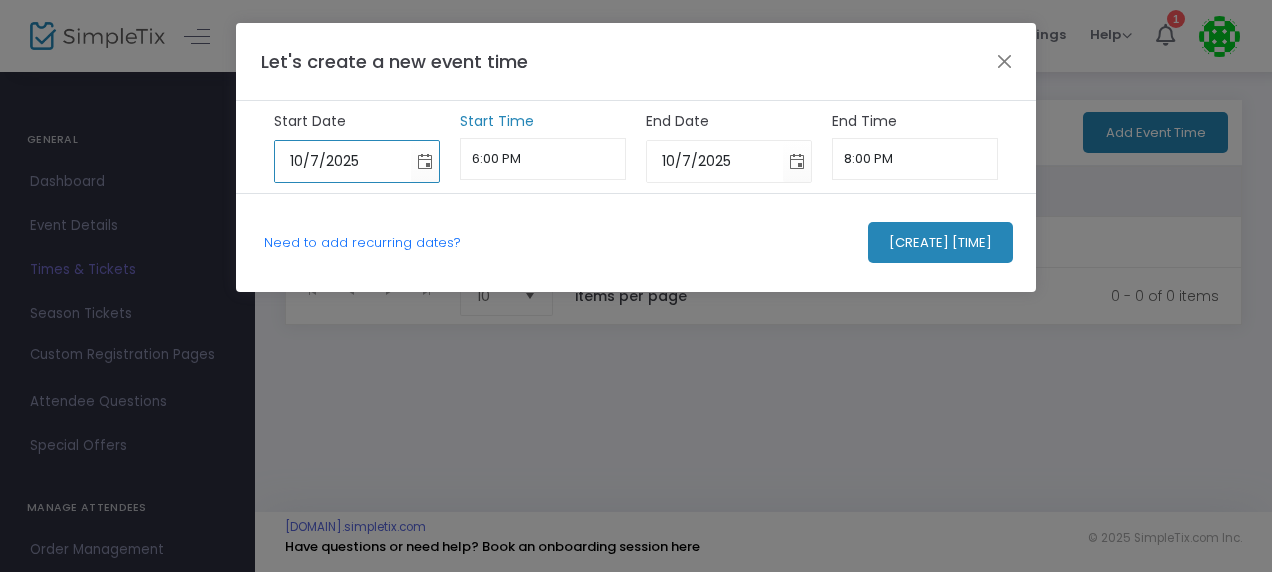click on "6:00 PM" at bounding box center (543, 159) 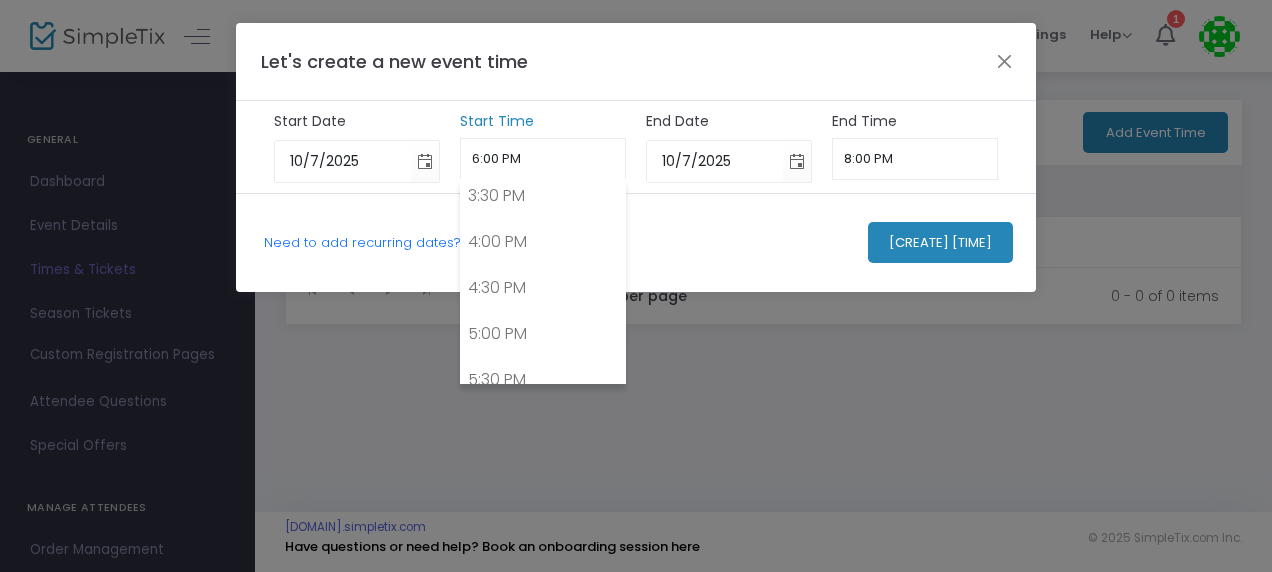 scroll, scrollTop: 1410, scrollLeft: 0, axis: vertical 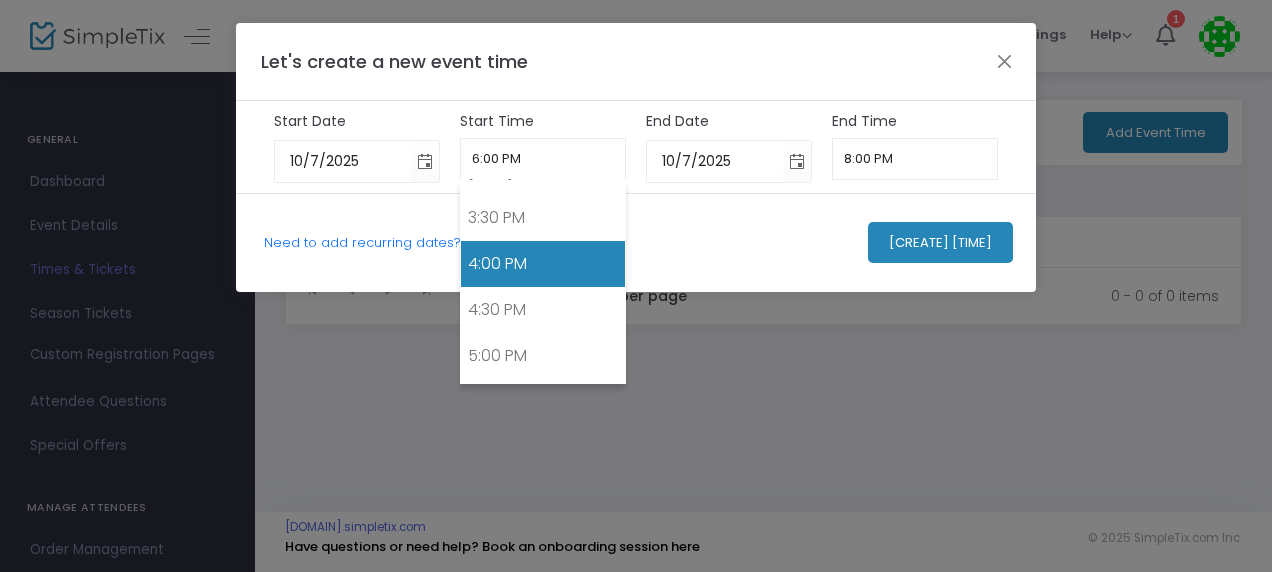 click on "4:00 PM" at bounding box center (543, 264) 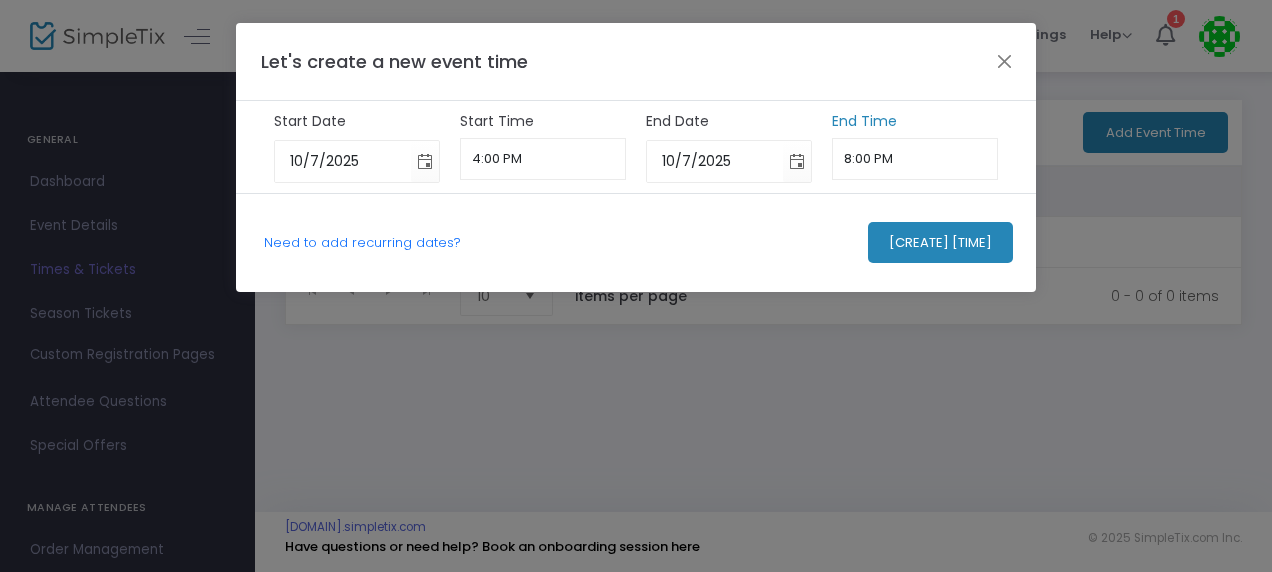 click on "8:00 PM" at bounding box center (915, 159) 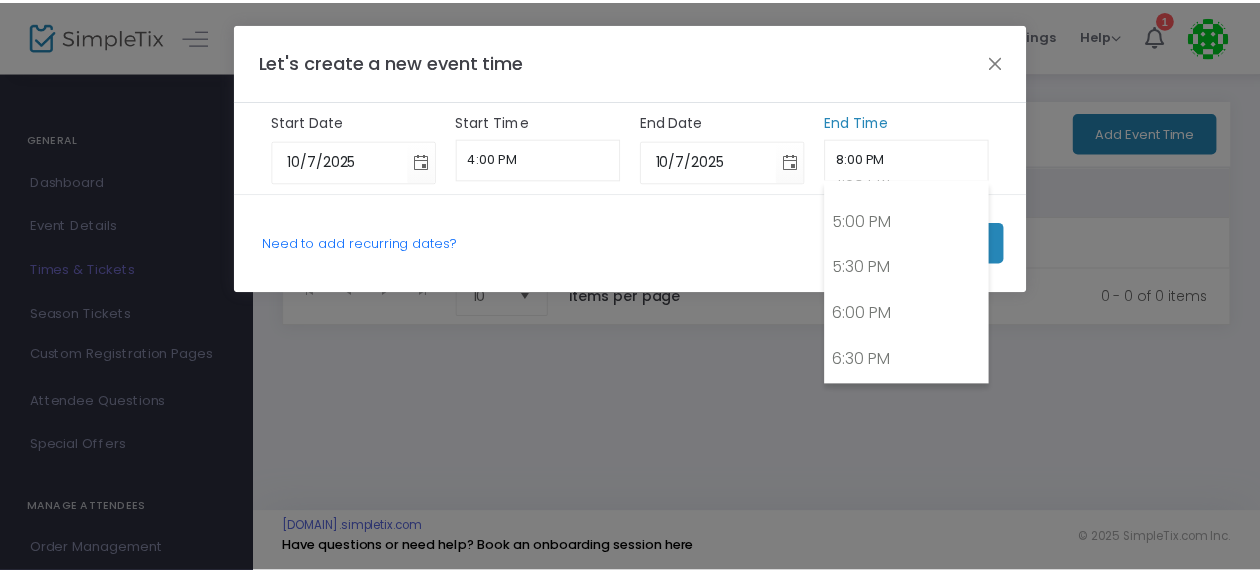scroll, scrollTop: 1467, scrollLeft: 0, axis: vertical 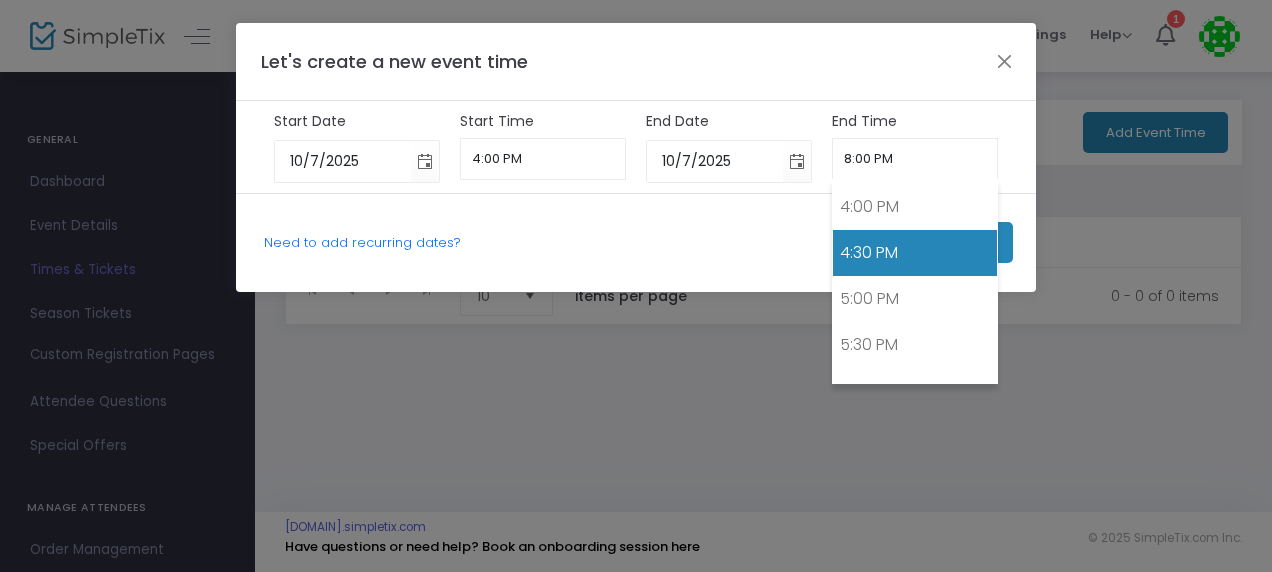 click on "4:30 PM" at bounding box center (915, 253) 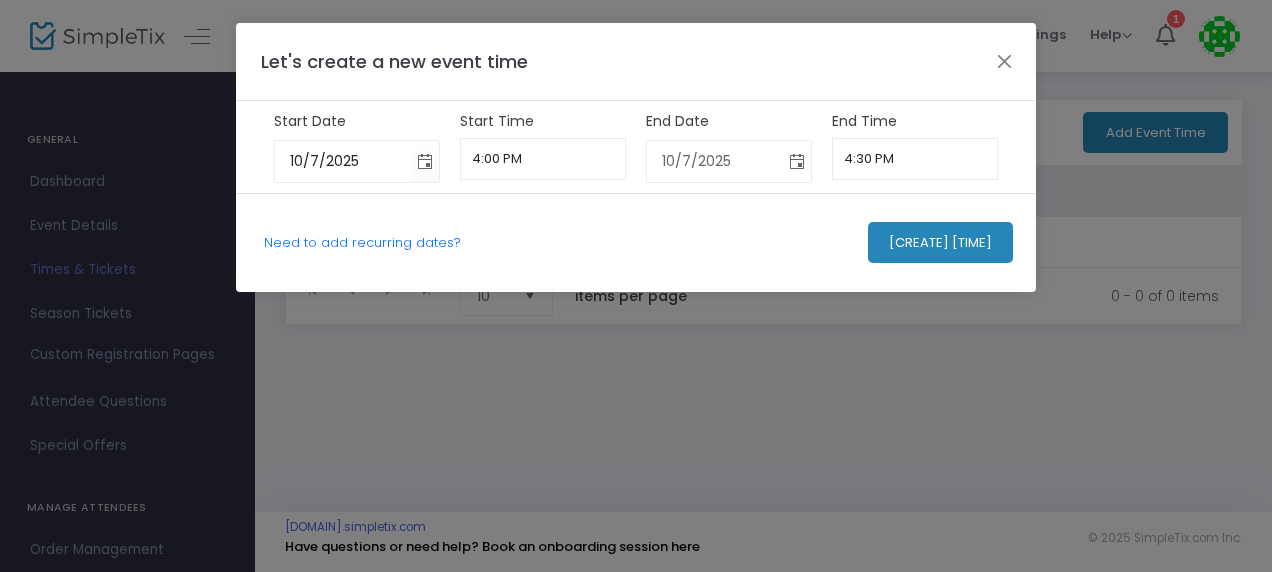 click 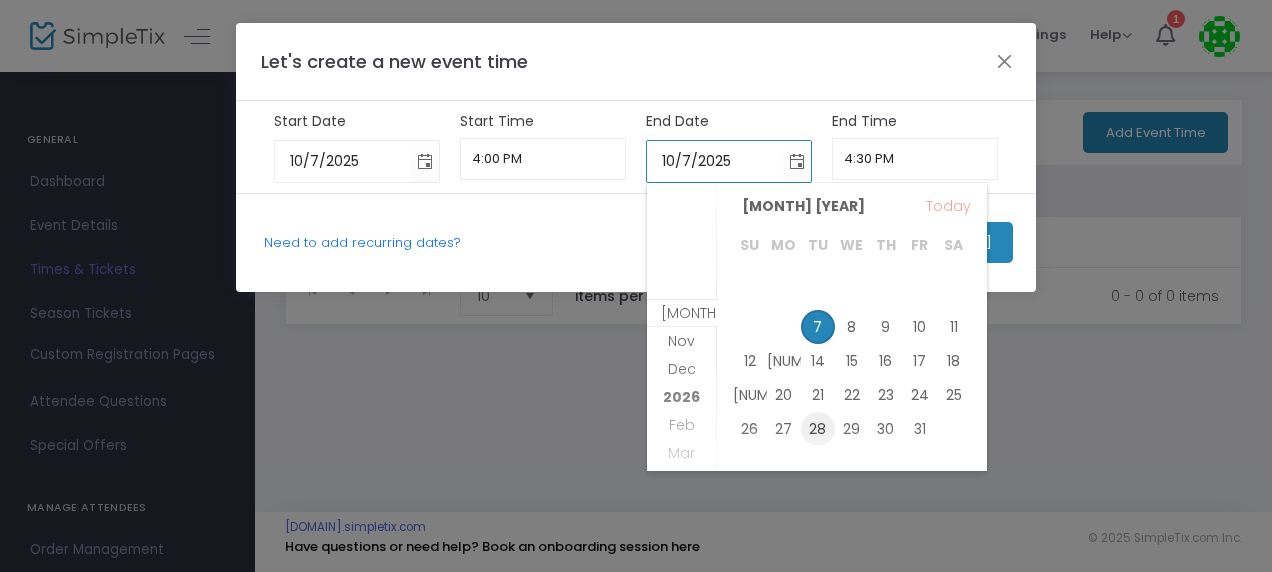 click on "28" at bounding box center (818, 429) 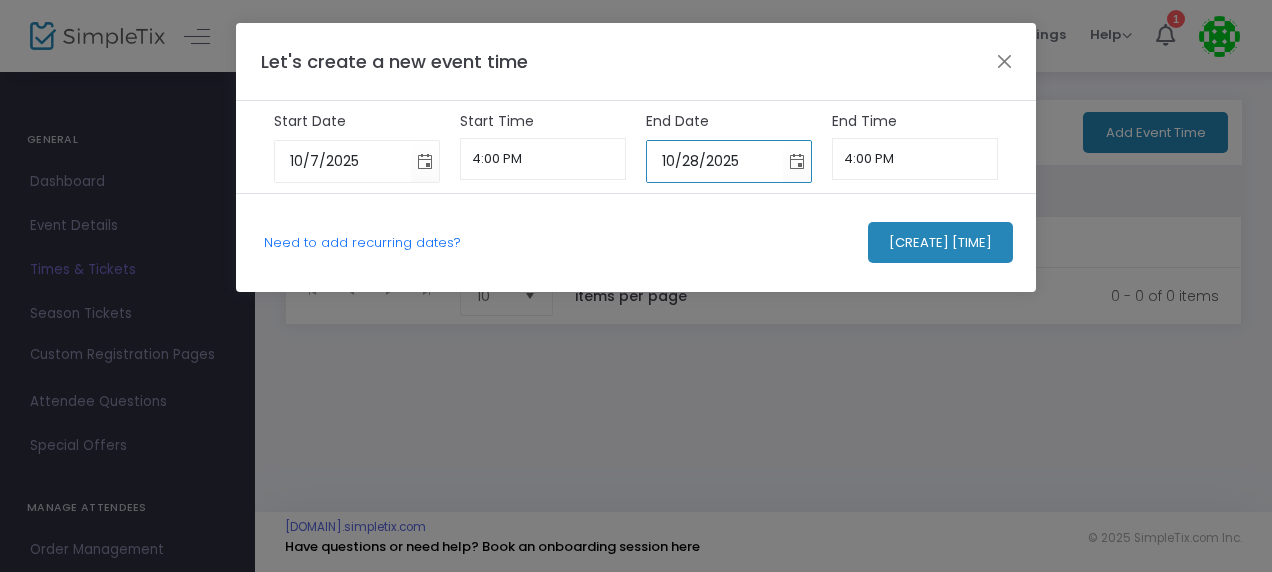 click on "[CREATE] [TIME]" 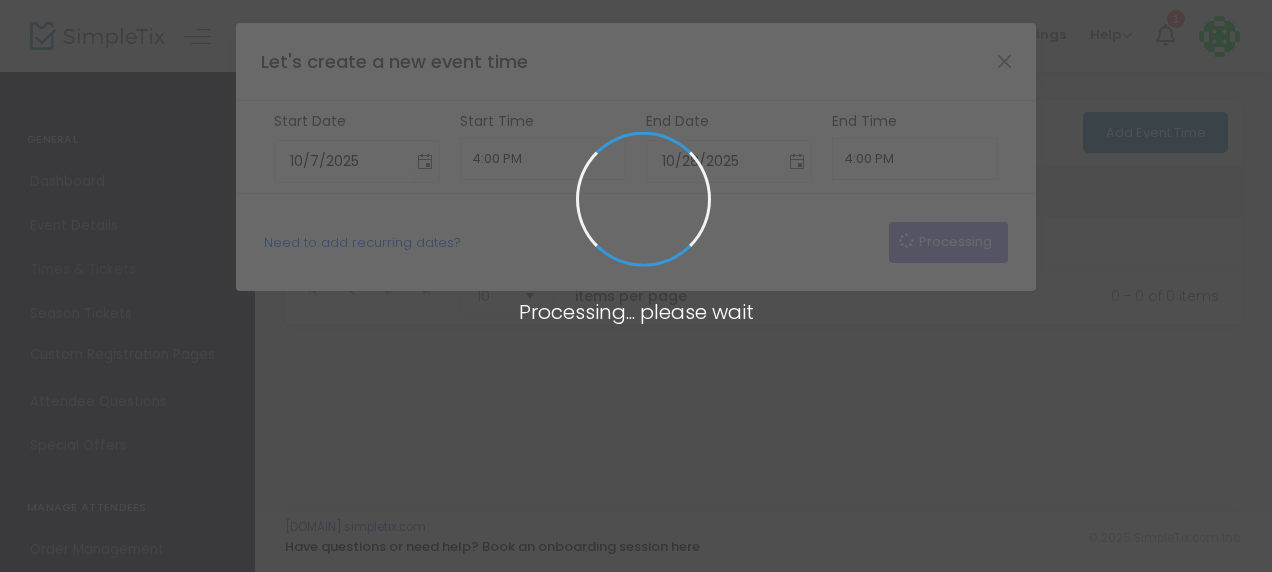 type 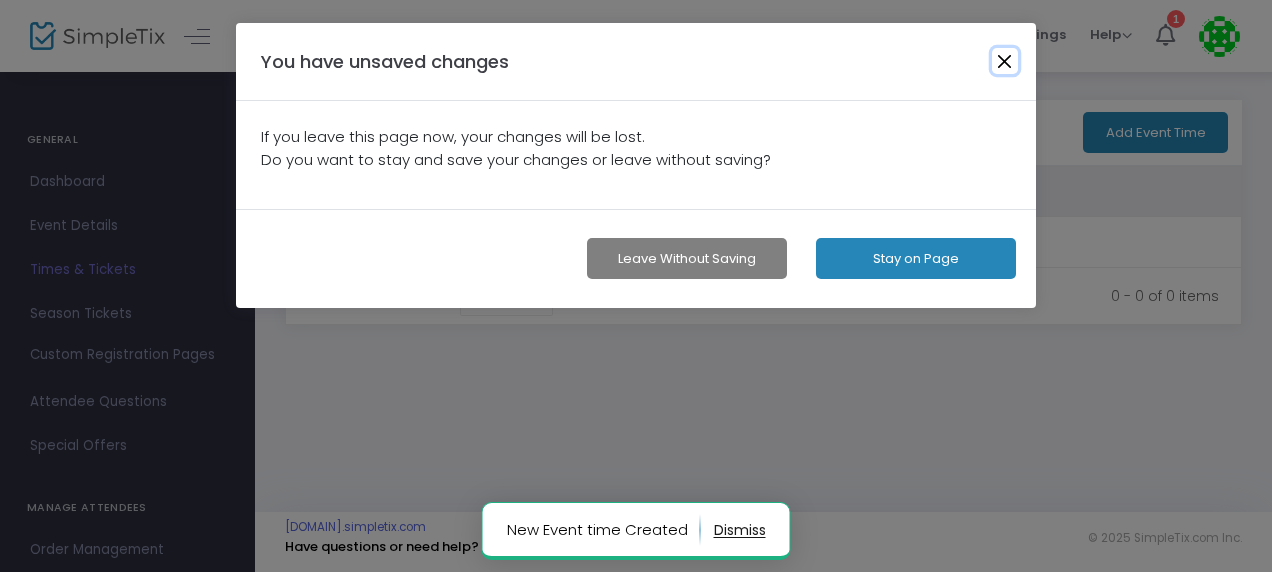 drag, startPoint x: 1000, startPoint y: 62, endPoint x: 904, endPoint y: 226, distance: 190.03157 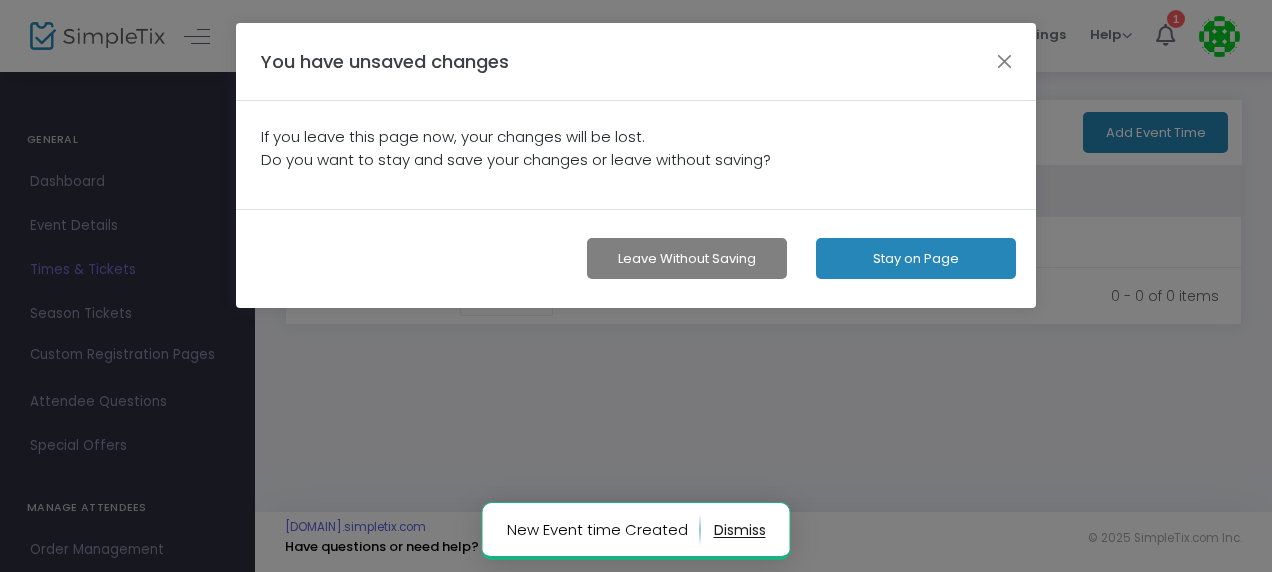 click on "Stay on Page" 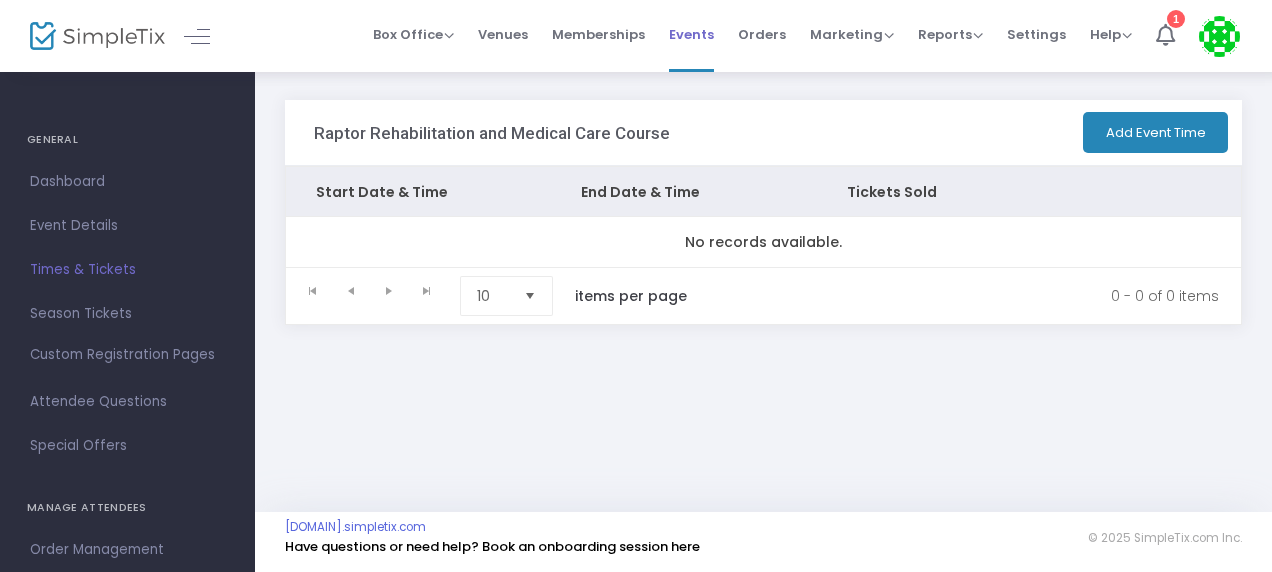 click on "Events" at bounding box center (691, 34) 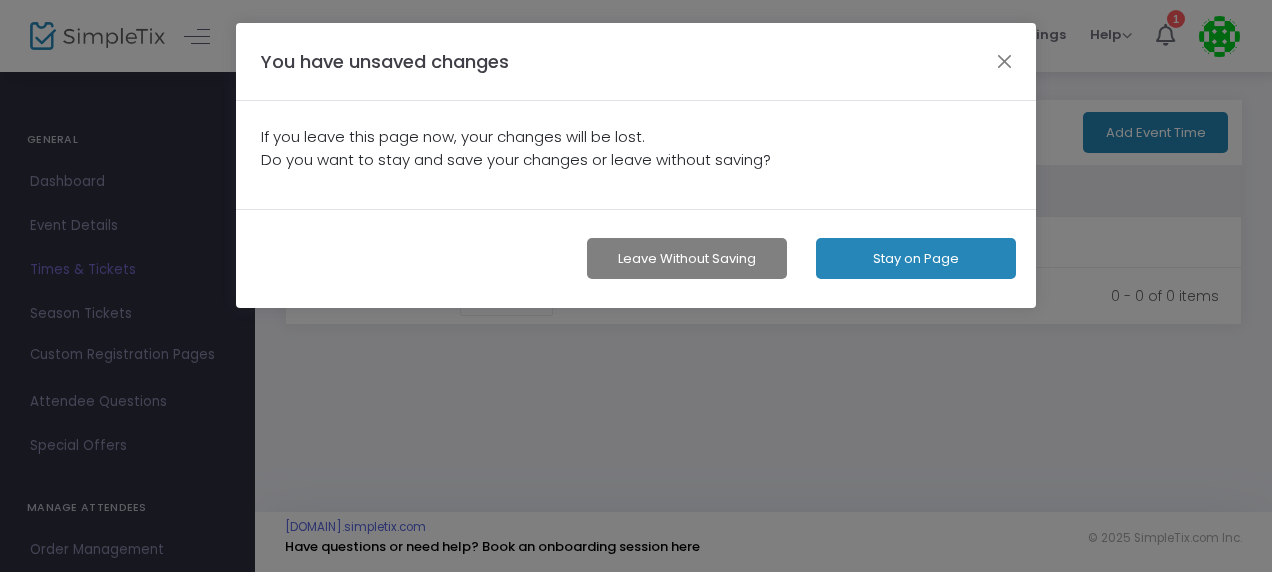 click on "Leave without Saving" 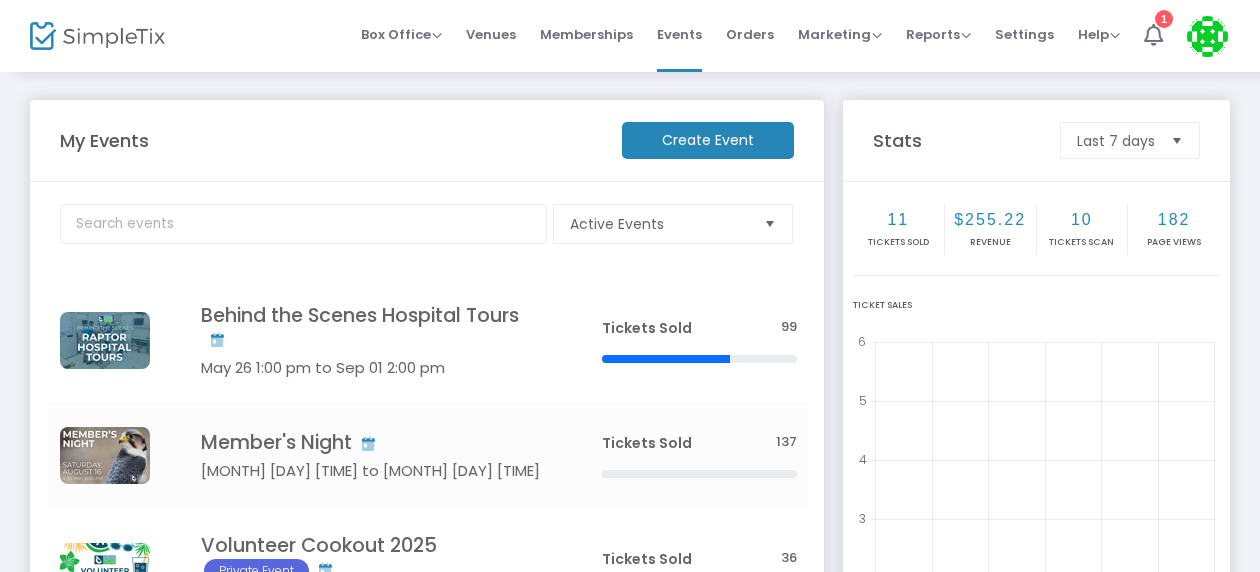scroll, scrollTop: 500, scrollLeft: 0, axis: vertical 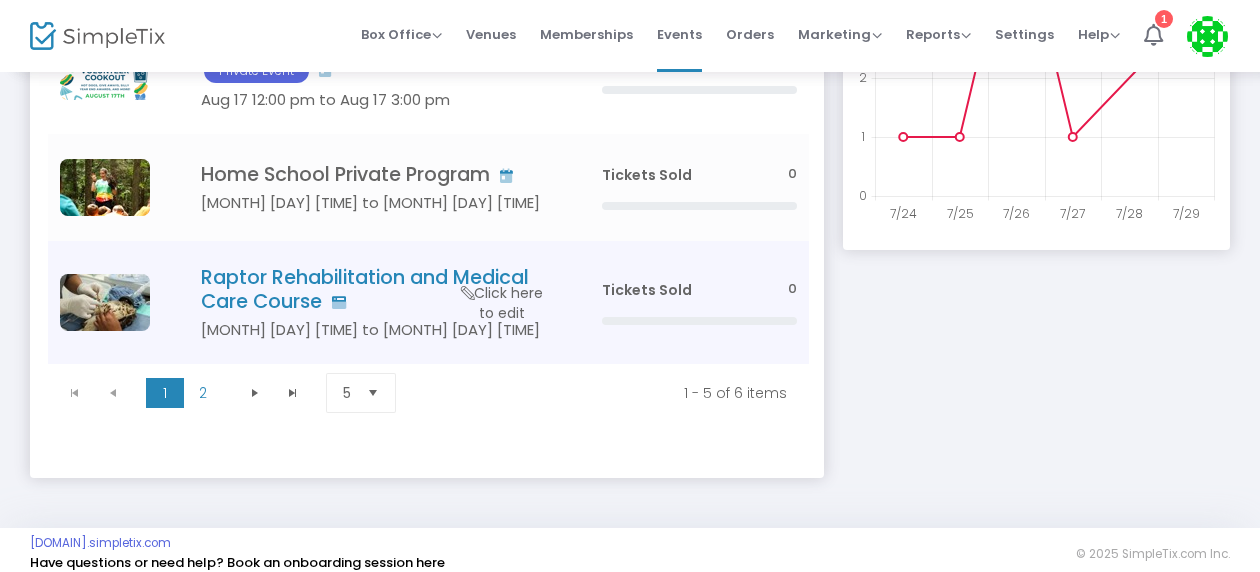 click on "Raptor Rehabilitation and Medical Care Course" 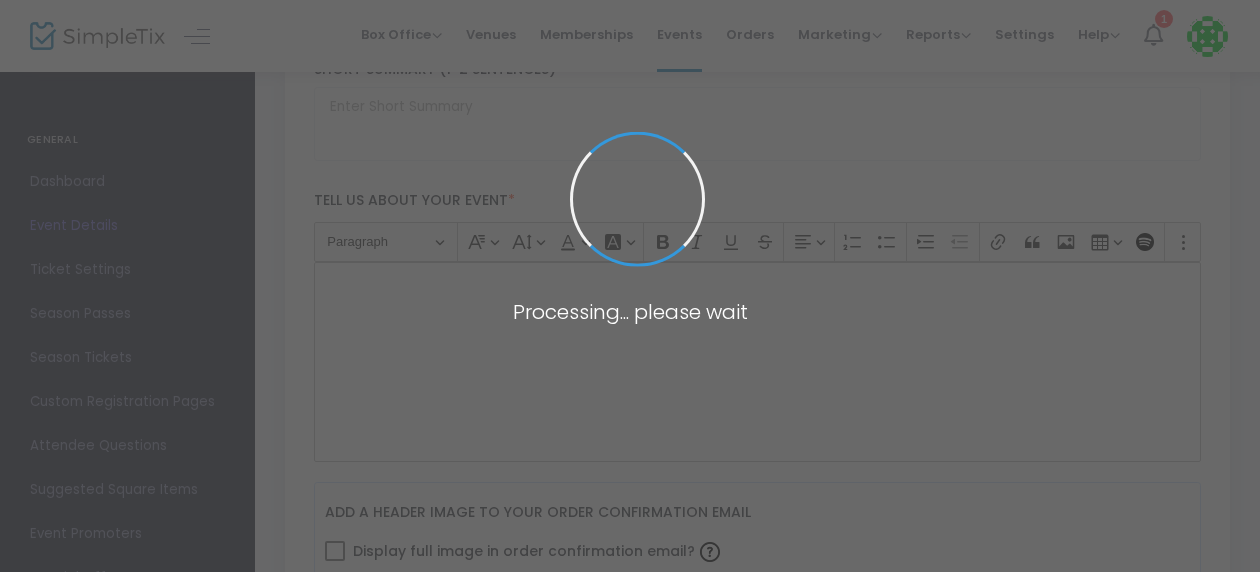 type on "Raptor Rehabilitation and Medical Care Course" 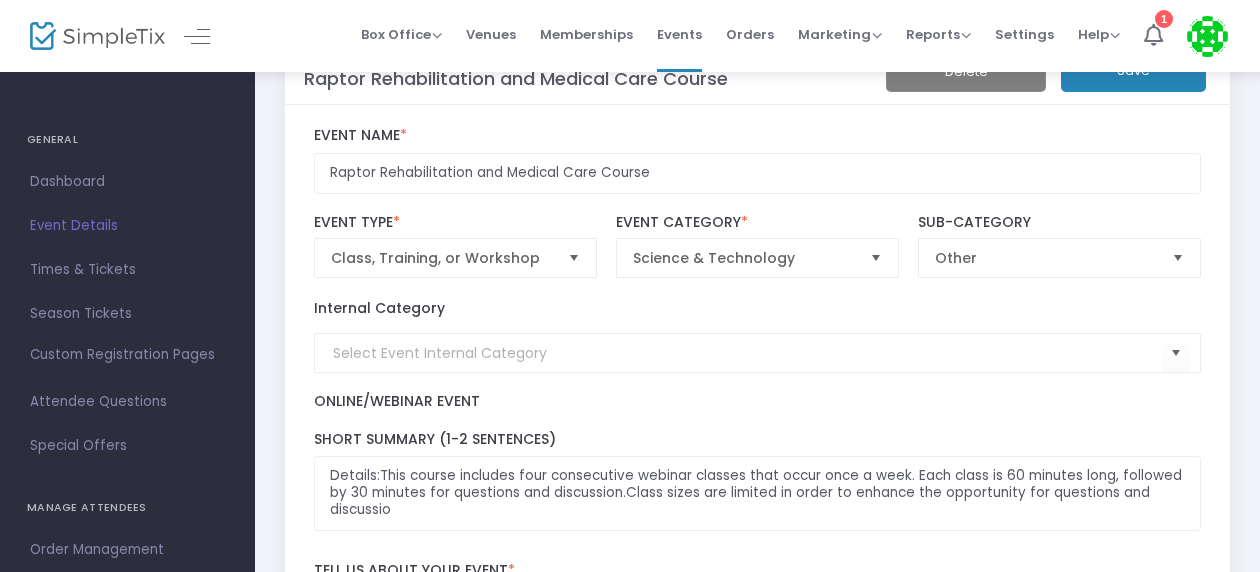 scroll, scrollTop: 57, scrollLeft: 0, axis: vertical 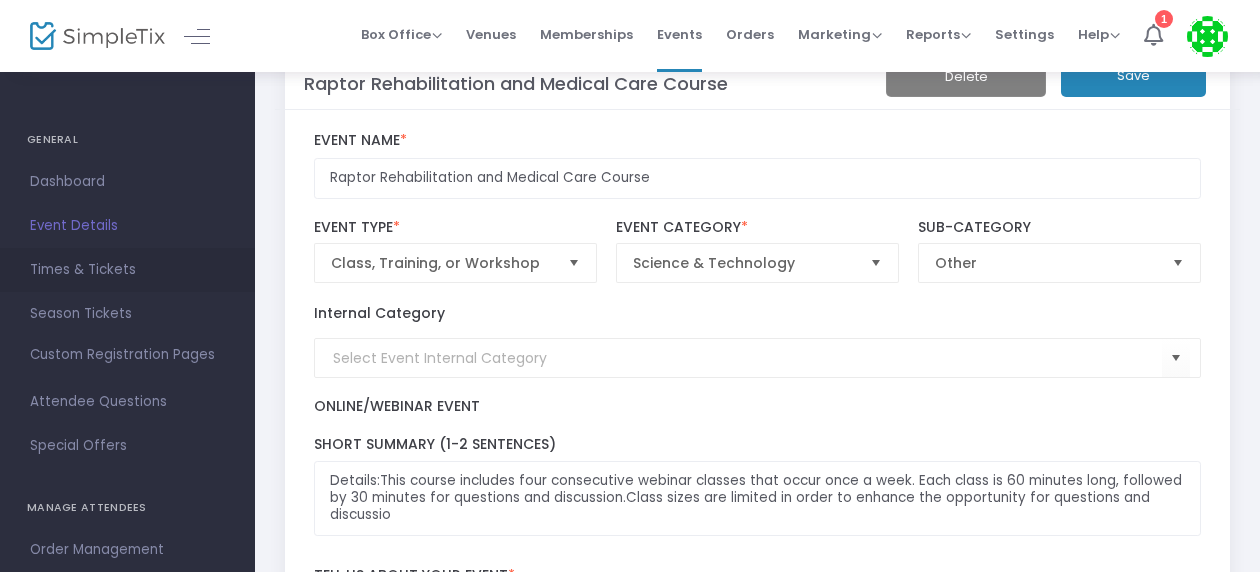 click on "Times & Tickets" at bounding box center [127, 270] 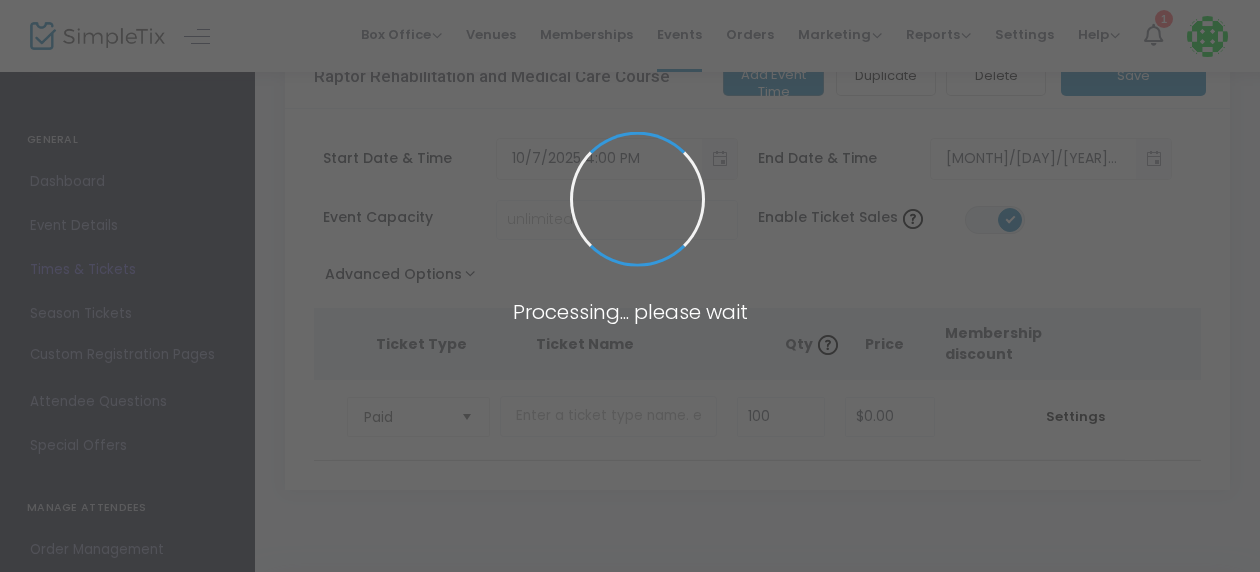 scroll, scrollTop: 0, scrollLeft: 0, axis: both 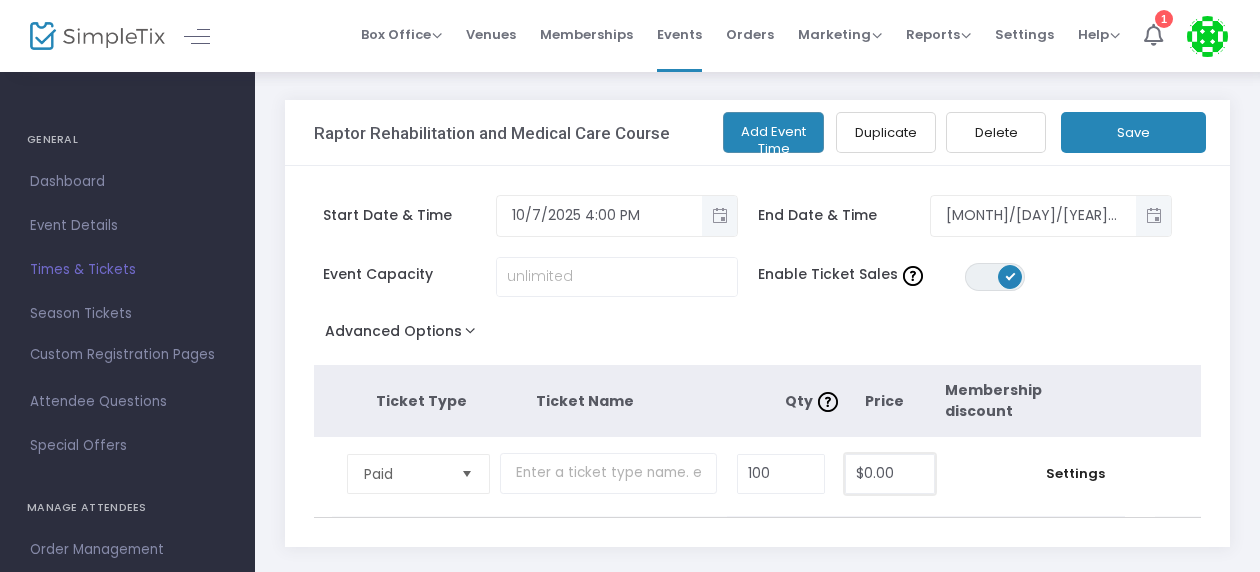 click on "$0.00" at bounding box center [890, 474] 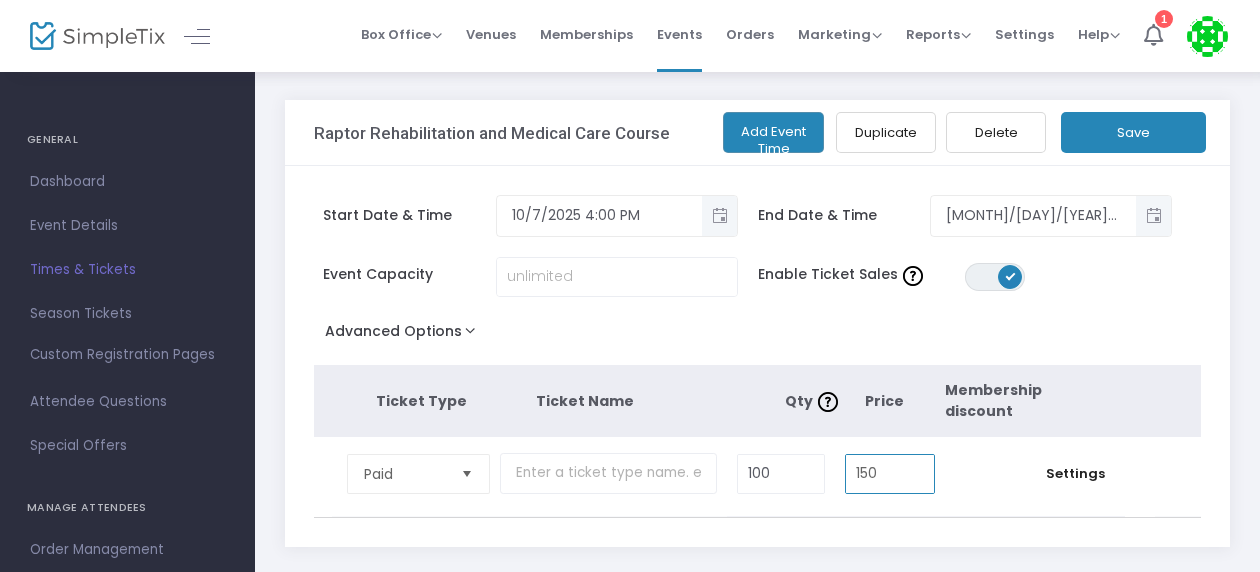 click on "Start Date & Time 10/7/2025 4:00 PM End Date & Time 10/28/2025 4:00 PM Event Capacity  Enable Ticket Sales  ON OFF  Advanced Options  Event Time Title   Limit the total number of orders per event time  ON OFF Ticket Type Ticket Name Qty  Price Membership discount Paid  Required.  100 150 Settings  Ticket Description  Required.  ON OFF Editor mode TICKET NOTE Ticket can be purchased  By Attendees and Staff Minimum tickets per order 0 Maximum tickets per order 1 Do you want to charge your ticket buyers a service fee?   Absorb fee: Ticketing fees will be deducted from your ticket revenue    Pass ticketing fees and credit card processing fees to the buyer   The fee will be $5.63     Charge a custom fee When should ticket sales start?   Start ticket sales immediately   Specific Date   Start ticket sales a specific number of days before the event   Start ticket sales a specific number of days and hours before the event When should ticket sales for this ticket type end?        Specific Date       Yes" 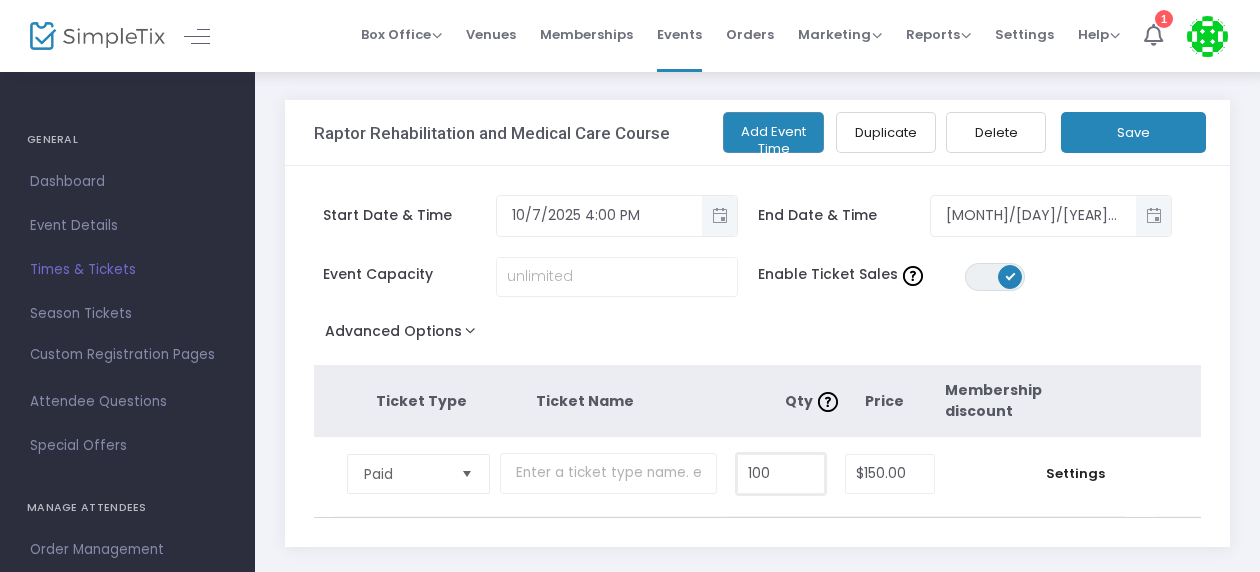 click on "100" at bounding box center (781, 474) 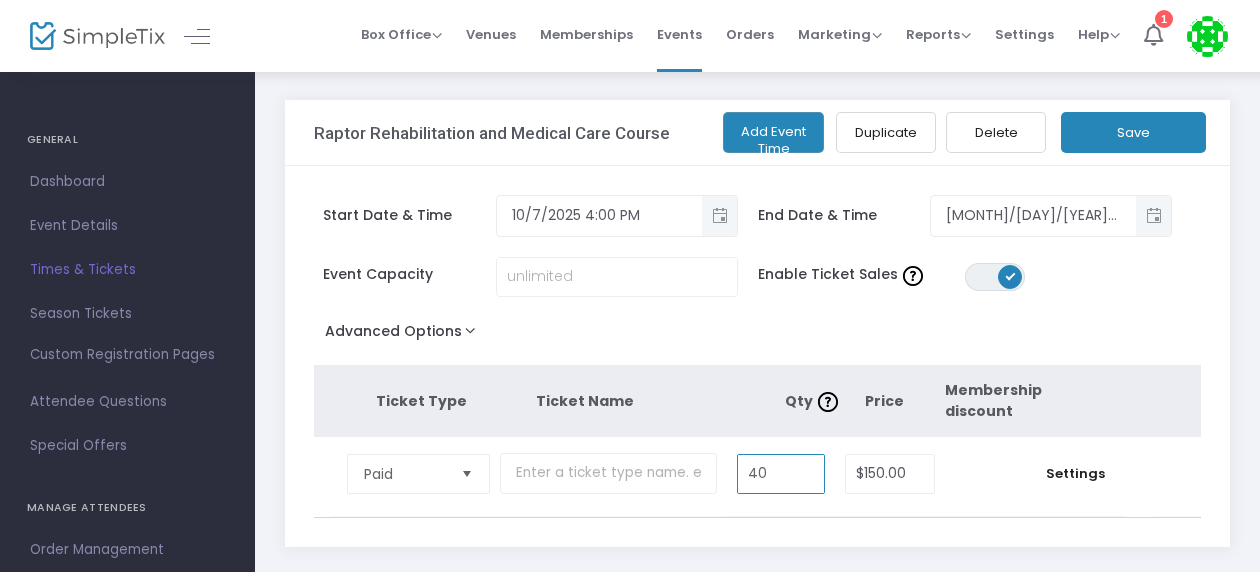 type on "40" 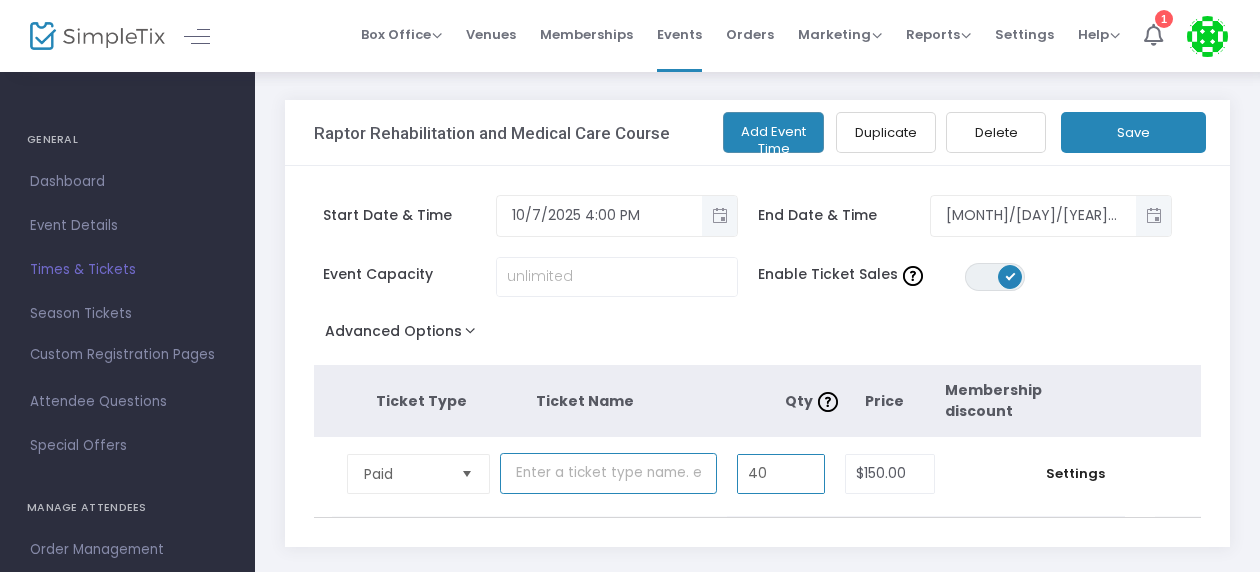 click at bounding box center (608, 473) 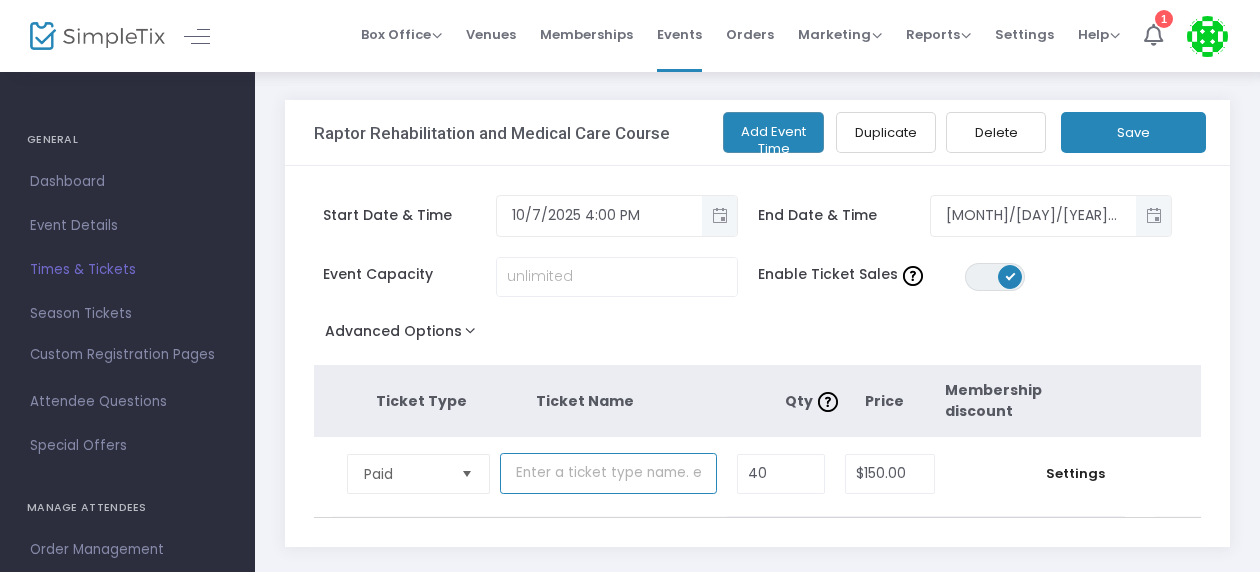 type on "Raptor Rehabilitation and Medical Care" 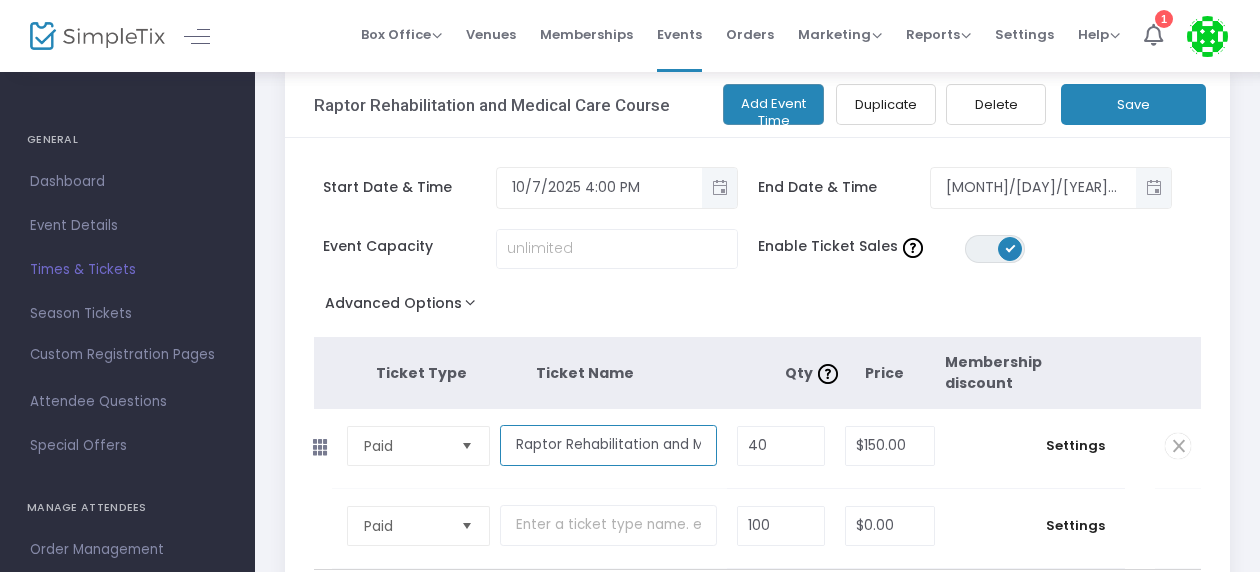 scroll, scrollTop: 0, scrollLeft: 0, axis: both 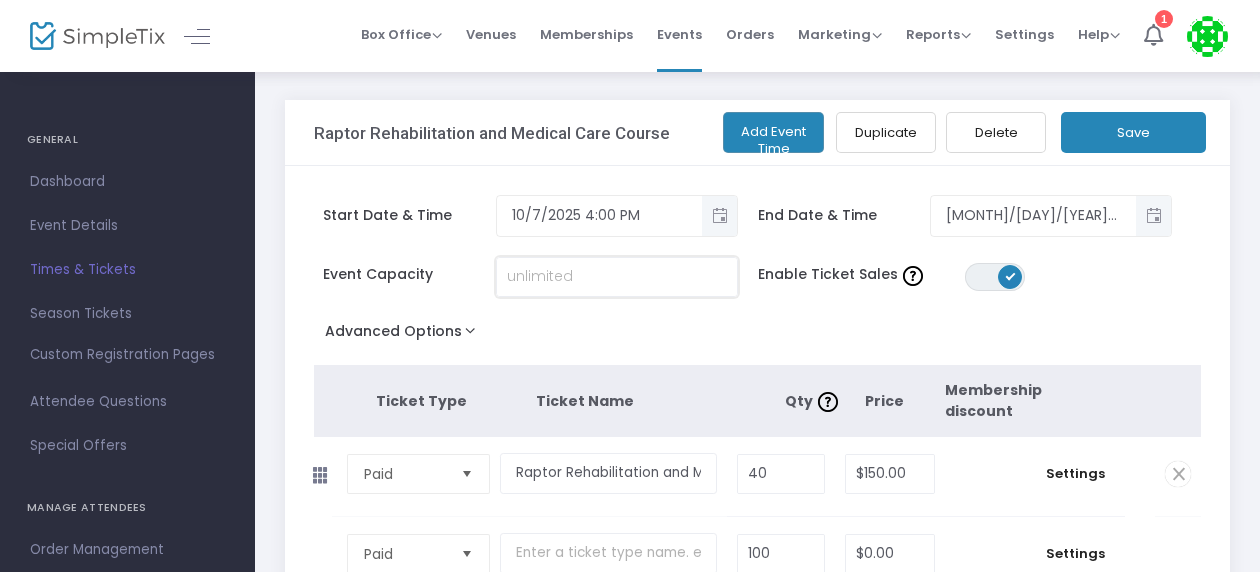click at bounding box center (617, 277) 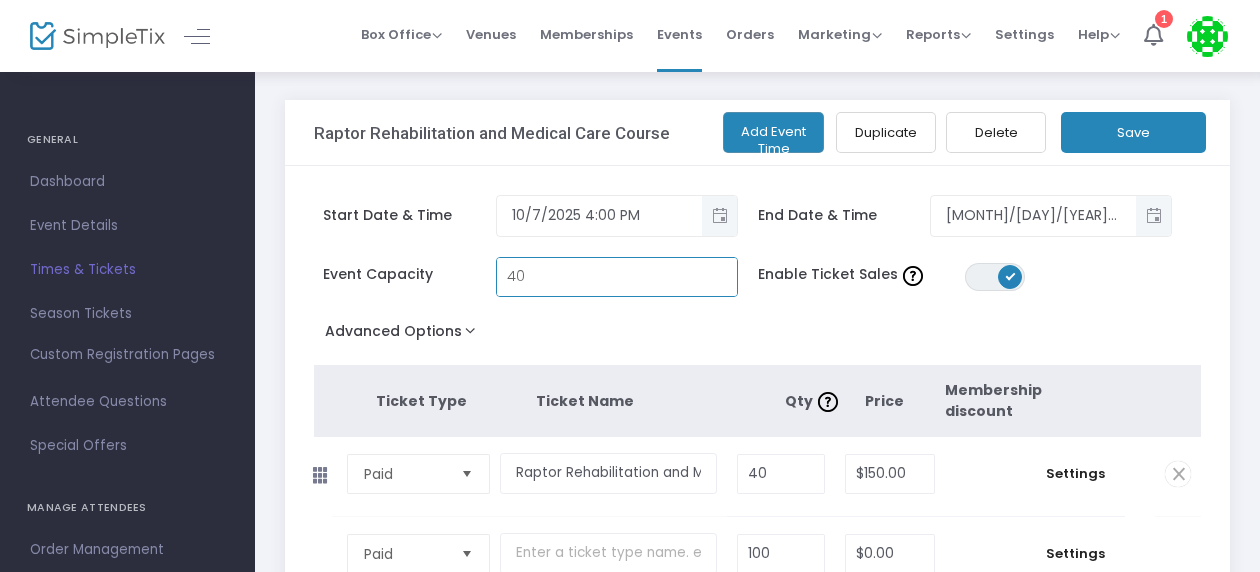 type on "40" 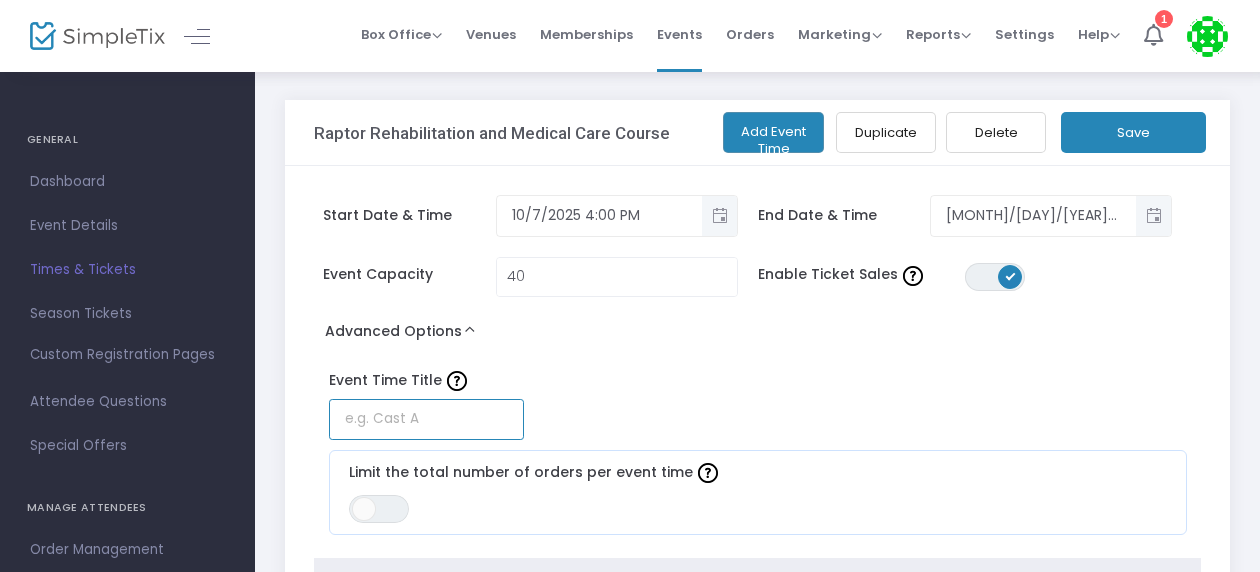 click at bounding box center (426, 419) 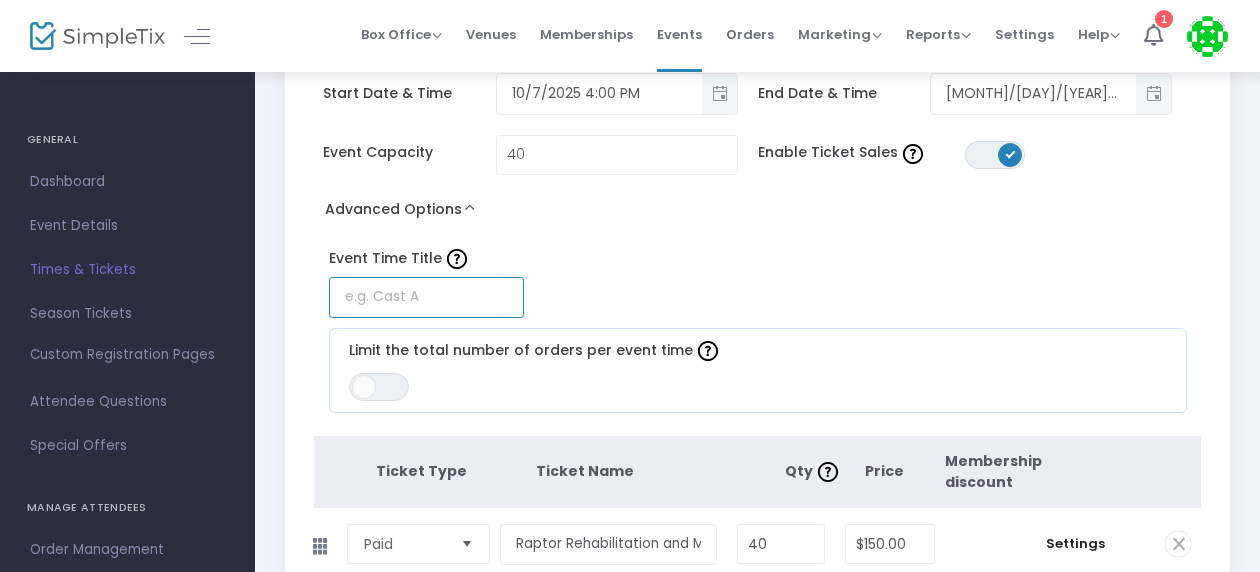 scroll, scrollTop: 126, scrollLeft: 0, axis: vertical 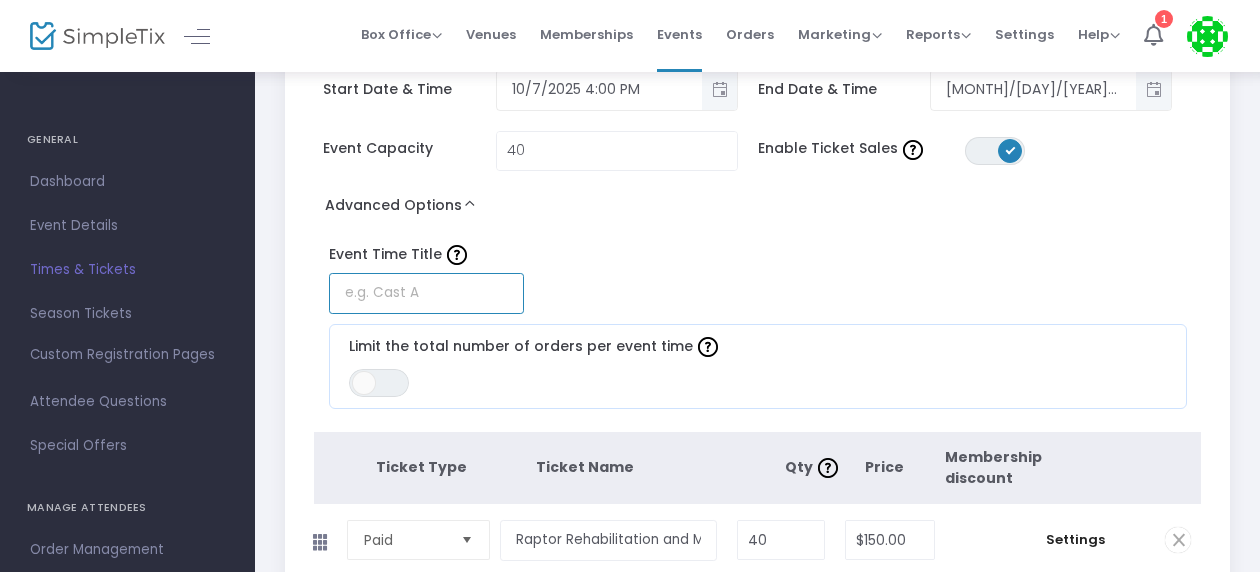click at bounding box center [426, 293] 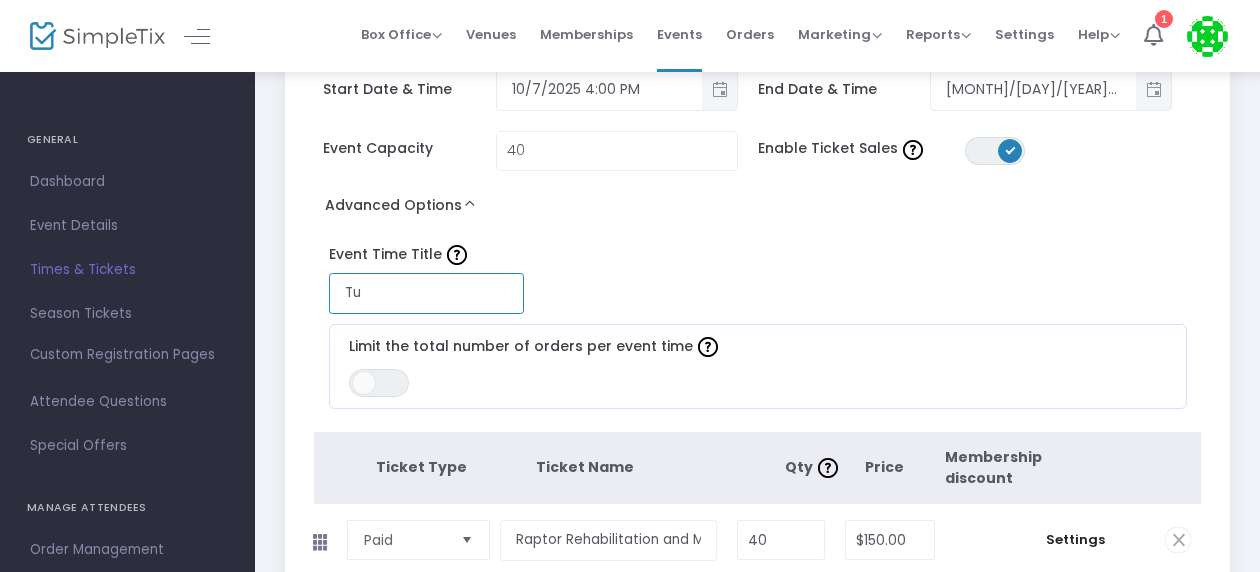 type on "T" 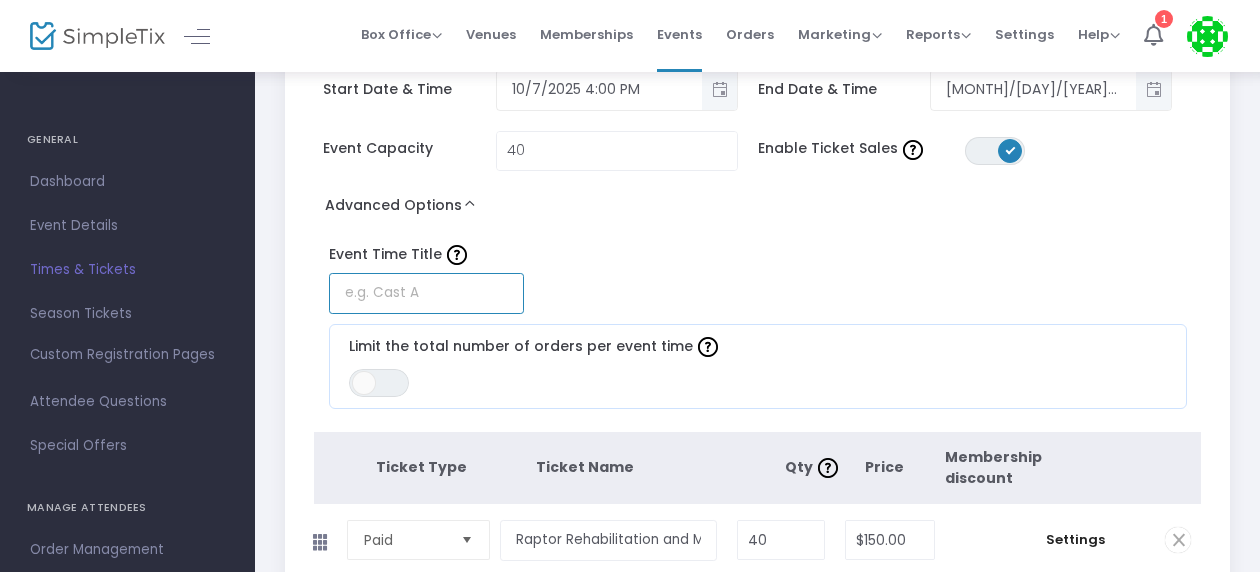 type on "O" 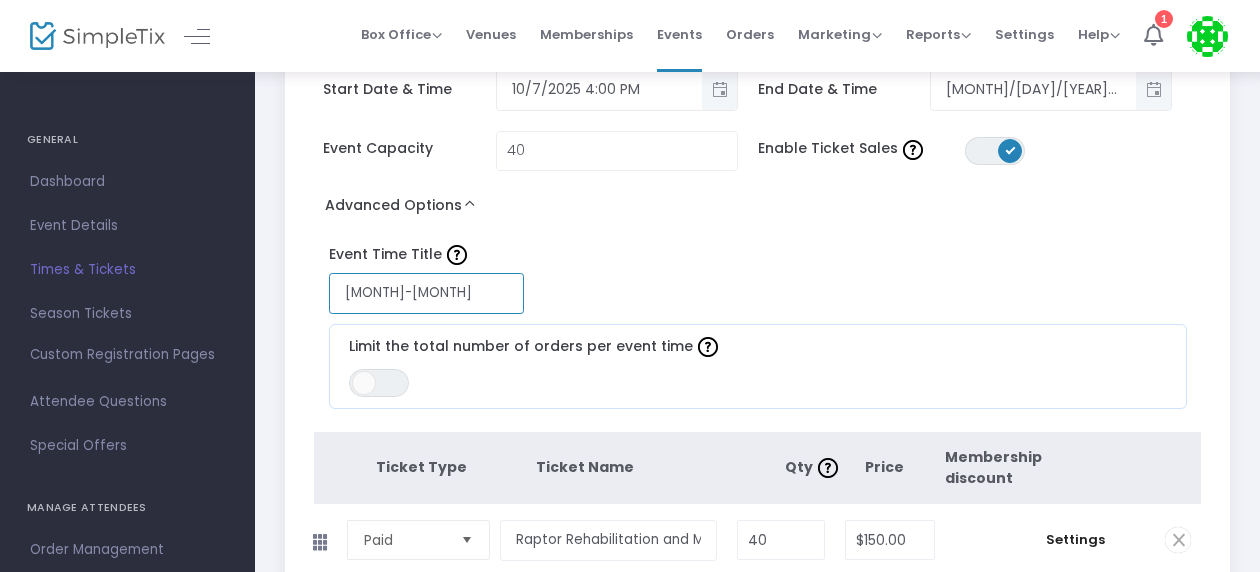 click on "[MONTH]-[MONTH]" at bounding box center [426, 293] 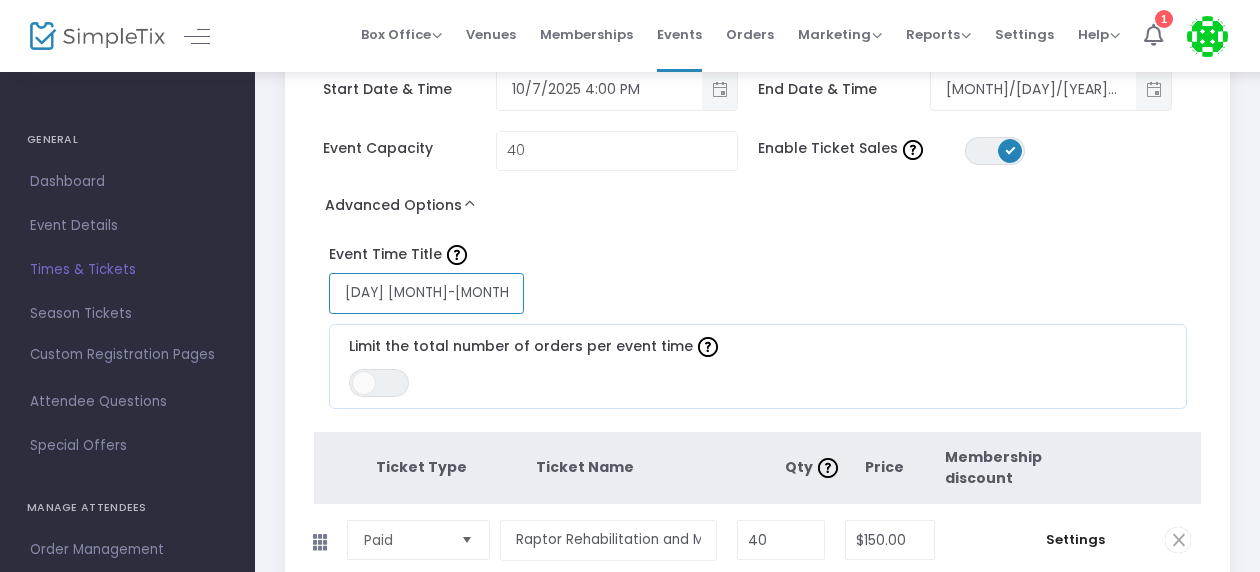 click on "[DAY] [MONTH]-[MONTH]" at bounding box center (426, 293) 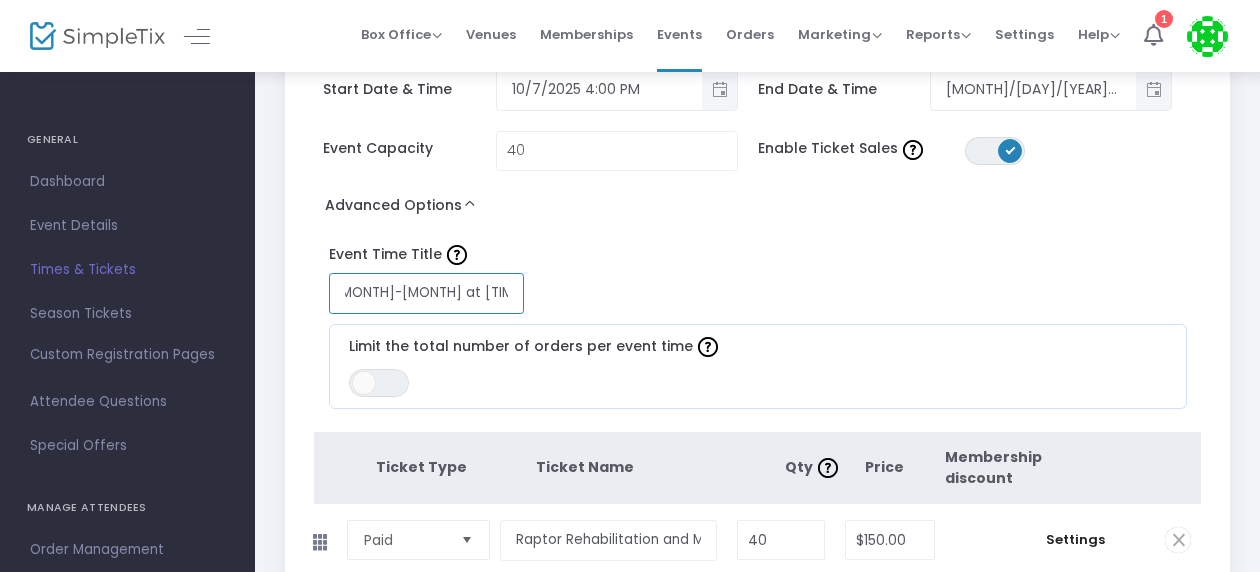scroll, scrollTop: 0, scrollLeft: 75, axis: horizontal 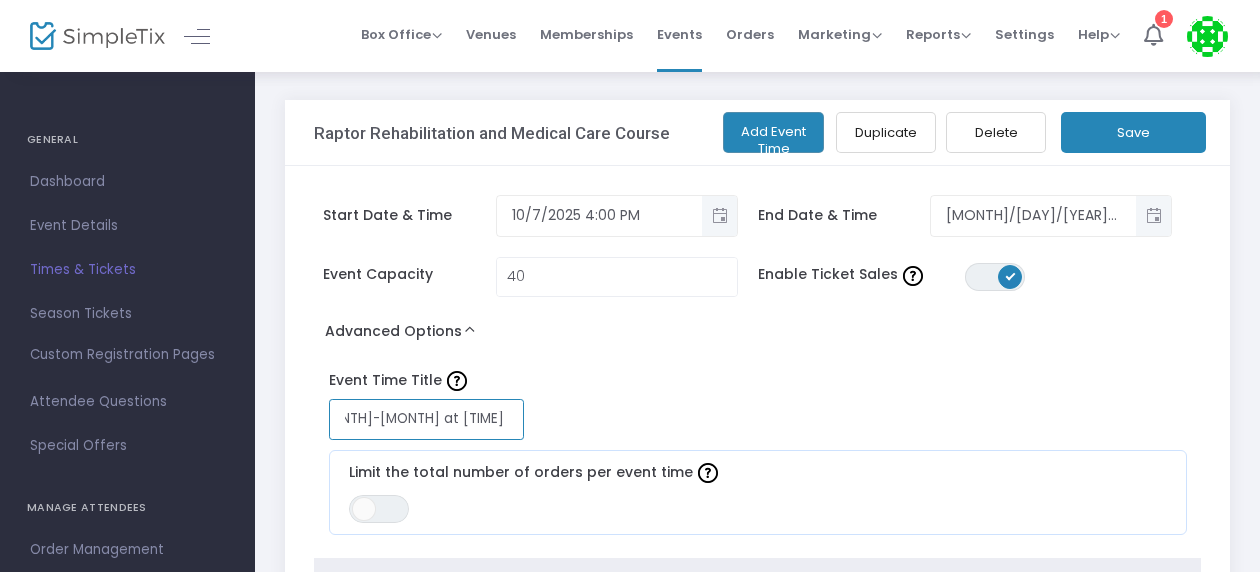 type on "[DAY] [MONTH]-[MONTH] at [TIME] [TIMEZONE]" 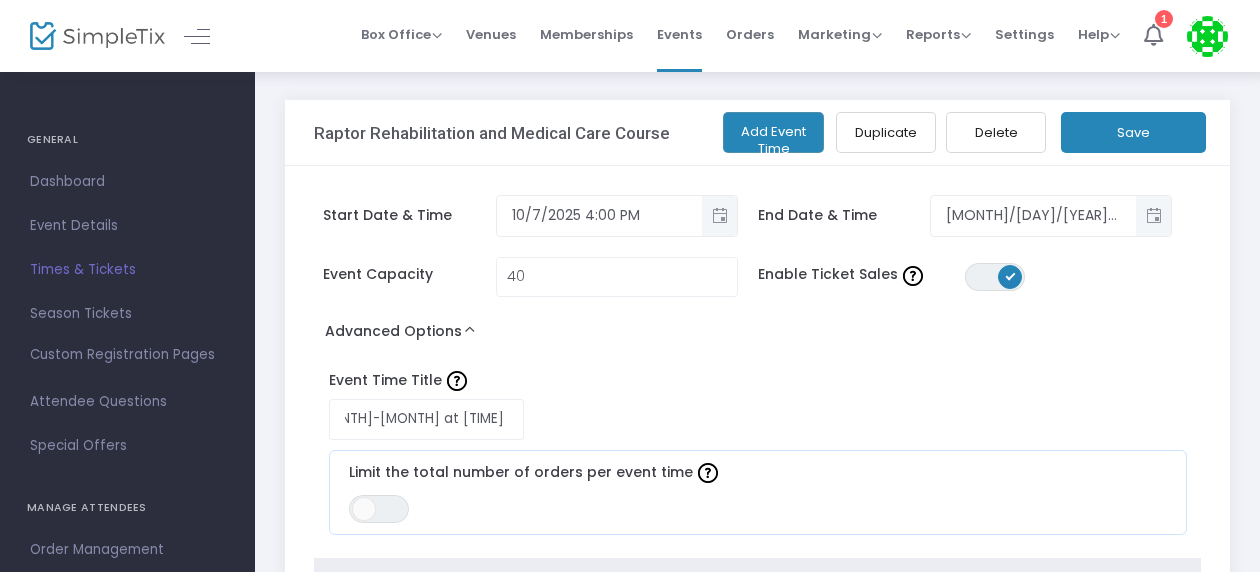 click on "Save" 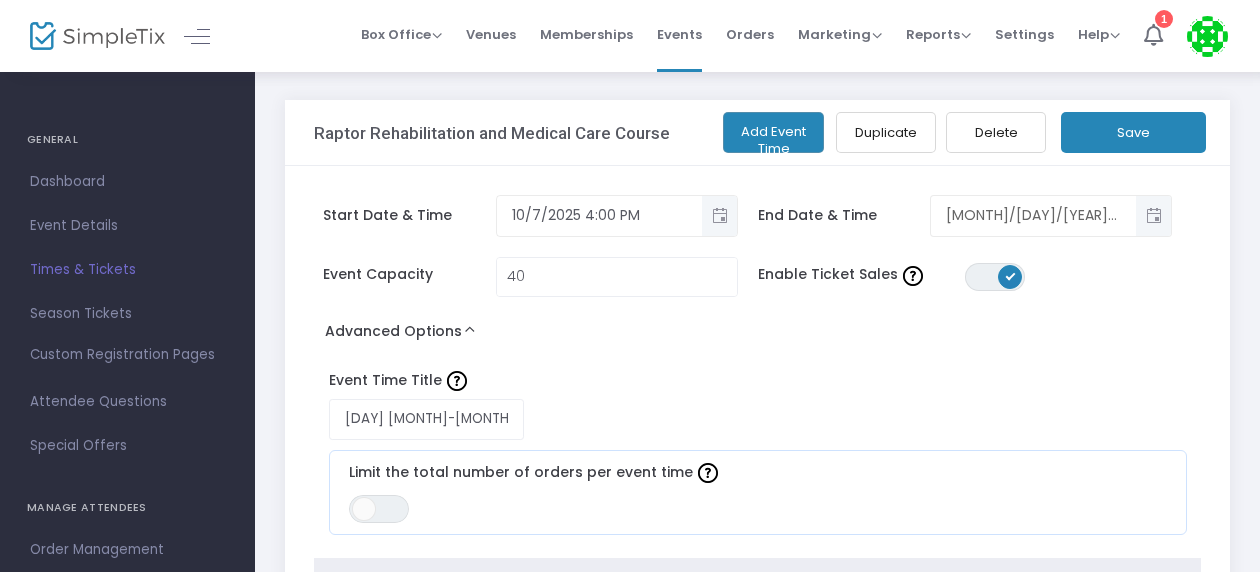 click 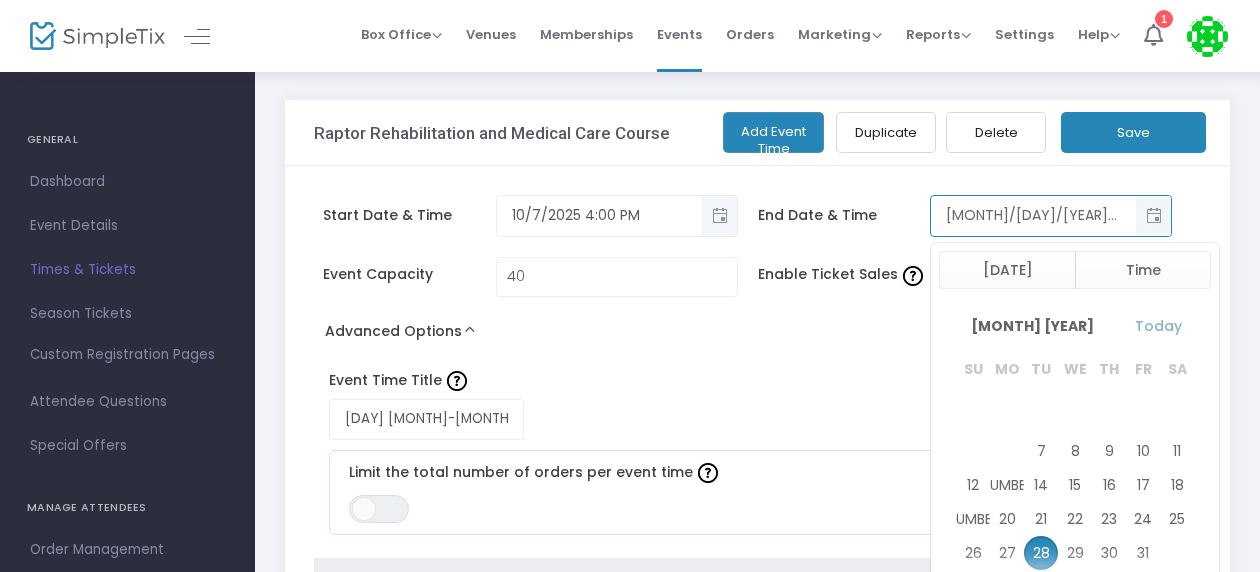 scroll, scrollTop: 480, scrollLeft: 0, axis: vertical 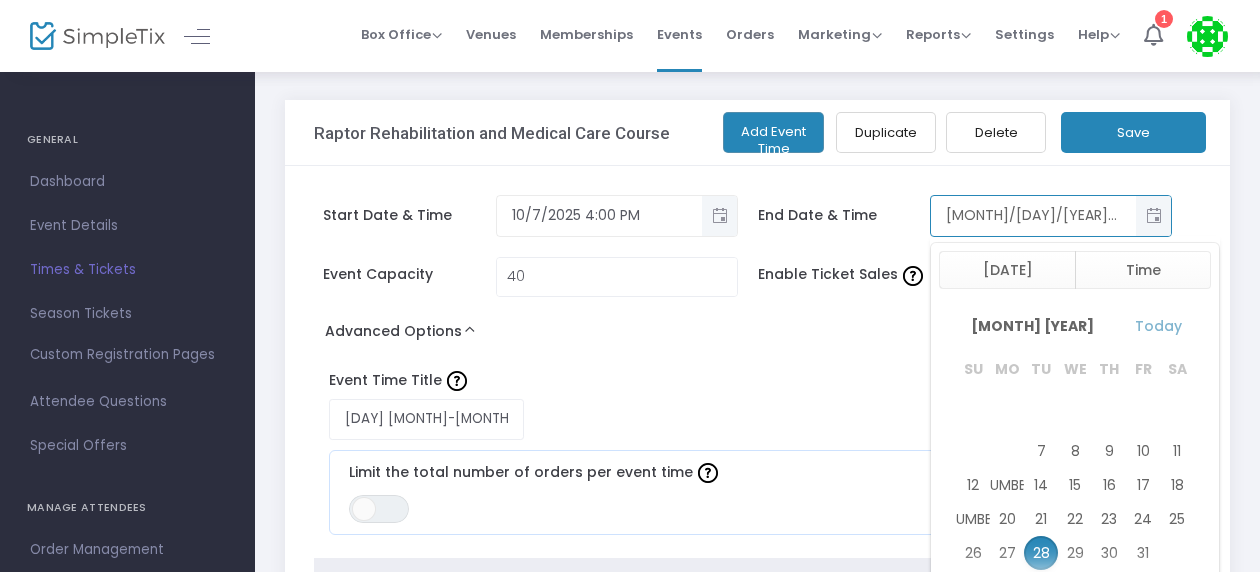 click on "[MONTH]/[DAY]/[YEAR] [TIME]" at bounding box center [1033, 215] 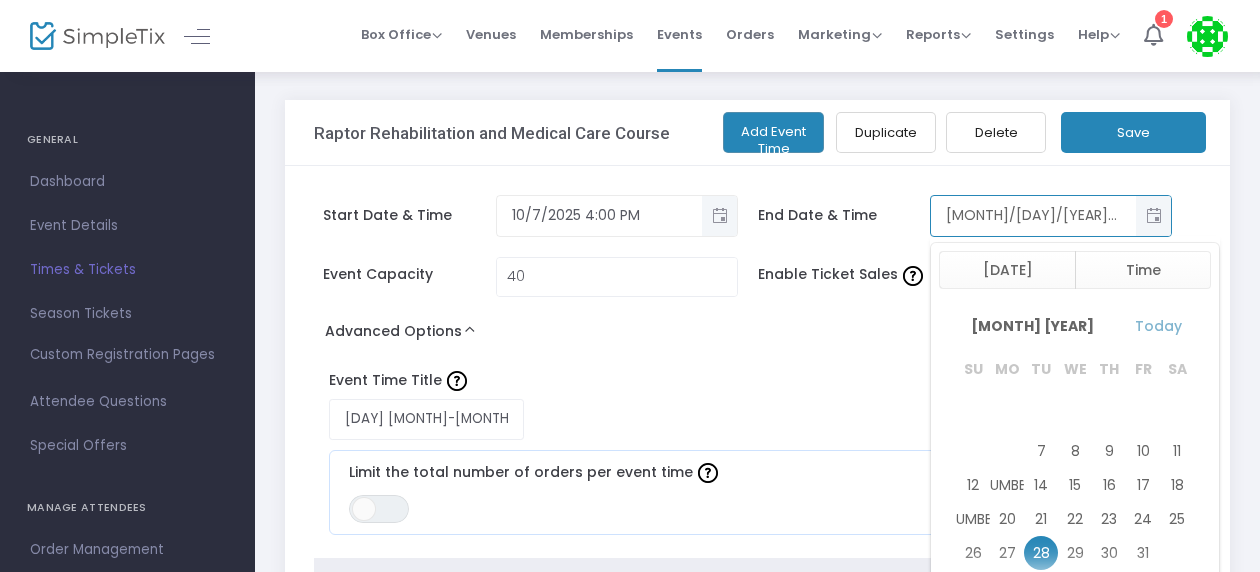 click on "[MONTH]/[DAY]/[YEAR] [TIME]" at bounding box center (1033, 215) 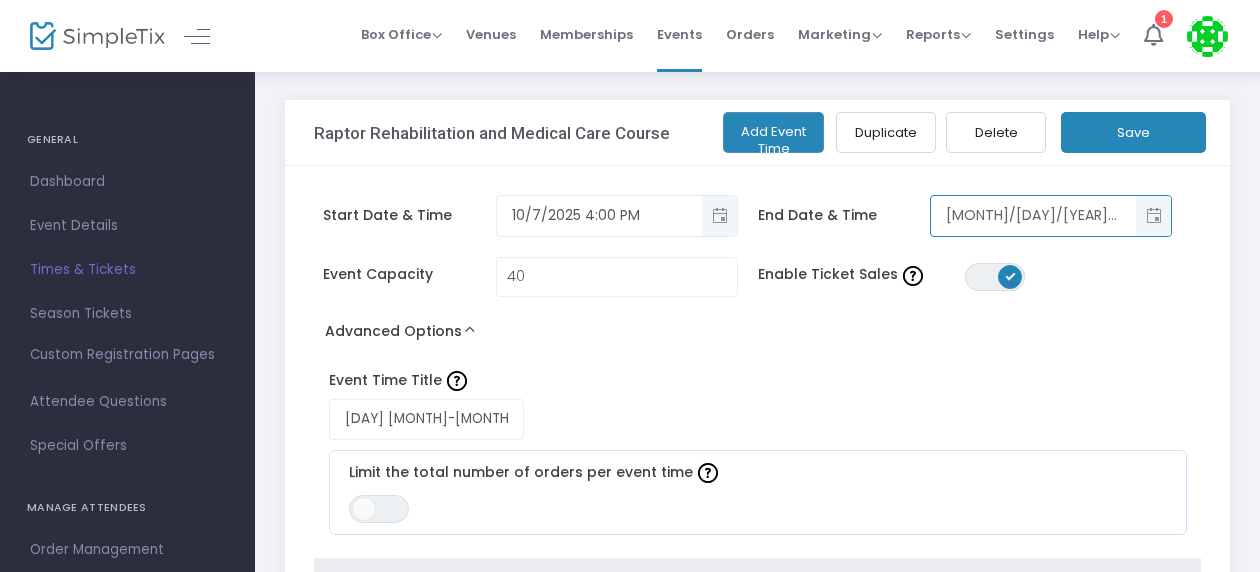 click on "[MONTH]/[DAY]/[YEAR] [TIME] [TIME] [AMPM]" at bounding box center (1033, 215) 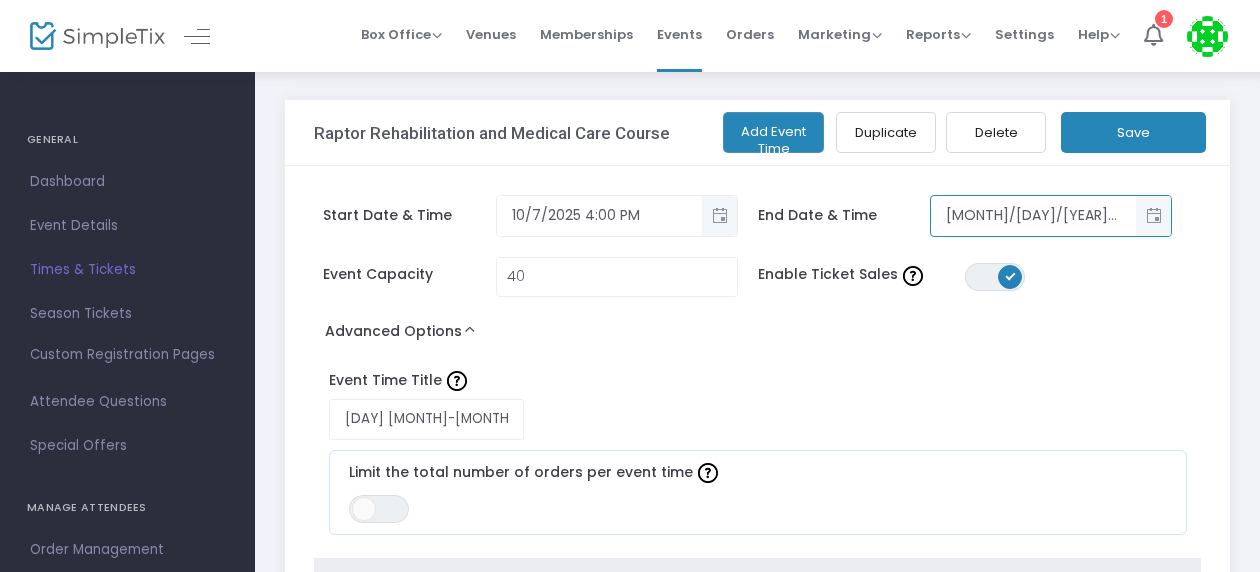 click on "Event Capacity  40 Enable Ticket Sales  ON OFF" 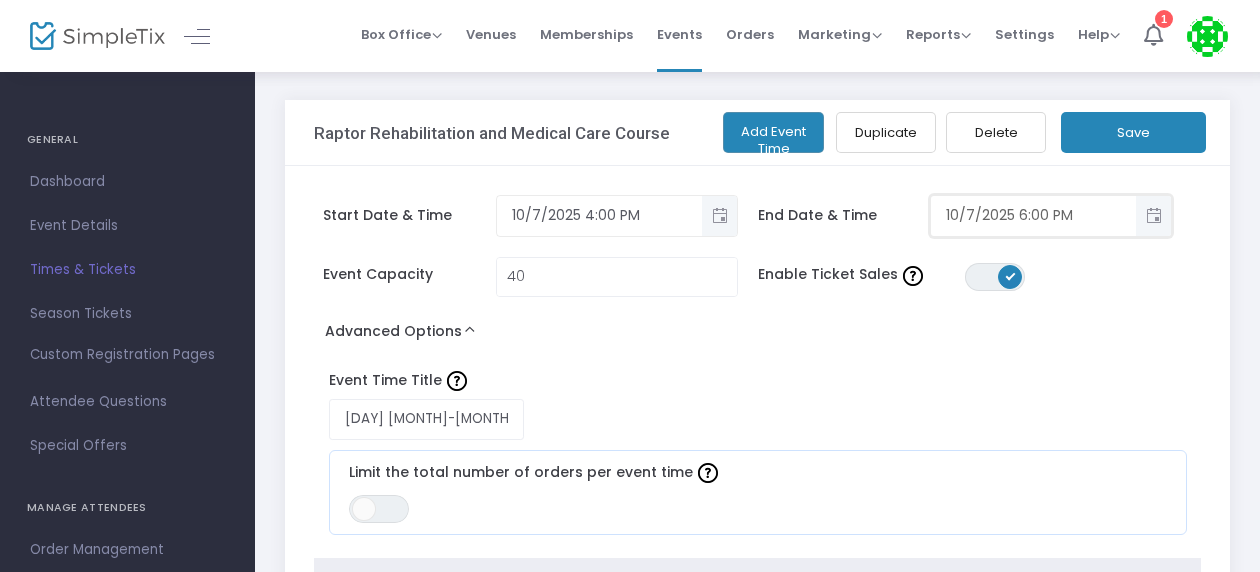 click on "10/7/2025 6:00 PM" at bounding box center (1033, 215) 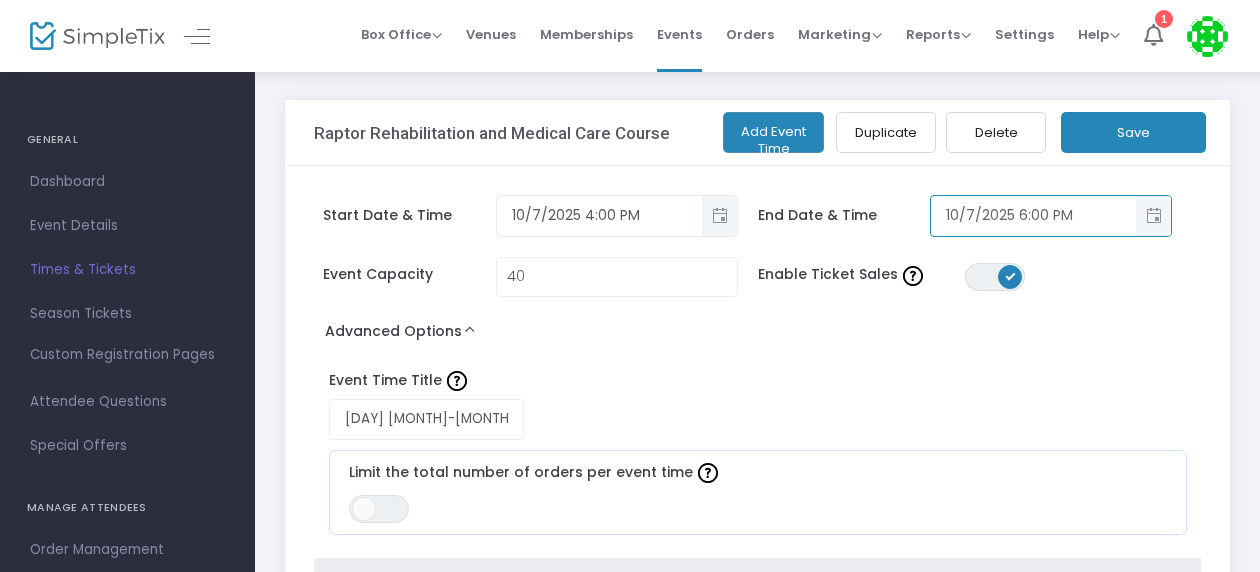 click on "10/7/2025 6:00 PM" at bounding box center [1033, 215] 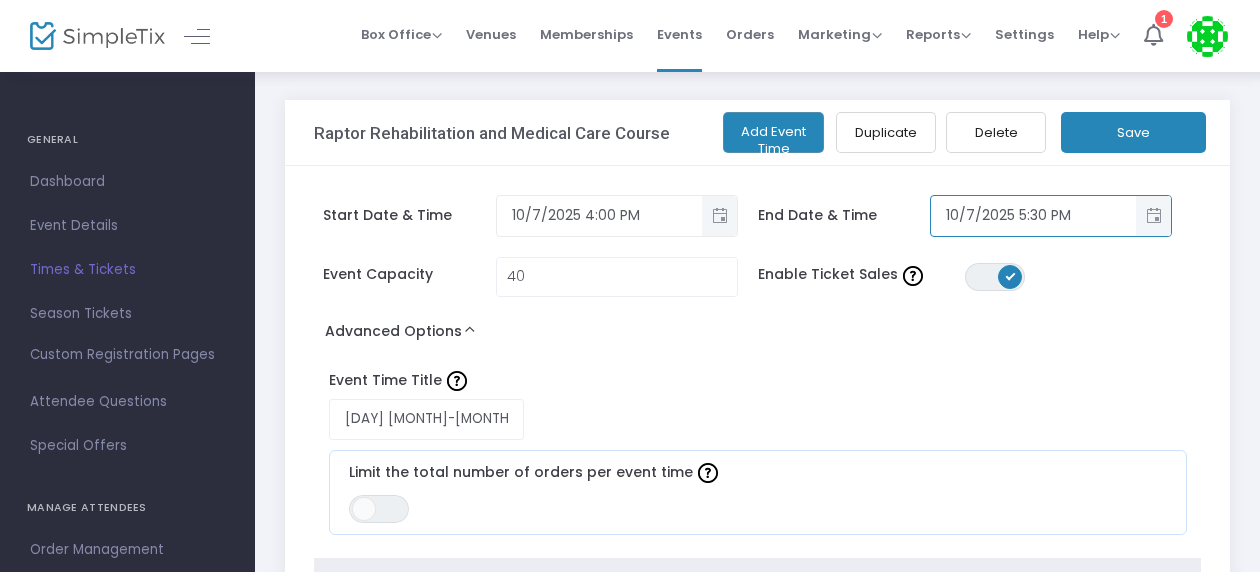 click on "Event Capacity  40 Enable Ticket Sales  ON OFF" 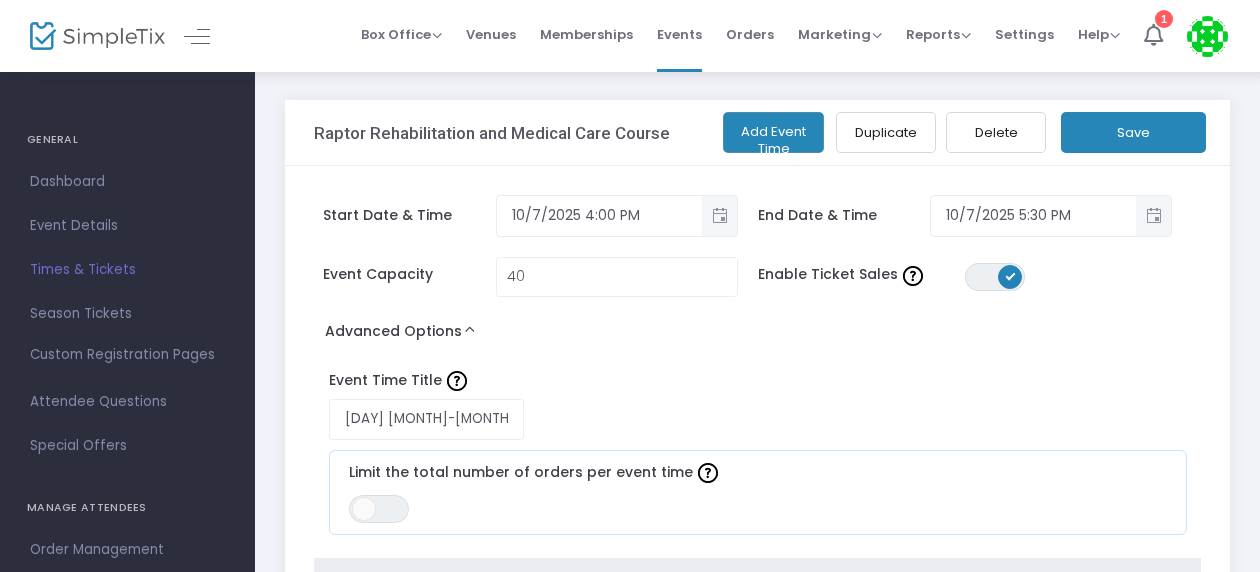 click on "Save" 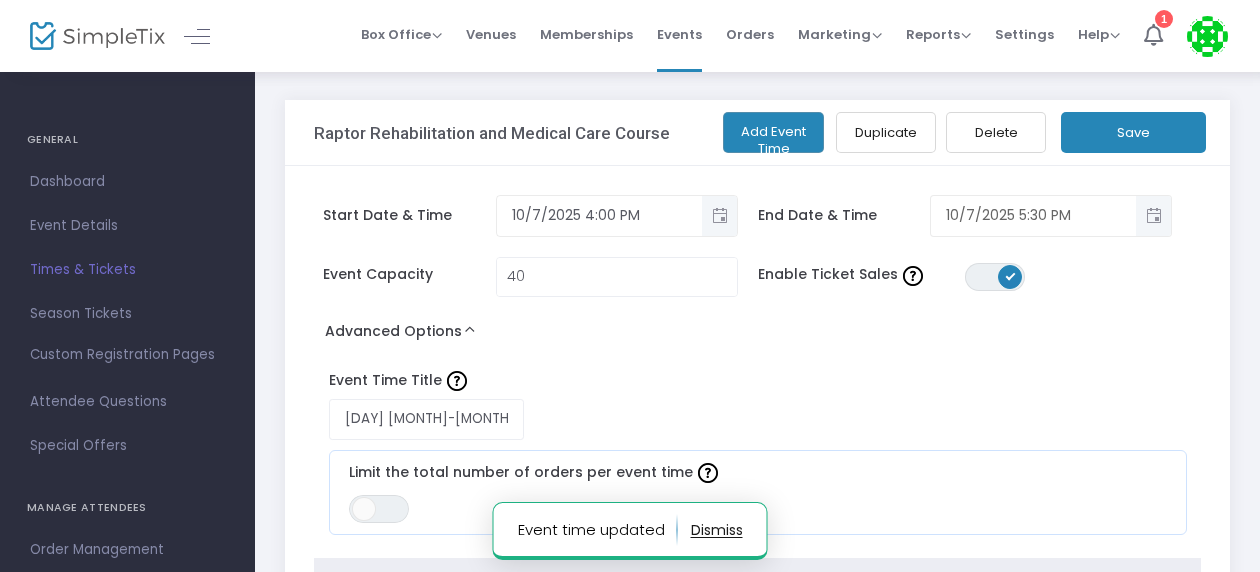 click 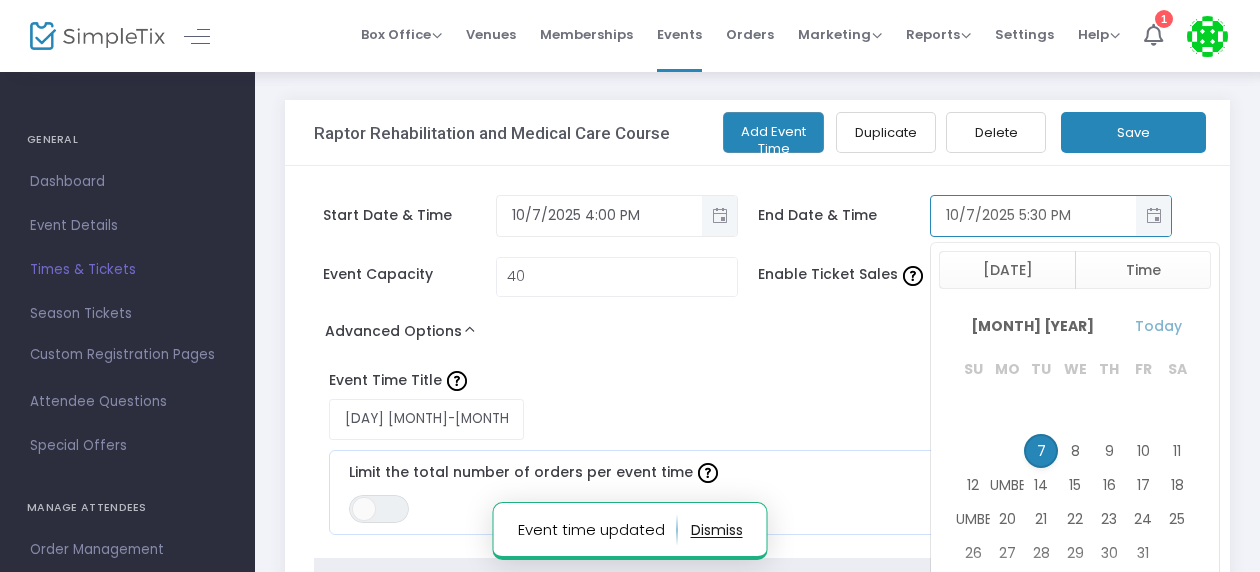 scroll, scrollTop: 30, scrollLeft: 0, axis: vertical 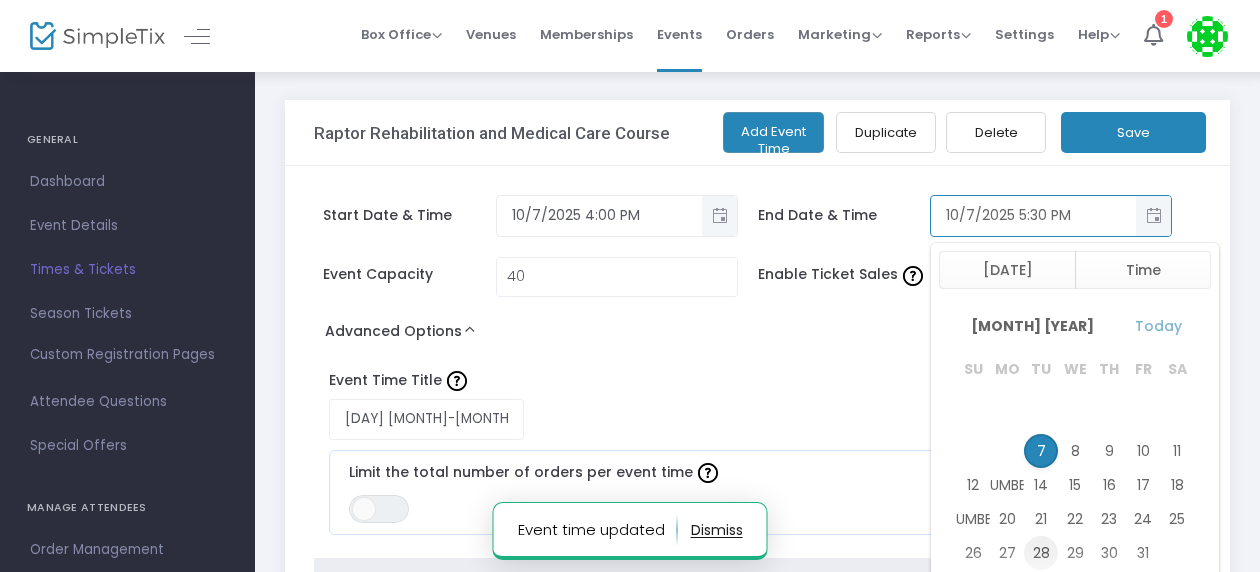 click on "28" at bounding box center [1041, 553] 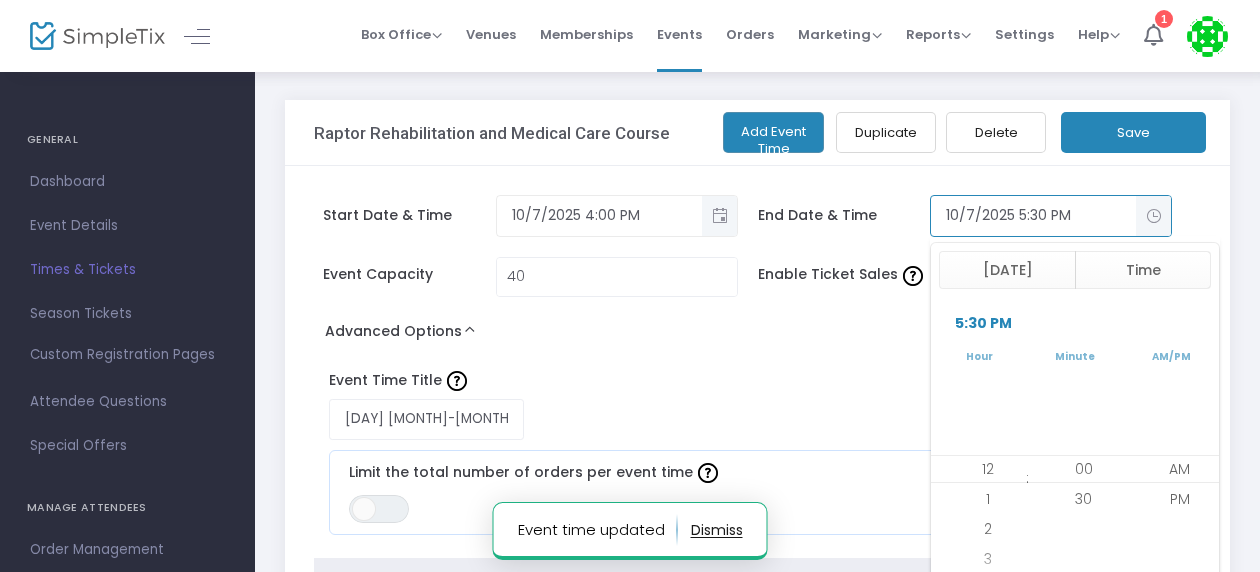 scroll, scrollTop: 510, scrollLeft: 0, axis: vertical 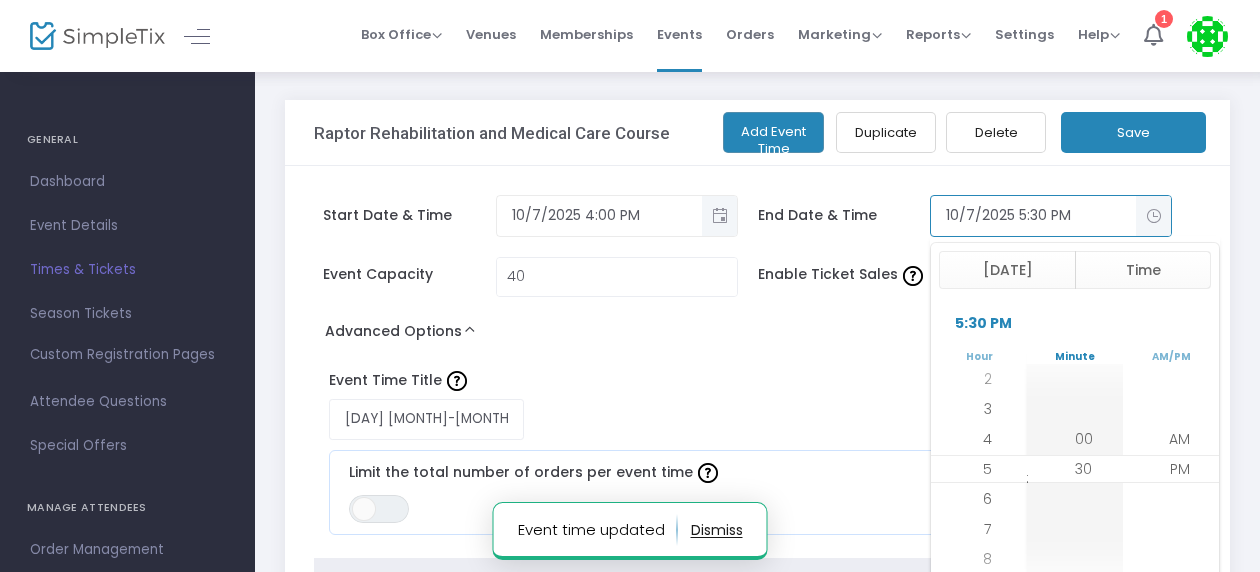 click on "Save" 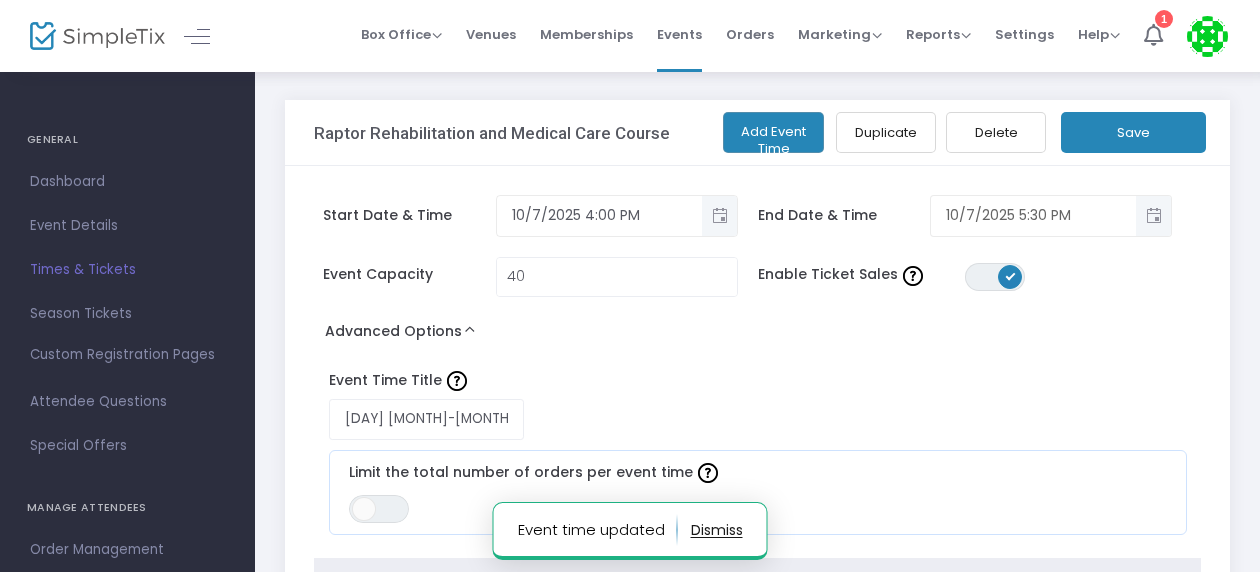 click 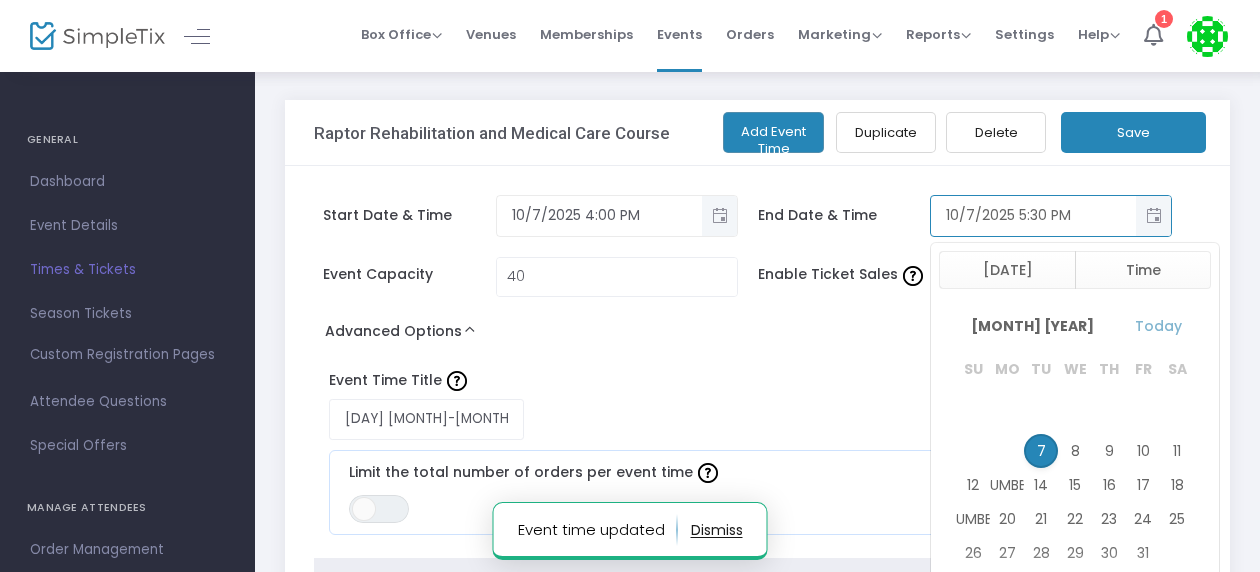 scroll, scrollTop: 30, scrollLeft: 0, axis: vertical 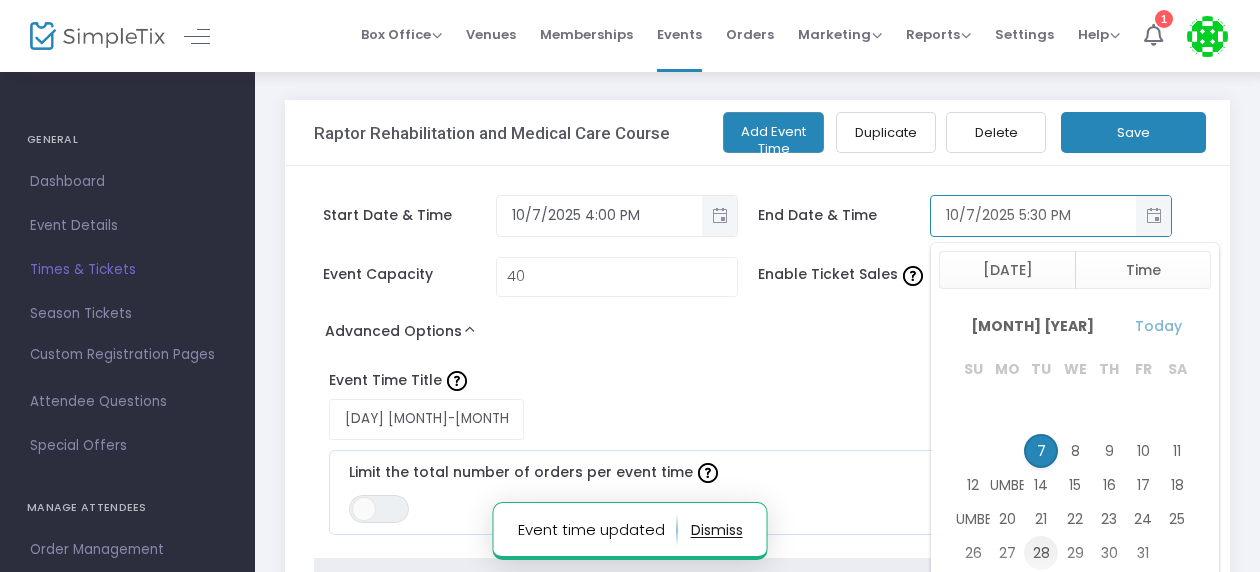 click on "28" at bounding box center (1041, 553) 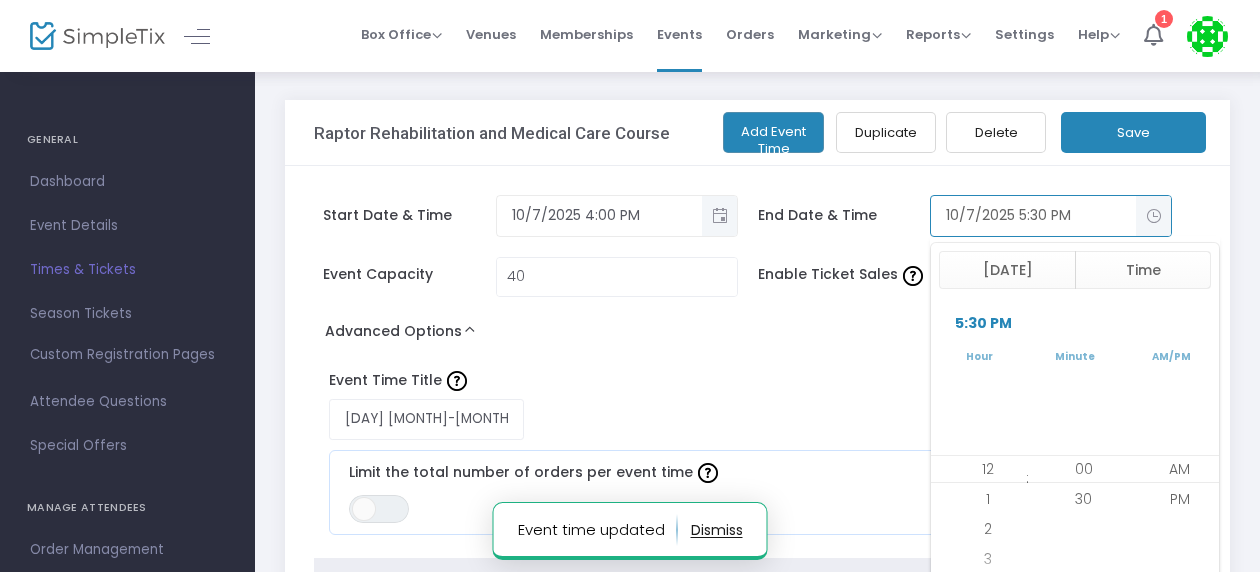 scroll, scrollTop: 510, scrollLeft: 0, axis: vertical 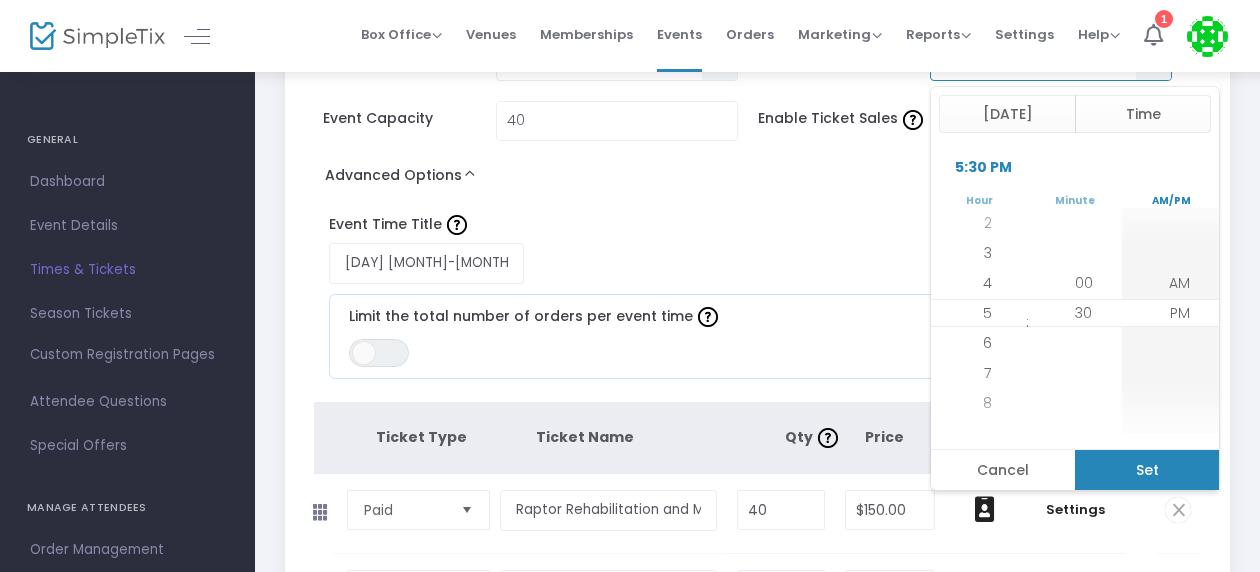 click on "Set" 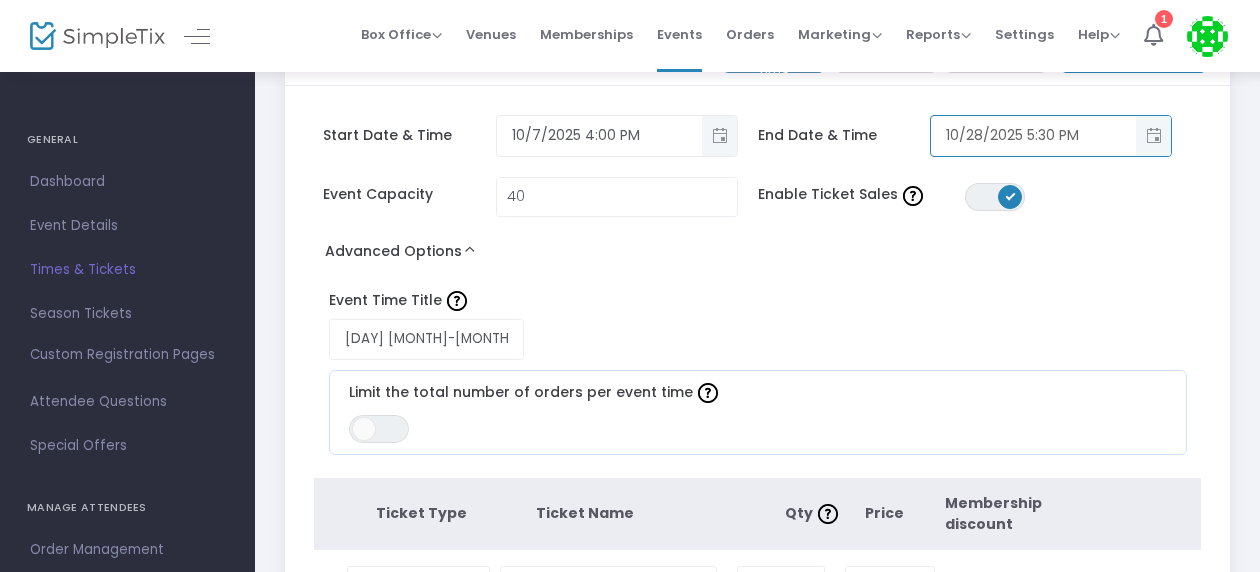 scroll, scrollTop: 40, scrollLeft: 0, axis: vertical 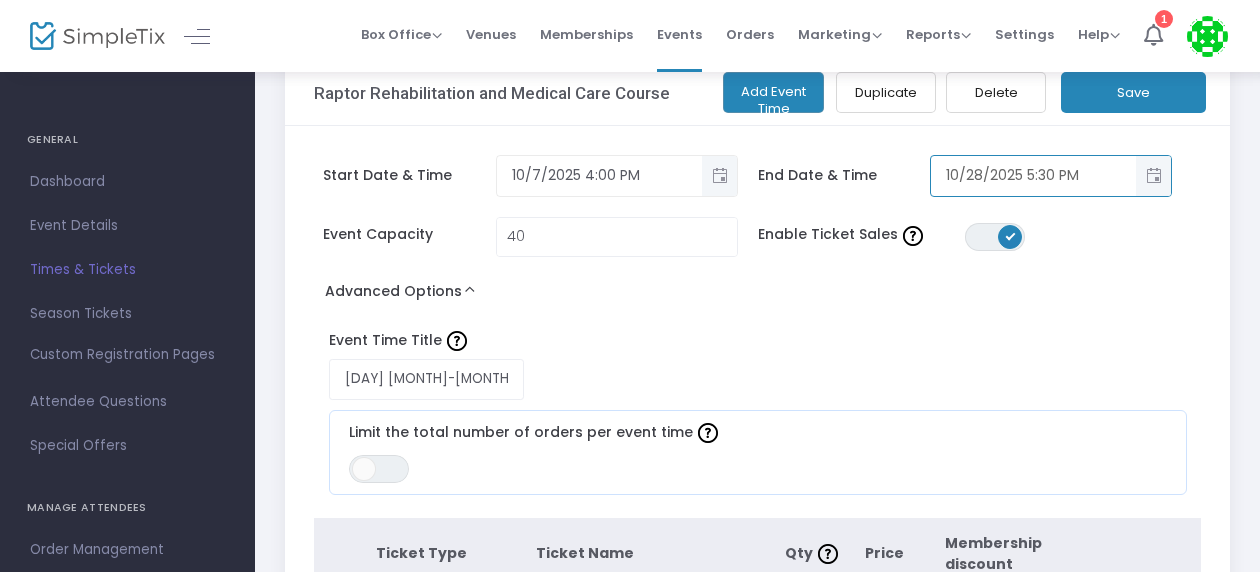 click on "Save" 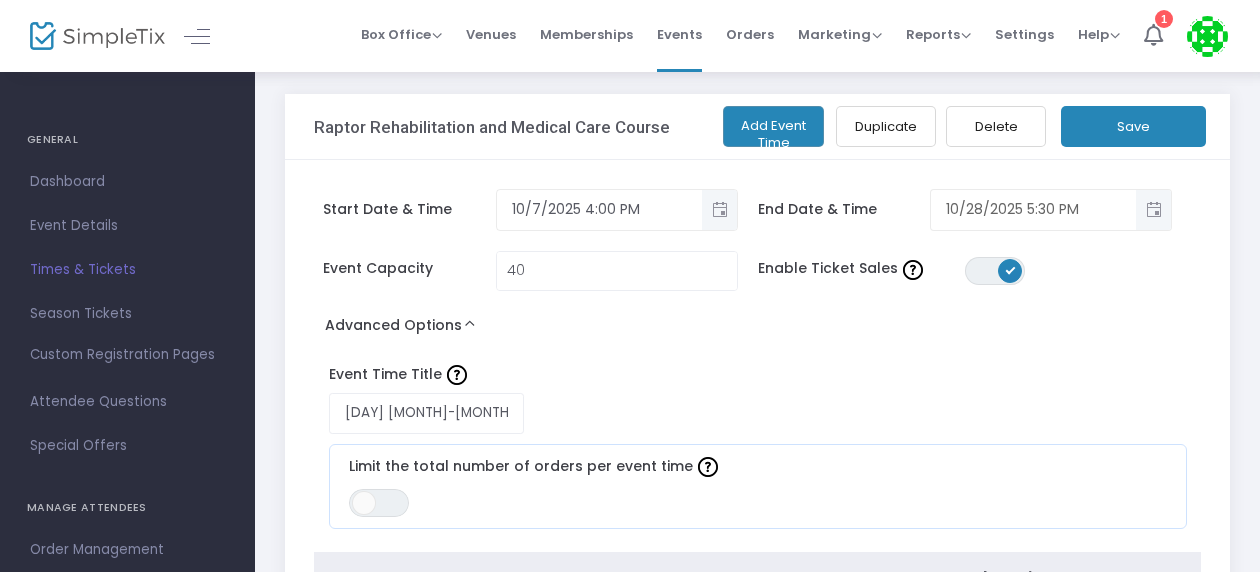 scroll, scrollTop: 0, scrollLeft: 0, axis: both 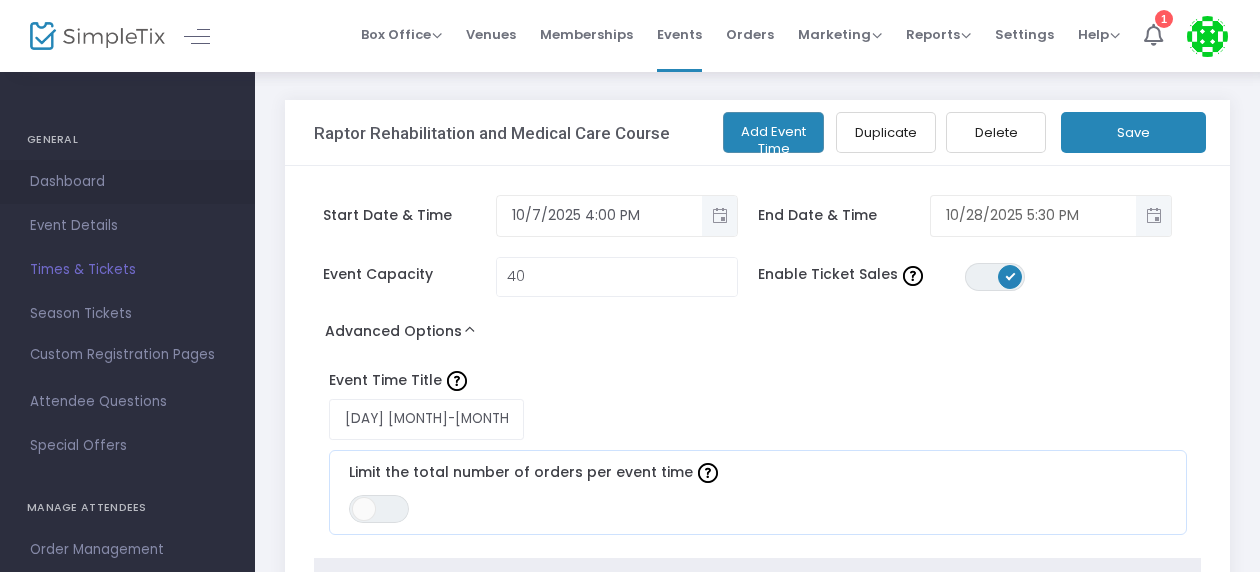 click on "Dashboard" at bounding box center (127, 182) 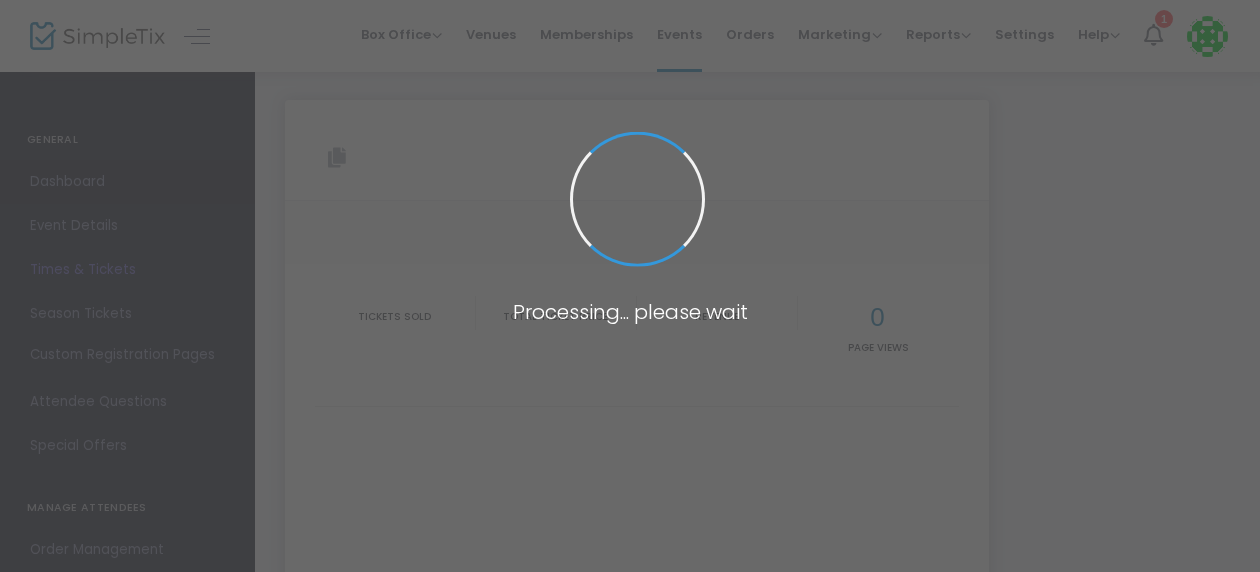 type on "https://www.simpletix.com/e/raptor-rehabilitation-and-medical-care-cou-tickets-229083" 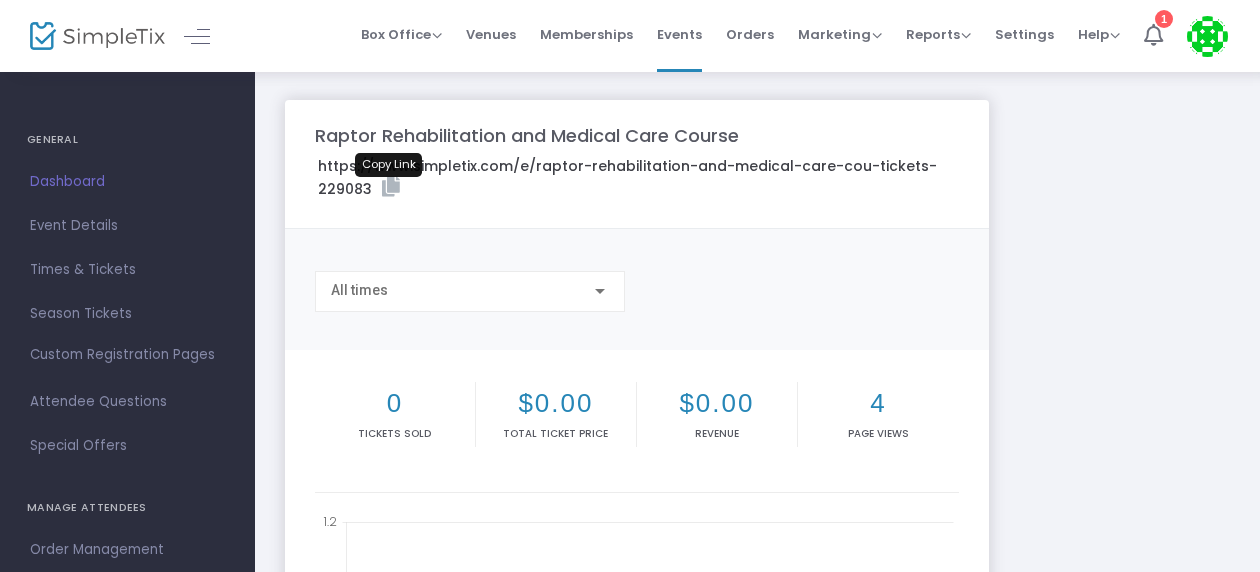 click 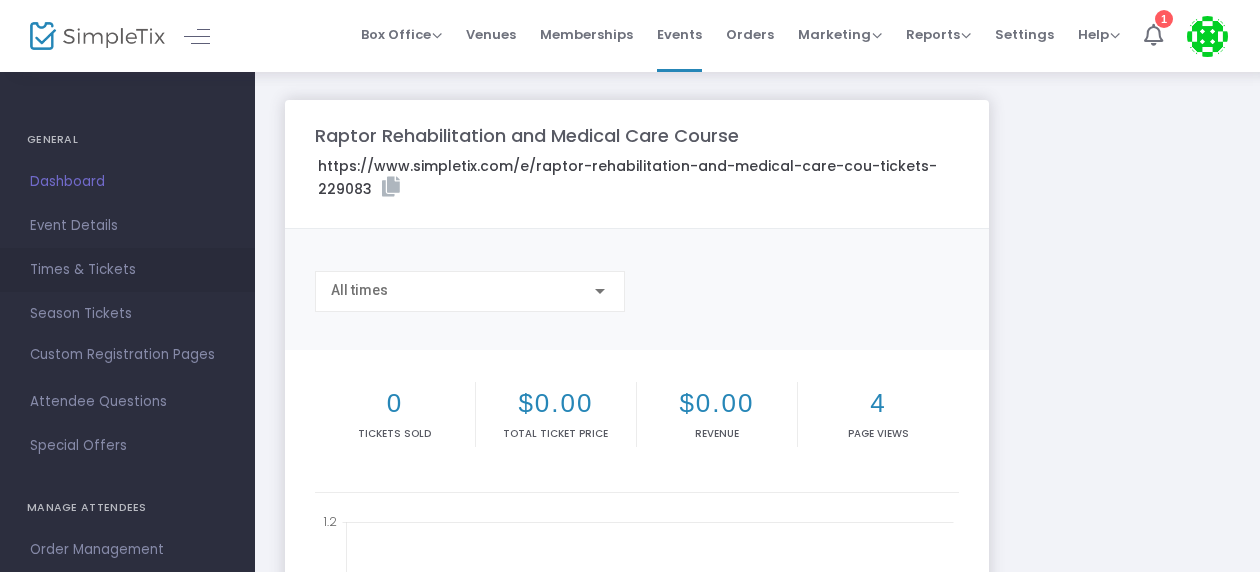 click on "Times & Tickets" at bounding box center [127, 270] 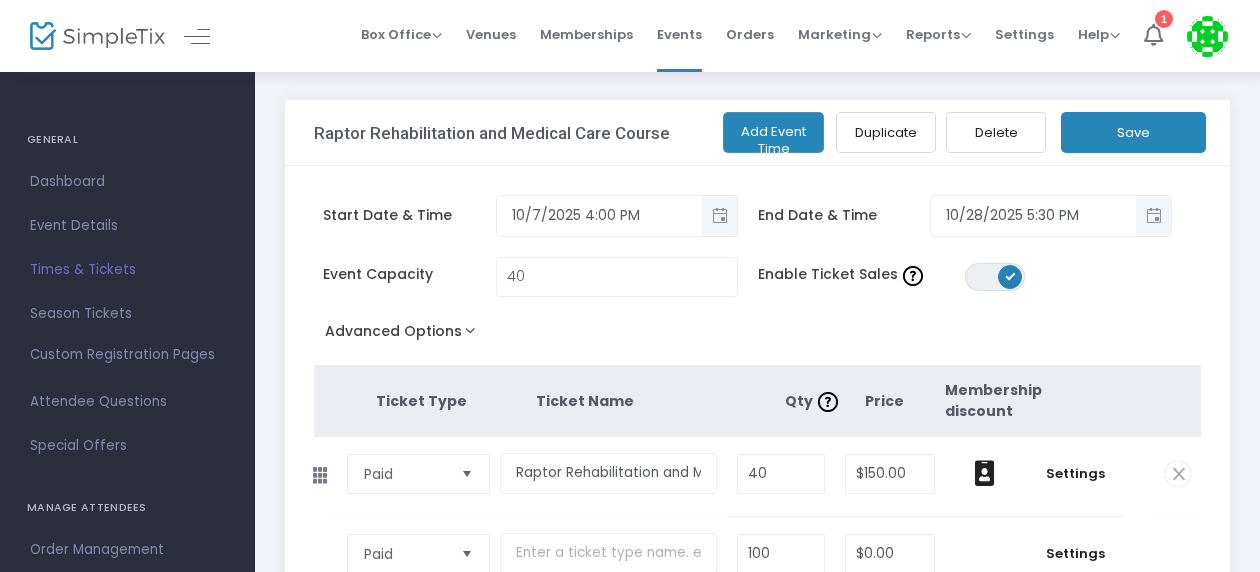 click at bounding box center (467, 474) 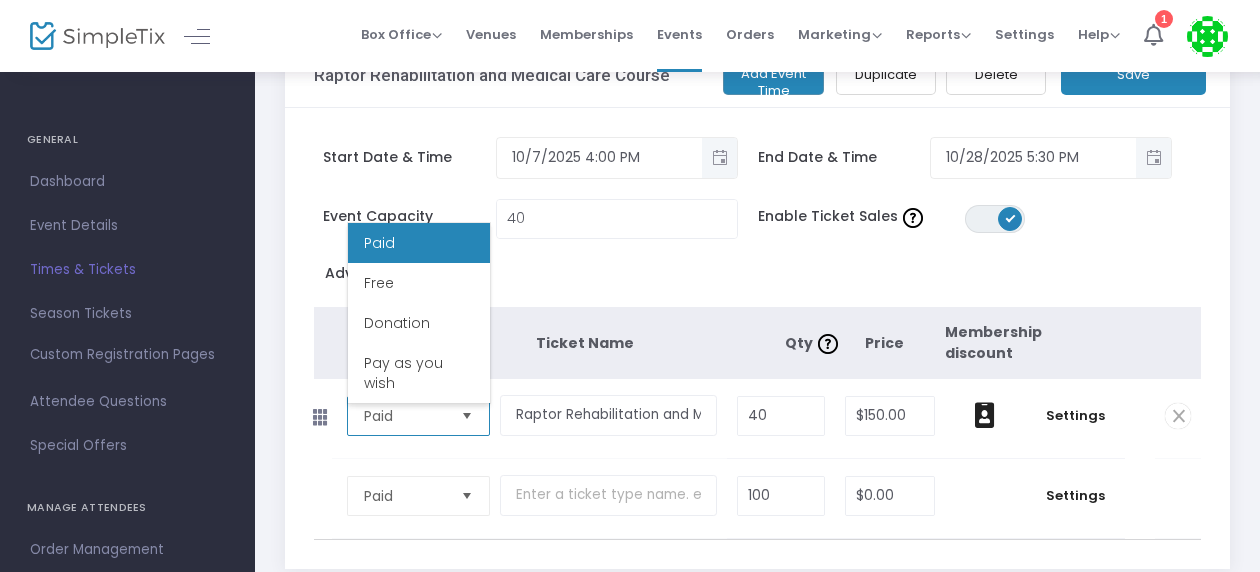 scroll, scrollTop: 69, scrollLeft: 0, axis: vertical 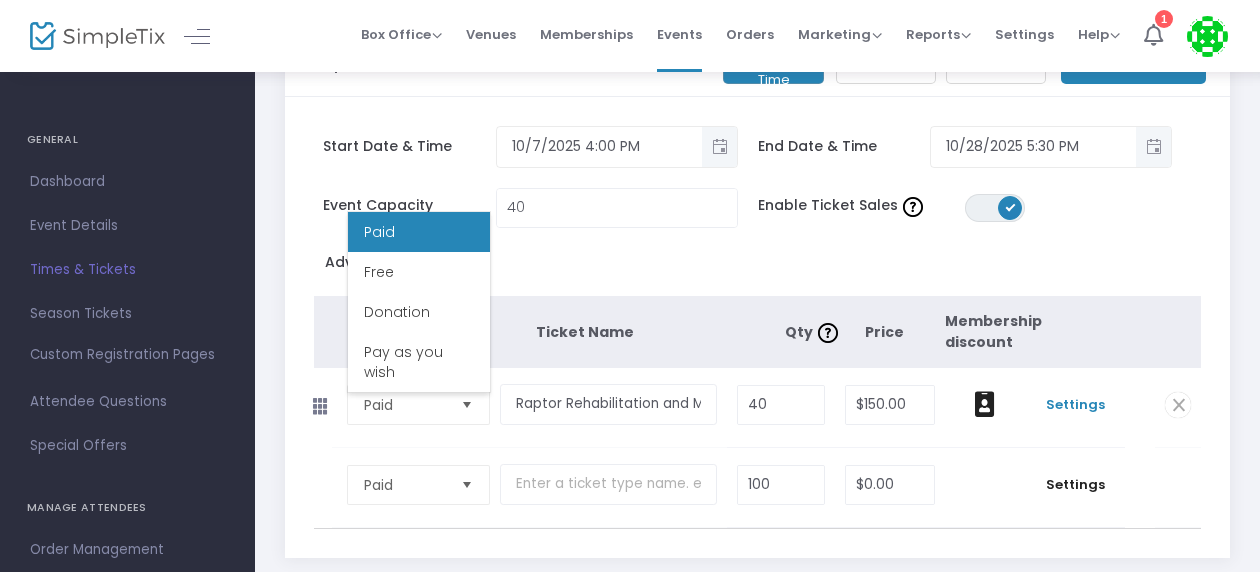 click on "Settings" at bounding box center (1075, 405) 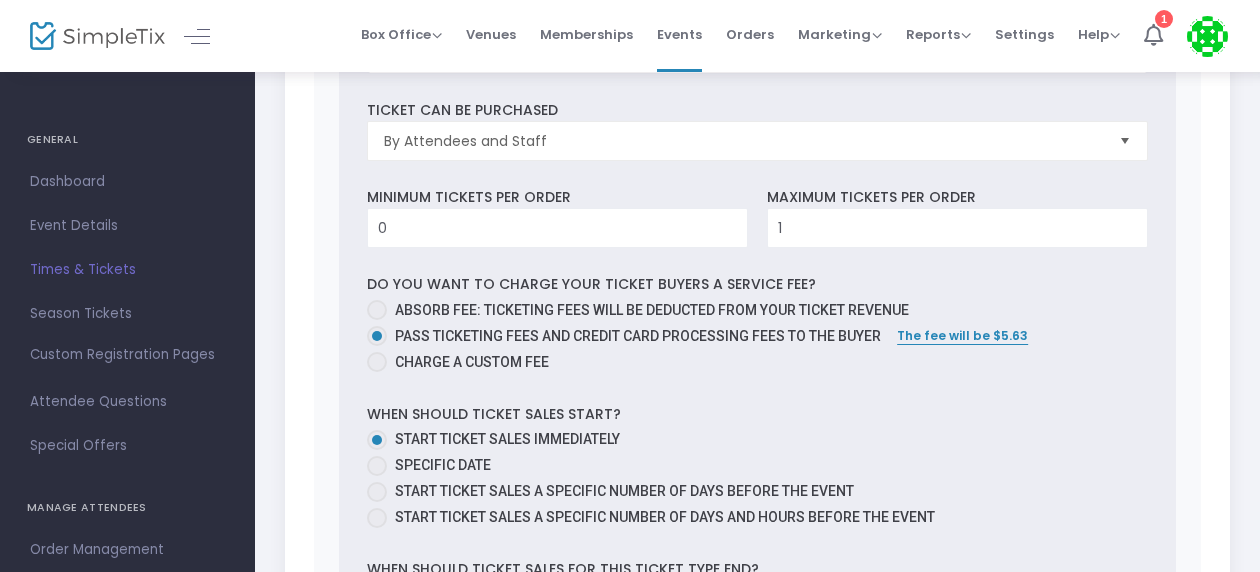 scroll, scrollTop: 670, scrollLeft: 0, axis: vertical 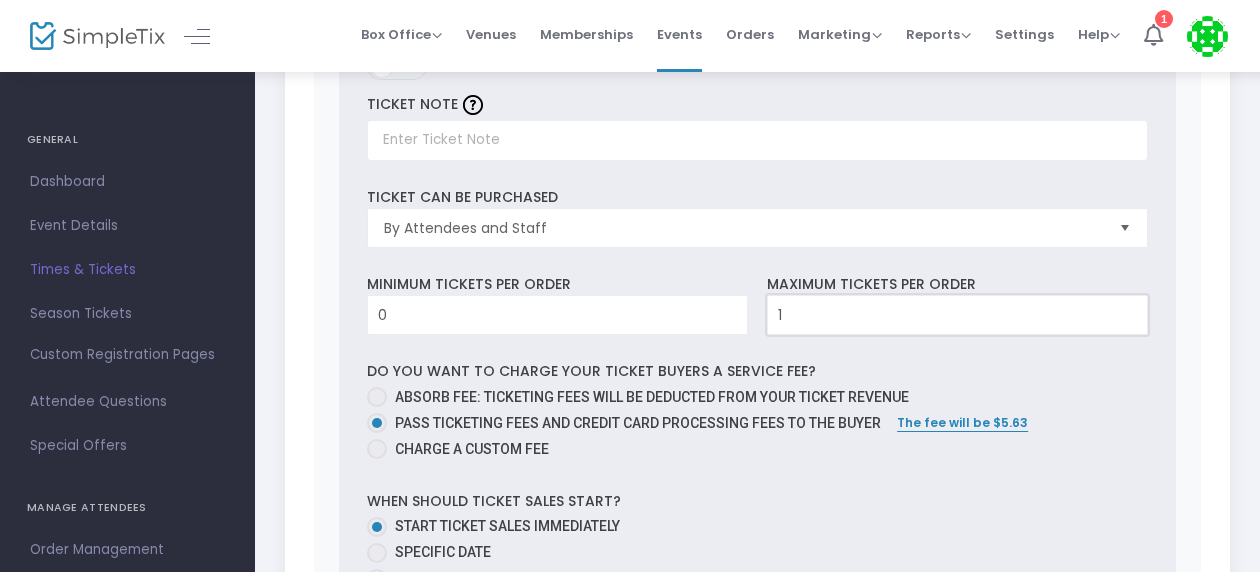 click on "1" at bounding box center [957, 315] 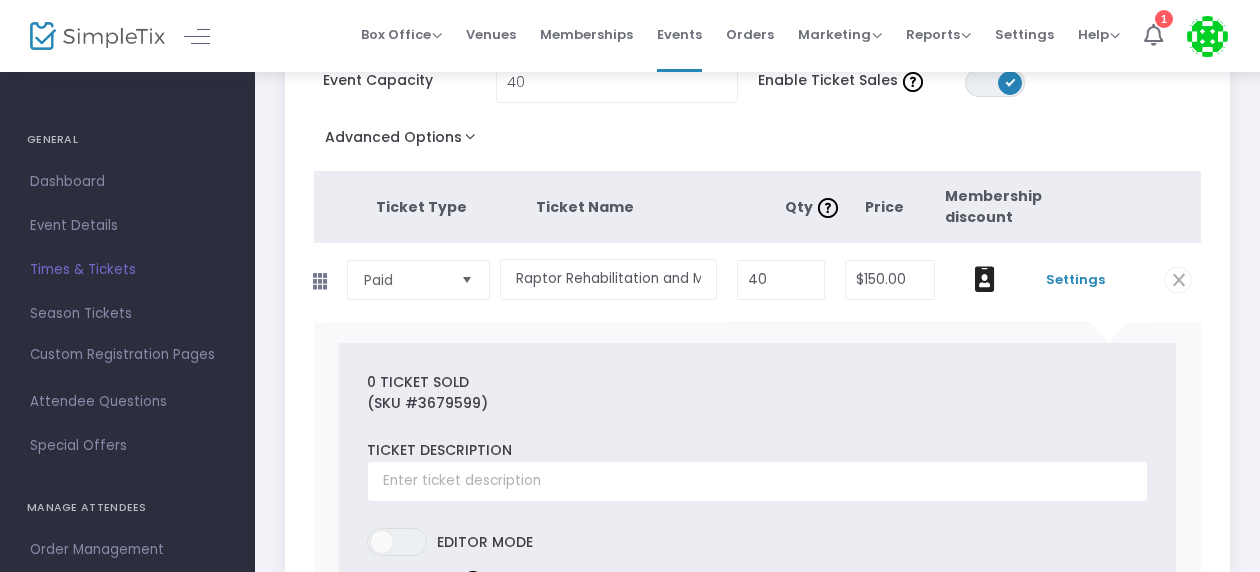 scroll, scrollTop: 180, scrollLeft: 0, axis: vertical 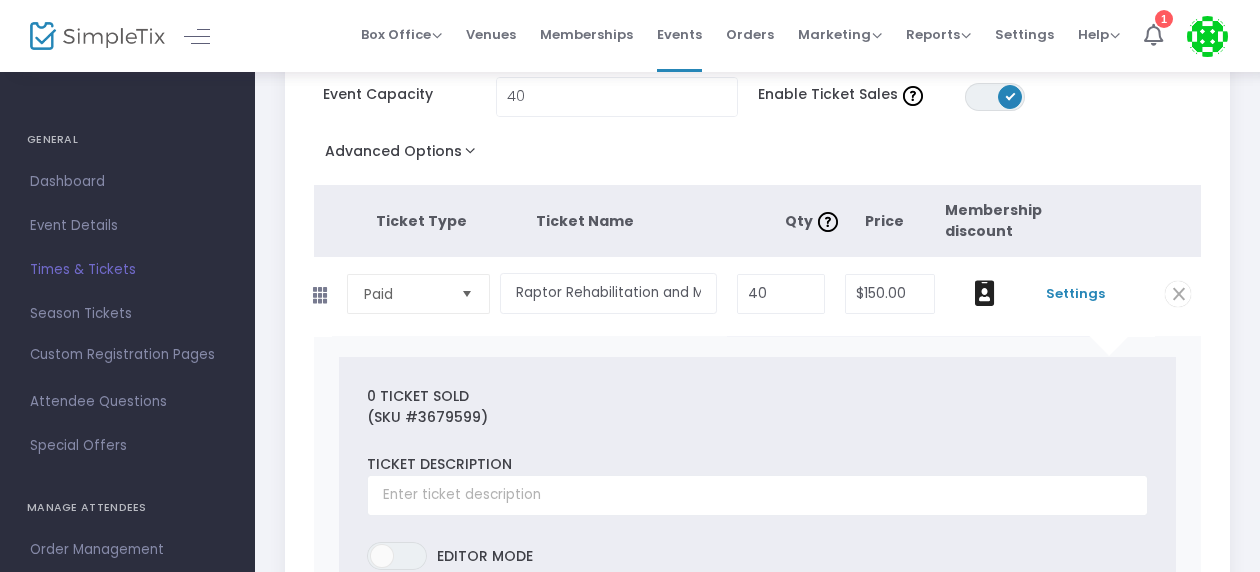 type on "10" 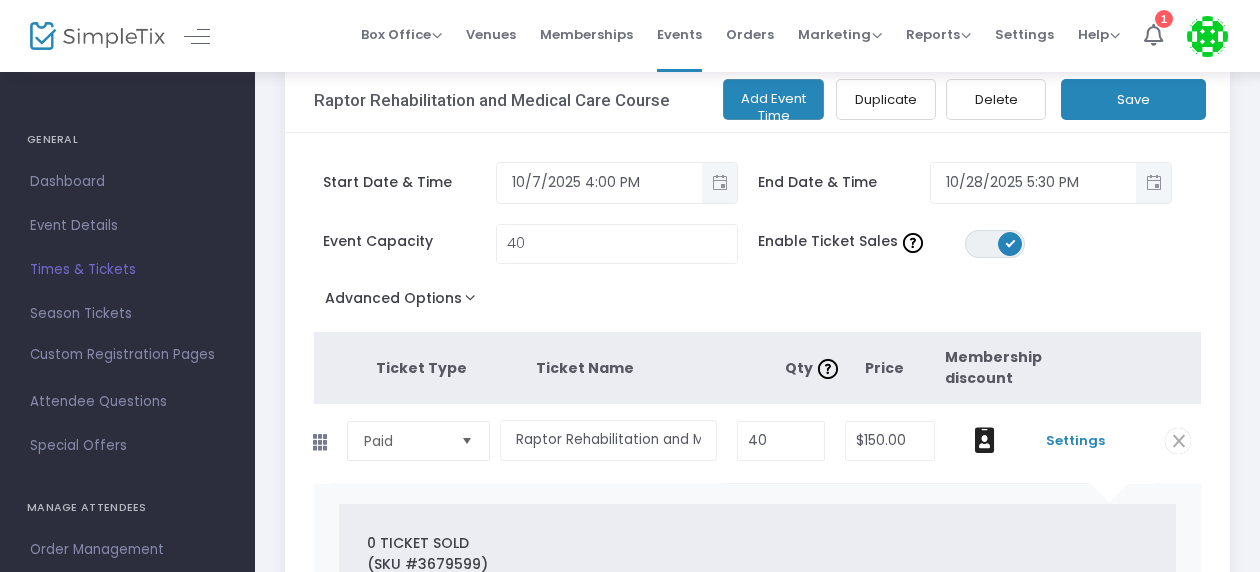 scroll, scrollTop: 2, scrollLeft: 0, axis: vertical 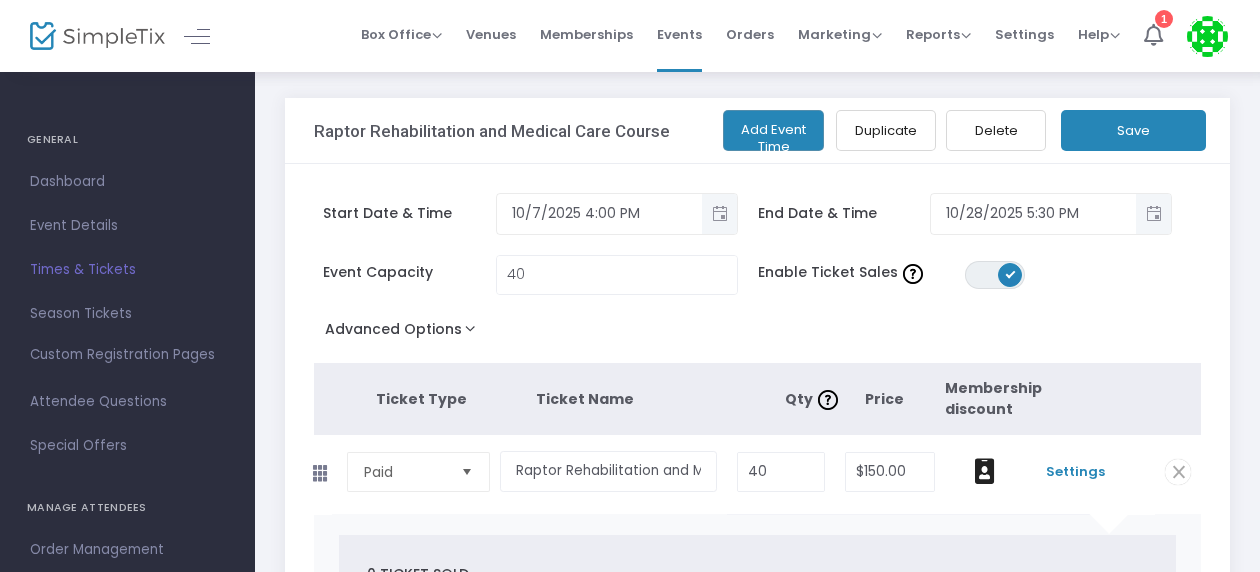 click on "Save" 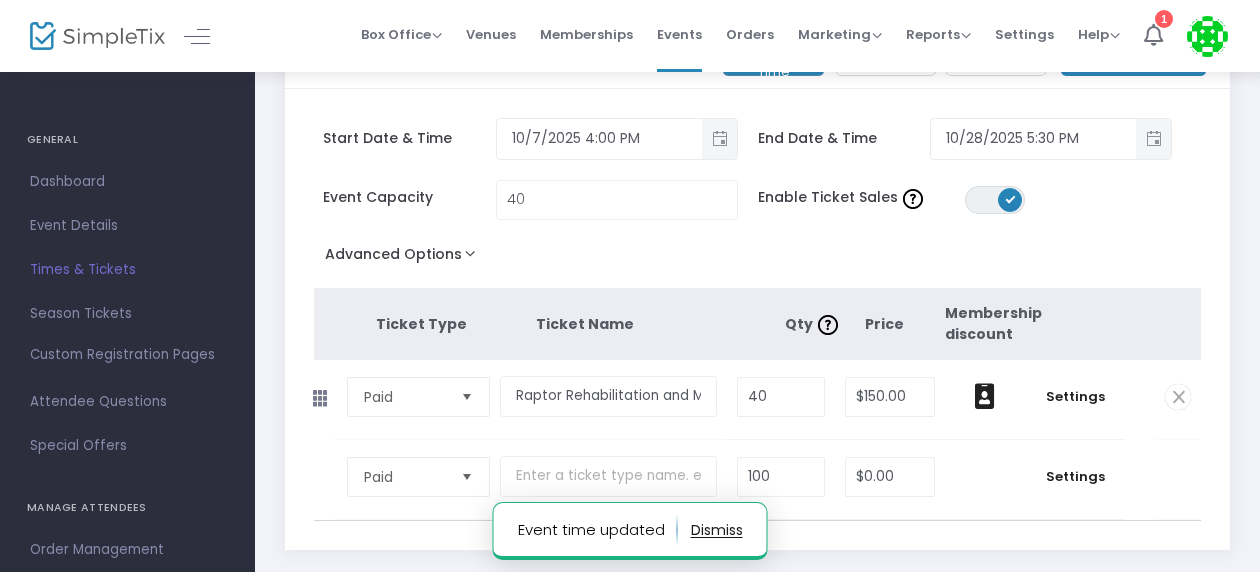 scroll, scrollTop: 118, scrollLeft: 0, axis: vertical 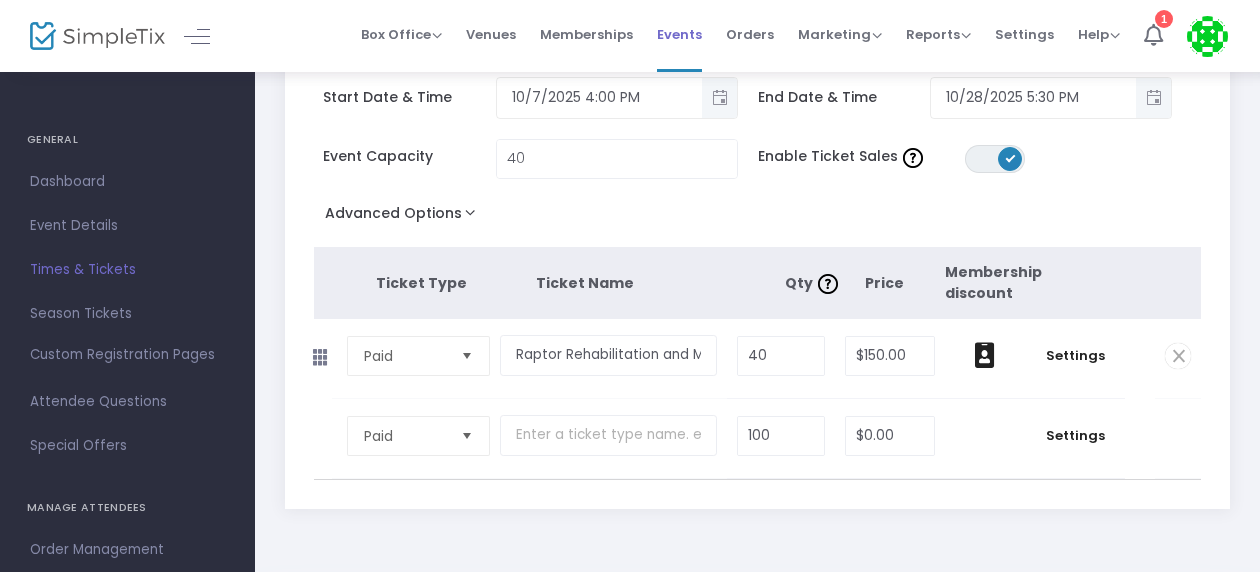 click on "Events" at bounding box center (679, 34) 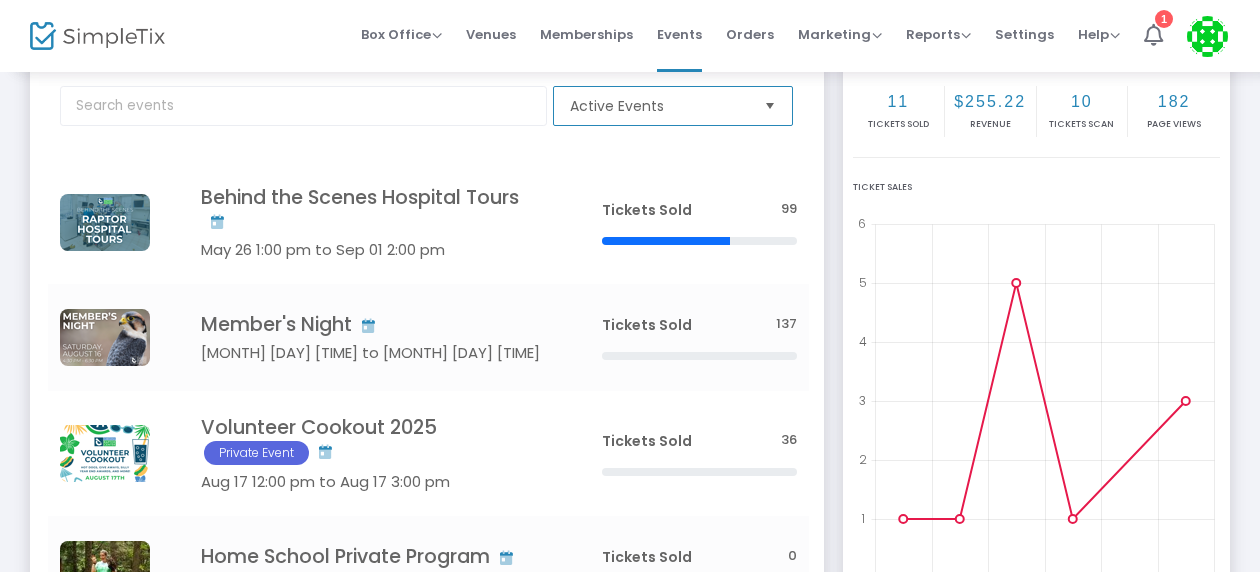 click on "Active Events" at bounding box center [659, 106] 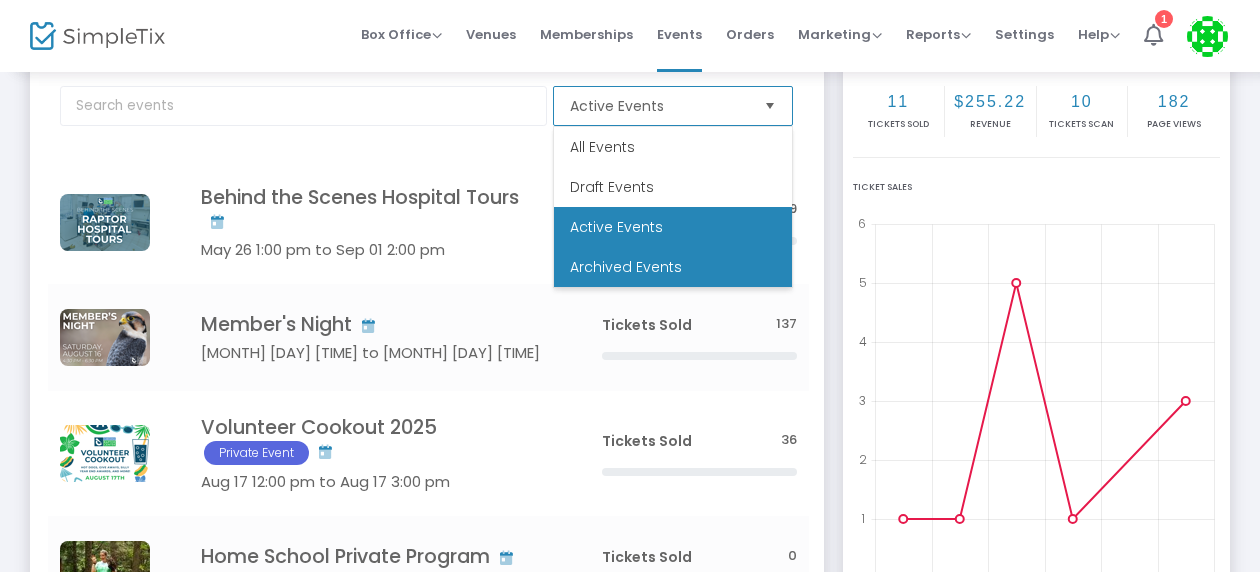 click on "Archived Events" at bounding box center [626, 267] 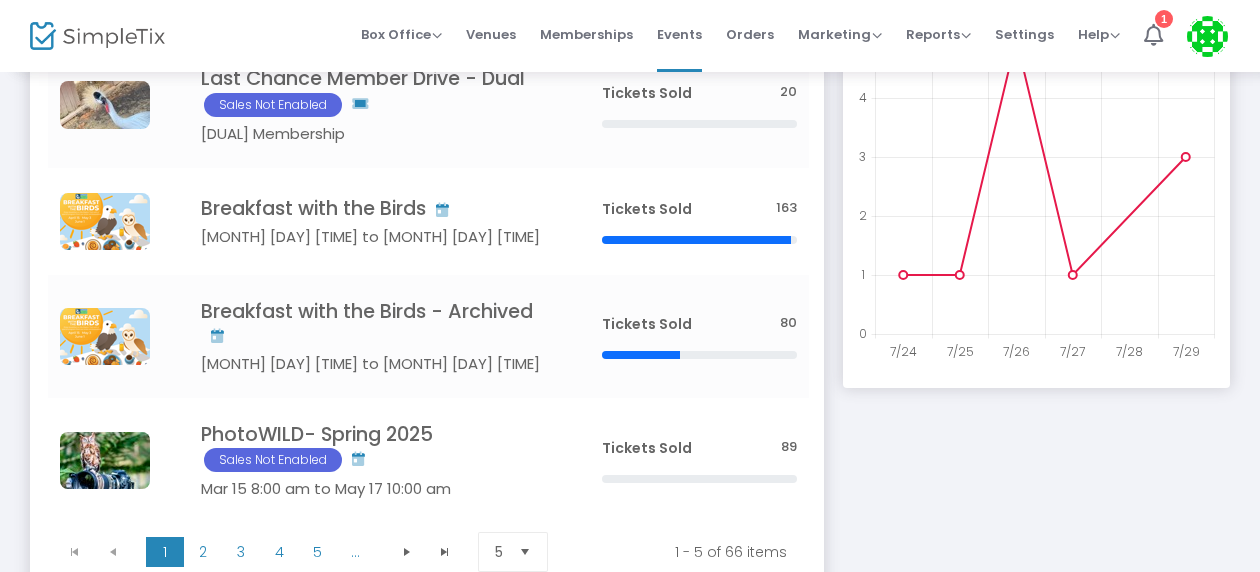 scroll, scrollTop: 386, scrollLeft: 0, axis: vertical 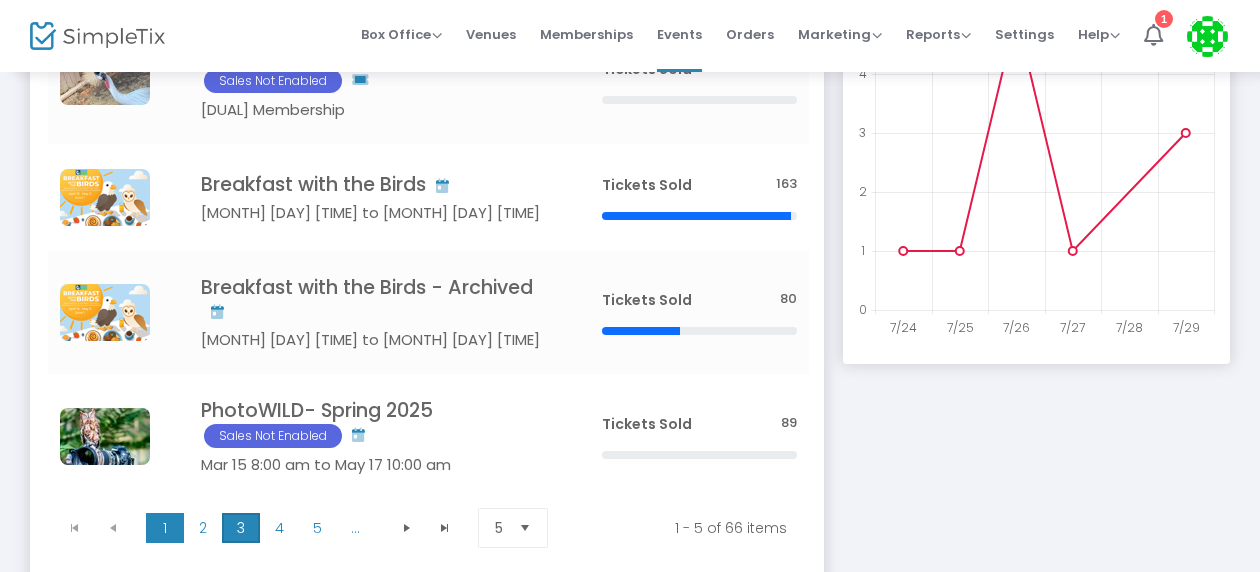 click on "3" 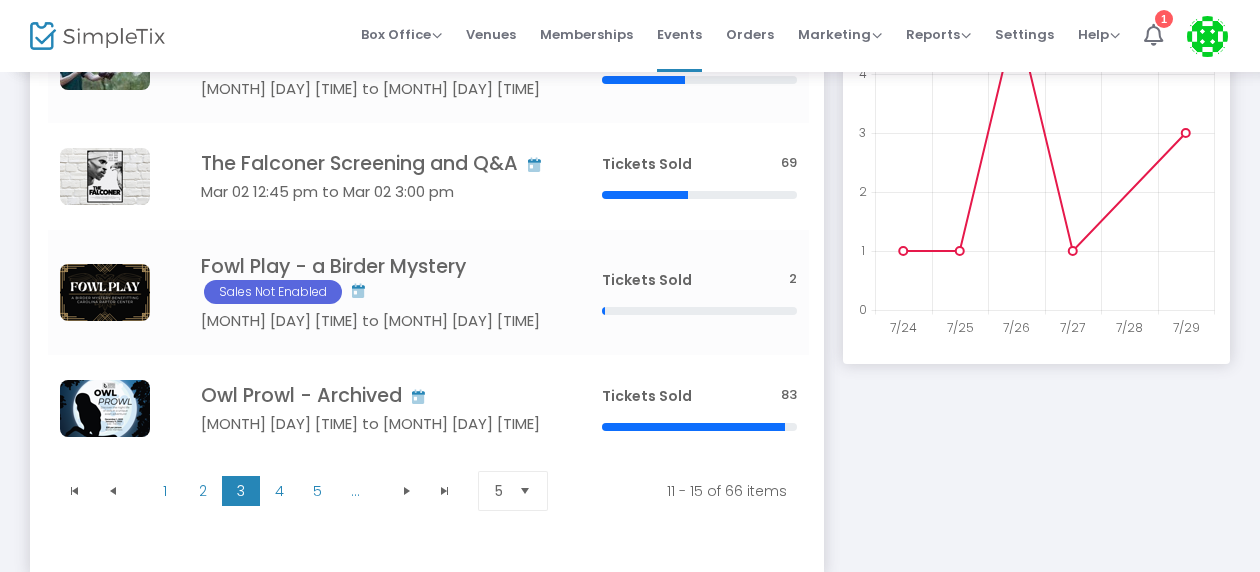 click on "1   2   3   4   5  ...   1   2   3   4   5  ... 11 - 15 of 66 items 5  items per page" 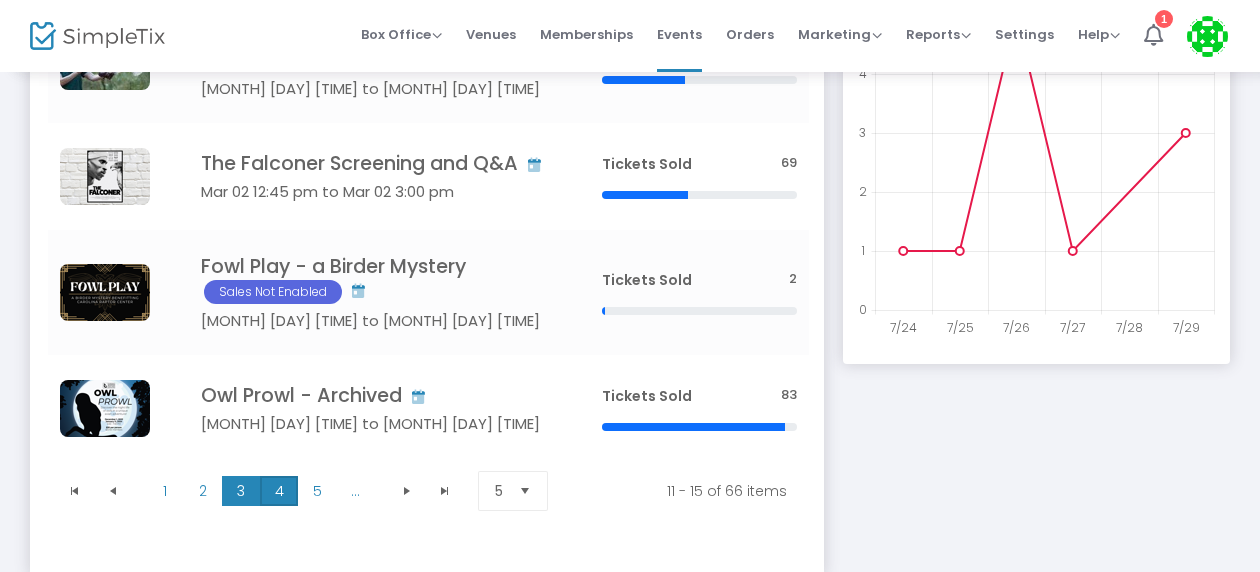 click on "4" 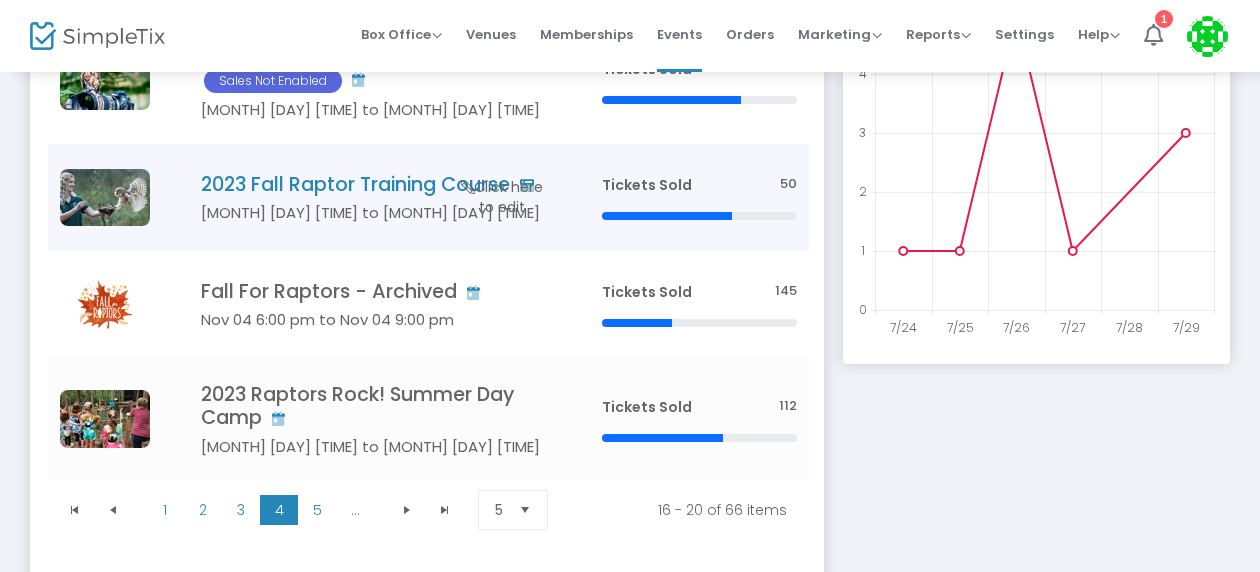 click on "2023 Fall Raptor Training Course" 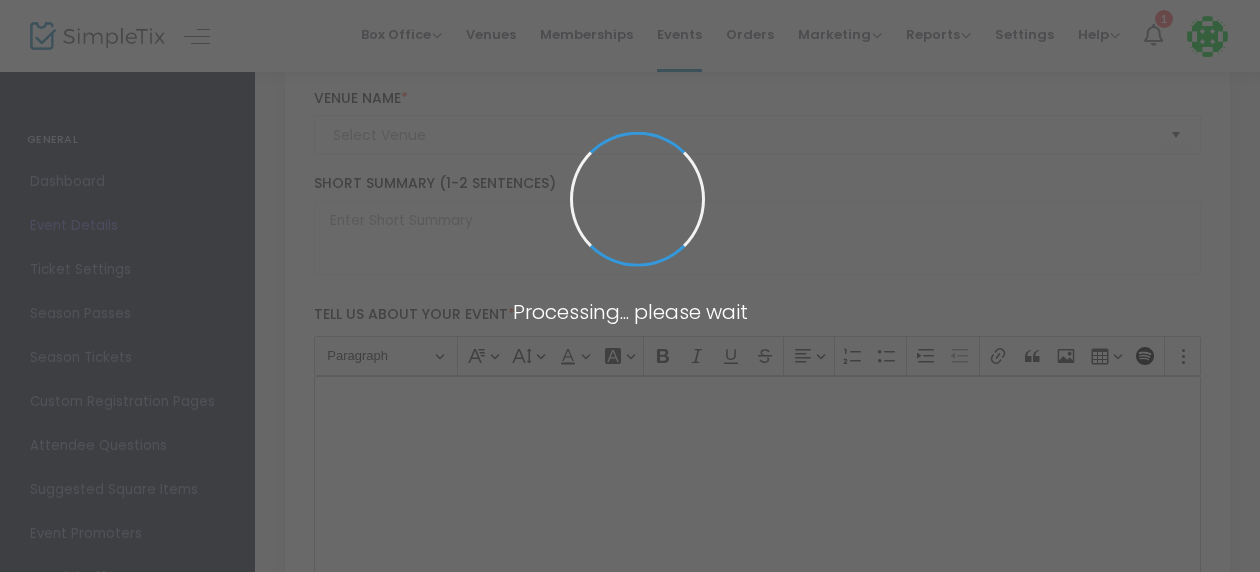 type on "2023 Fall Raptor Training Course" 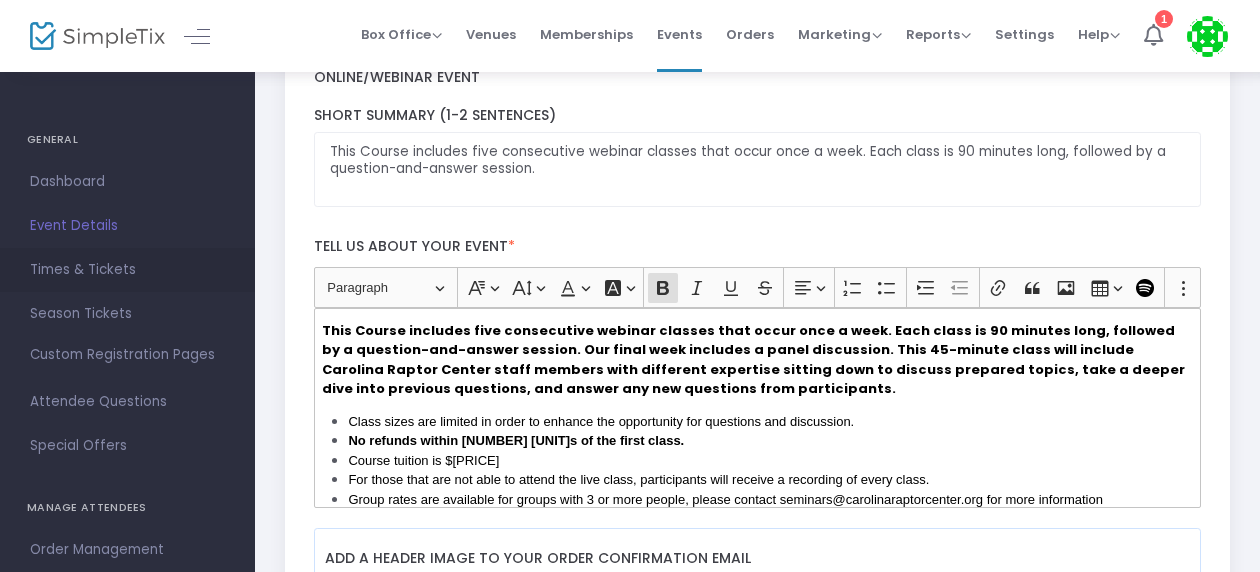 click on "Times & Tickets" at bounding box center (127, 270) 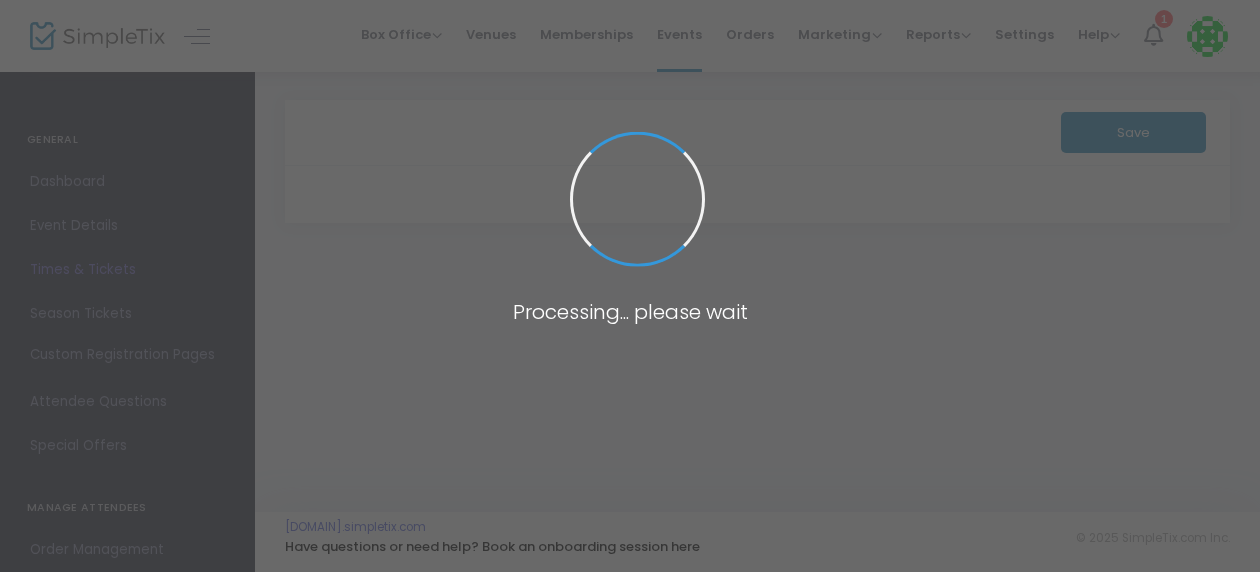 scroll, scrollTop: 0, scrollLeft: 0, axis: both 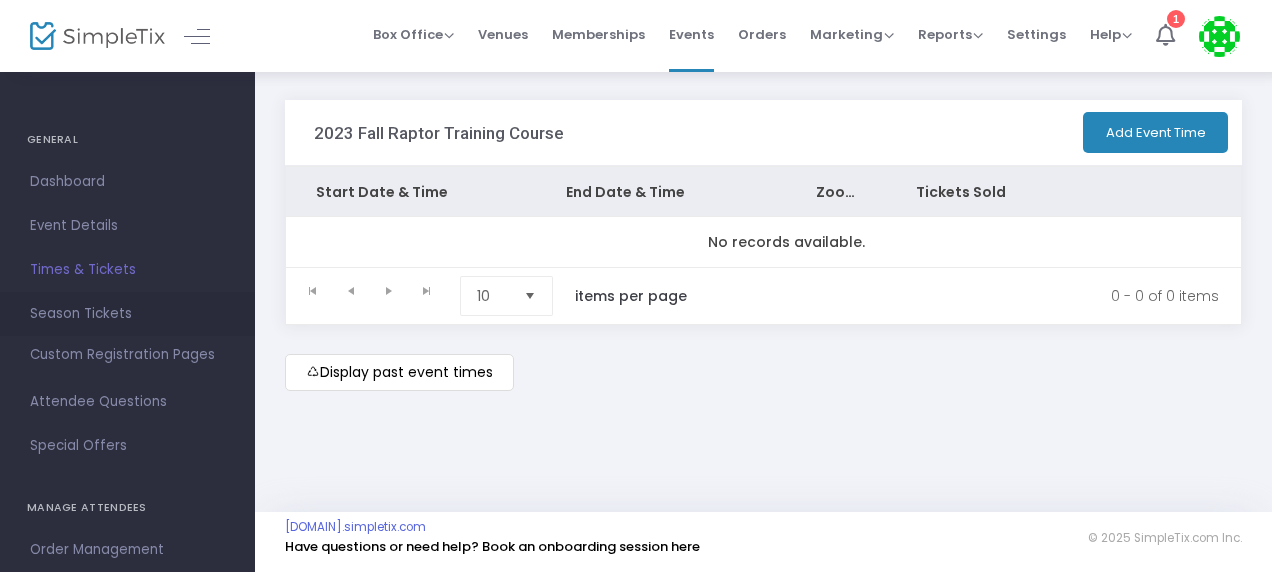 click on "Season Tickets" at bounding box center [127, 314] 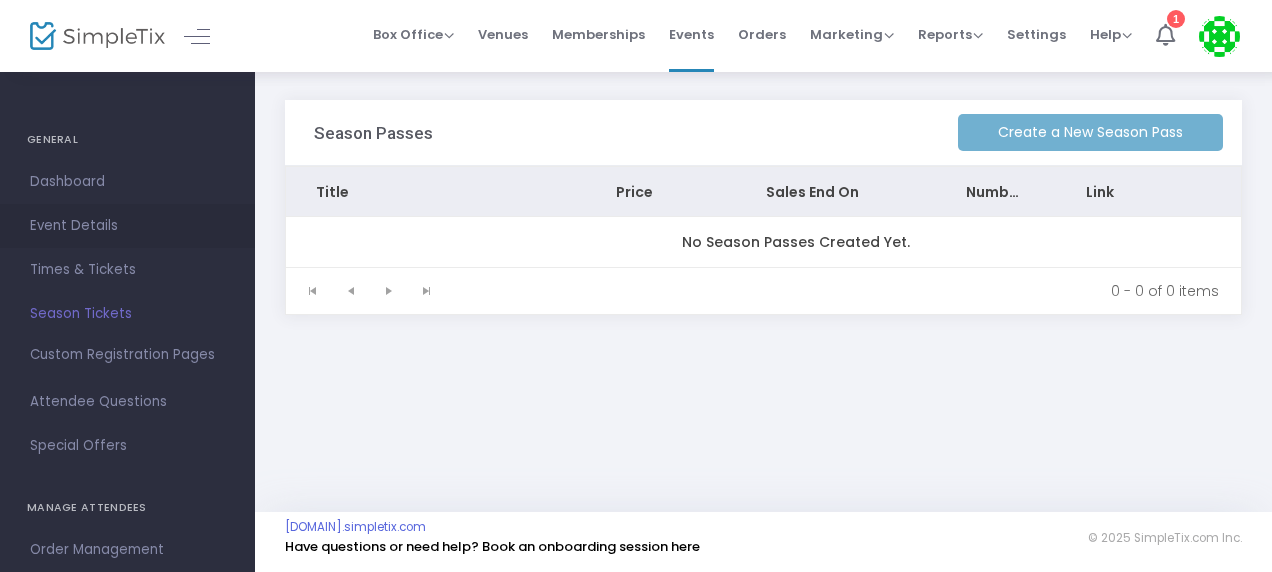 click on "Event Details" at bounding box center [127, 226] 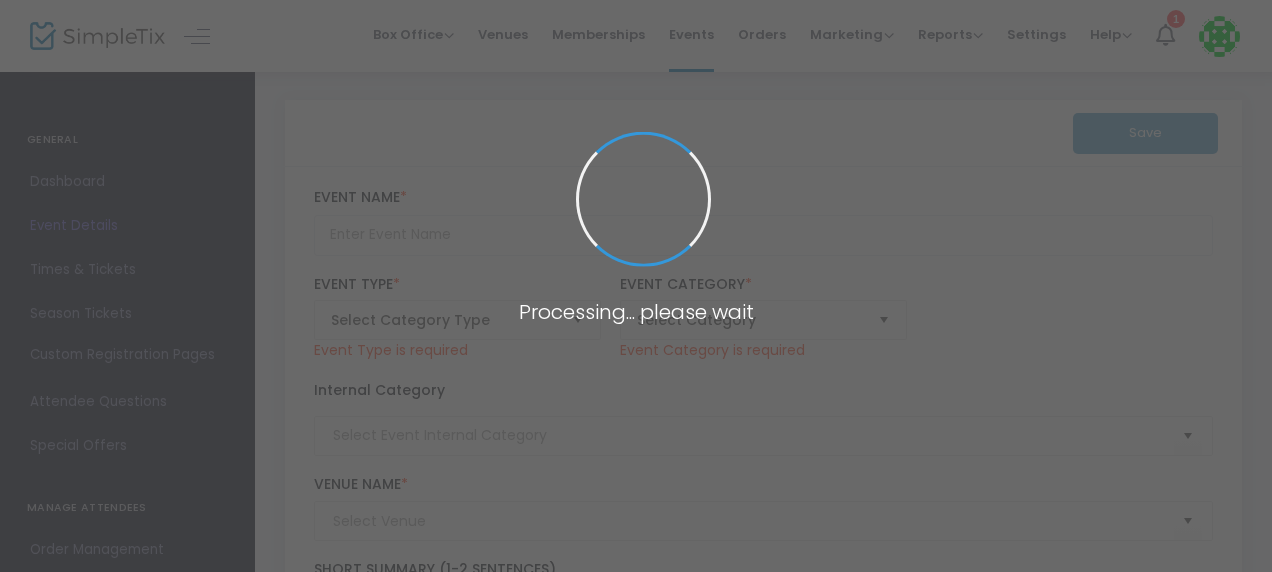 type on "2023 Fall Raptor Training Course" 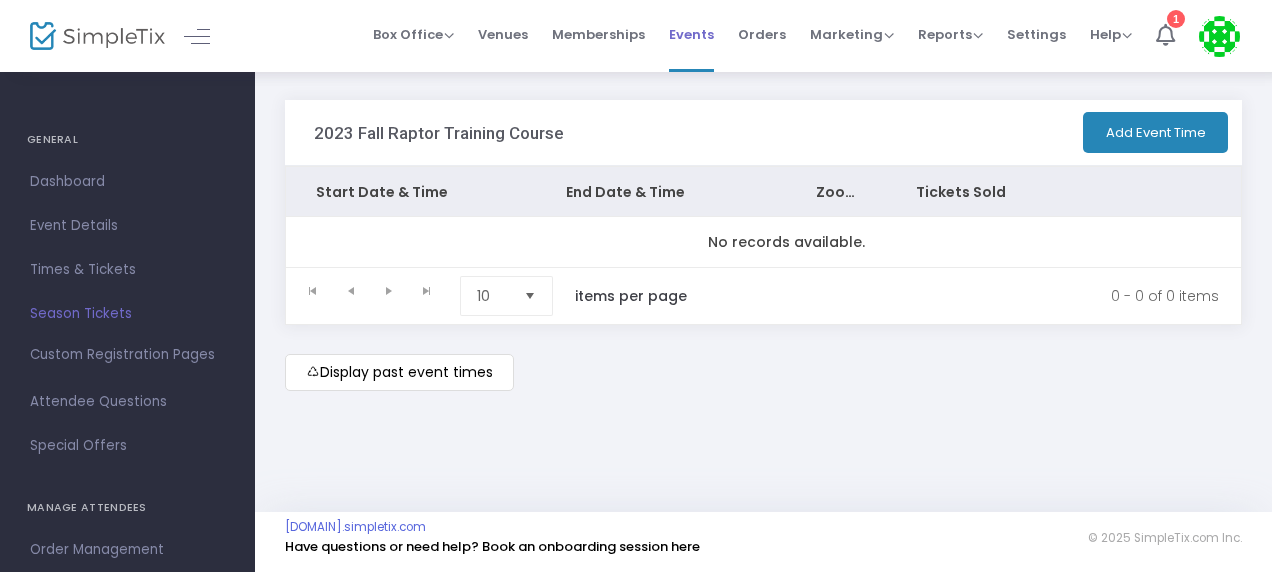 click on "Events" at bounding box center (691, 34) 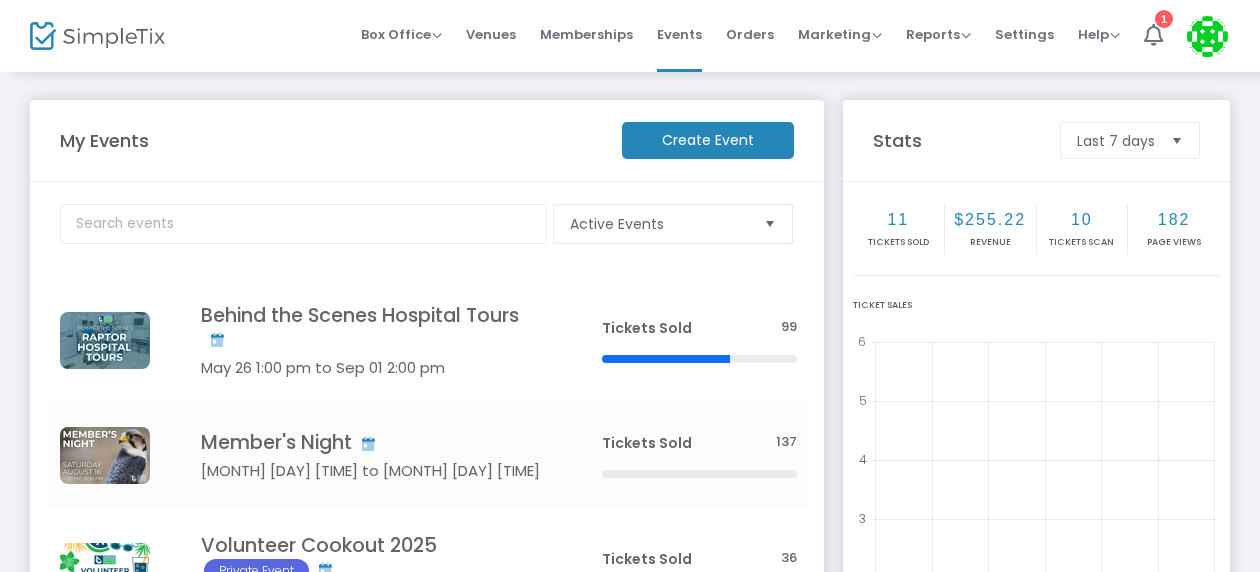 scroll, scrollTop: 500, scrollLeft: 0, axis: vertical 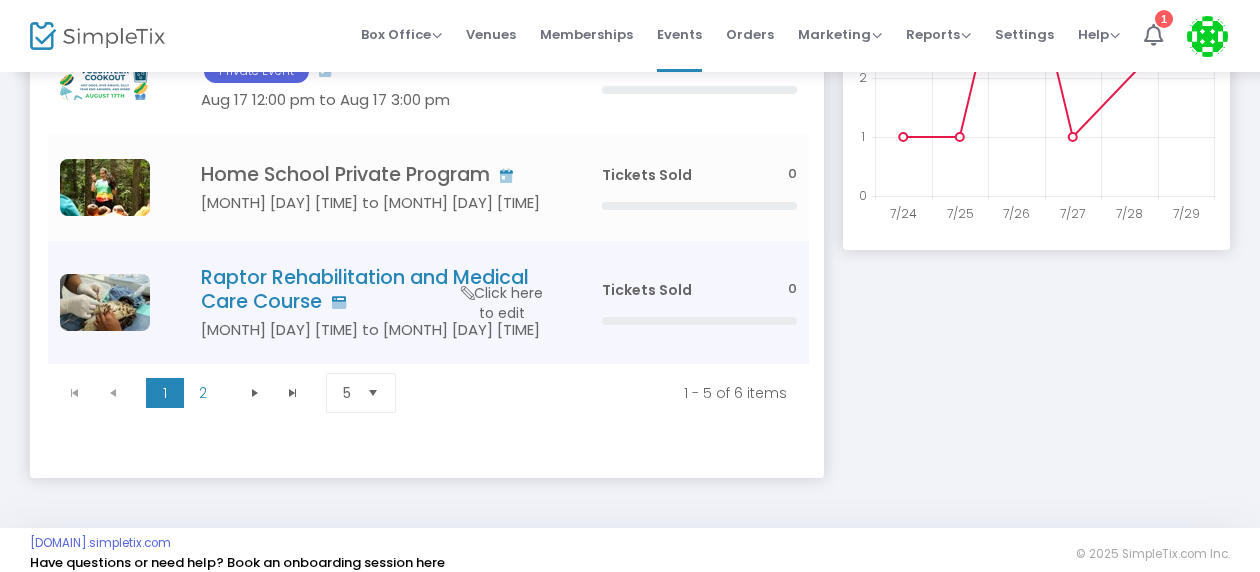 click on "Raptor Rehabilitation and Medical Care Course" 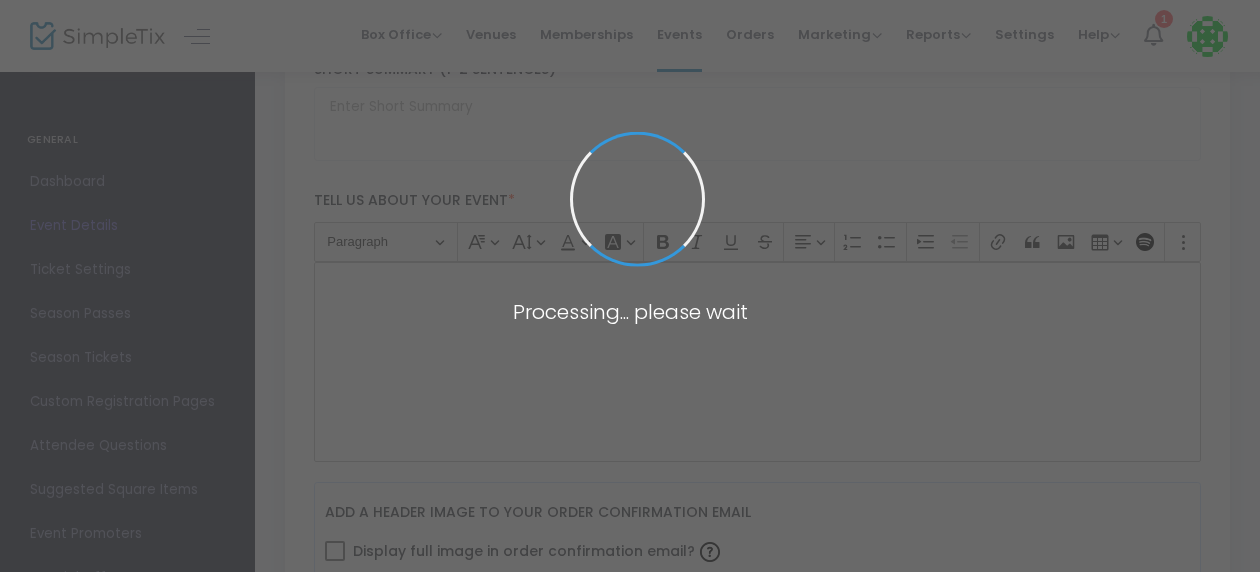 type on "Raptor Rehabilitation and Medical Care Course" 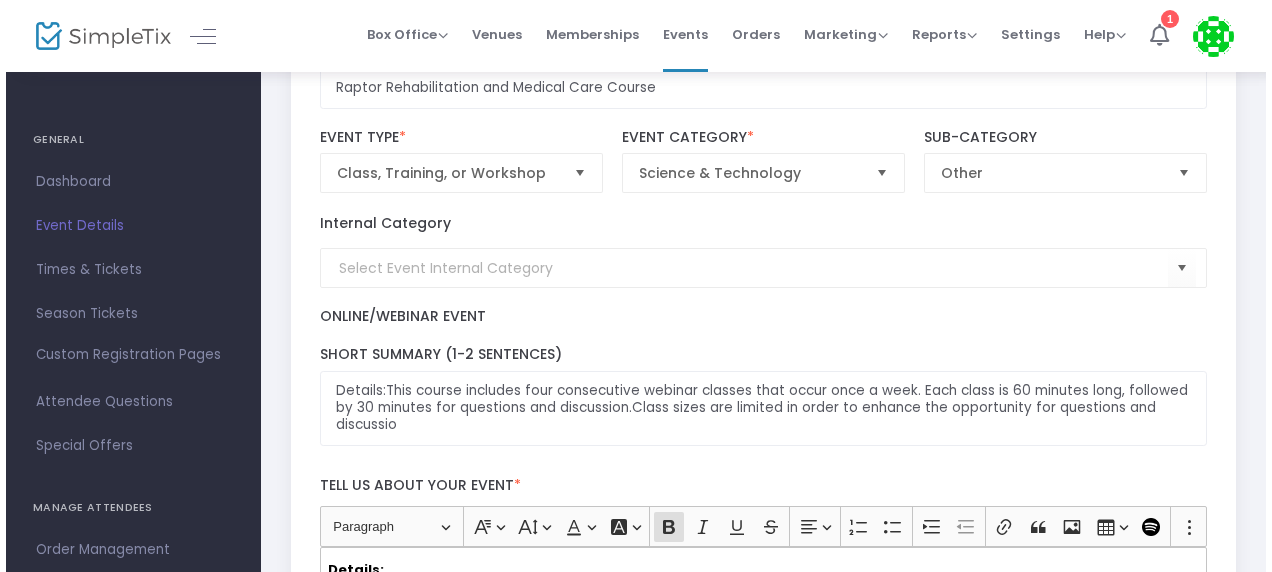 scroll, scrollTop: 0, scrollLeft: 0, axis: both 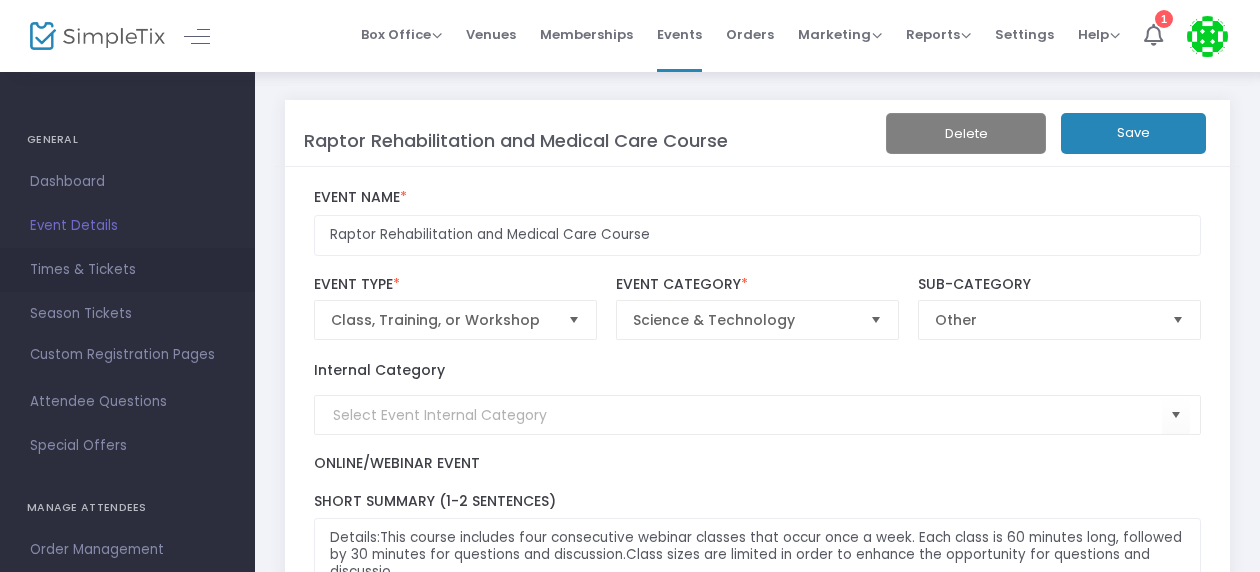 click on "Times & Tickets" at bounding box center (127, 270) 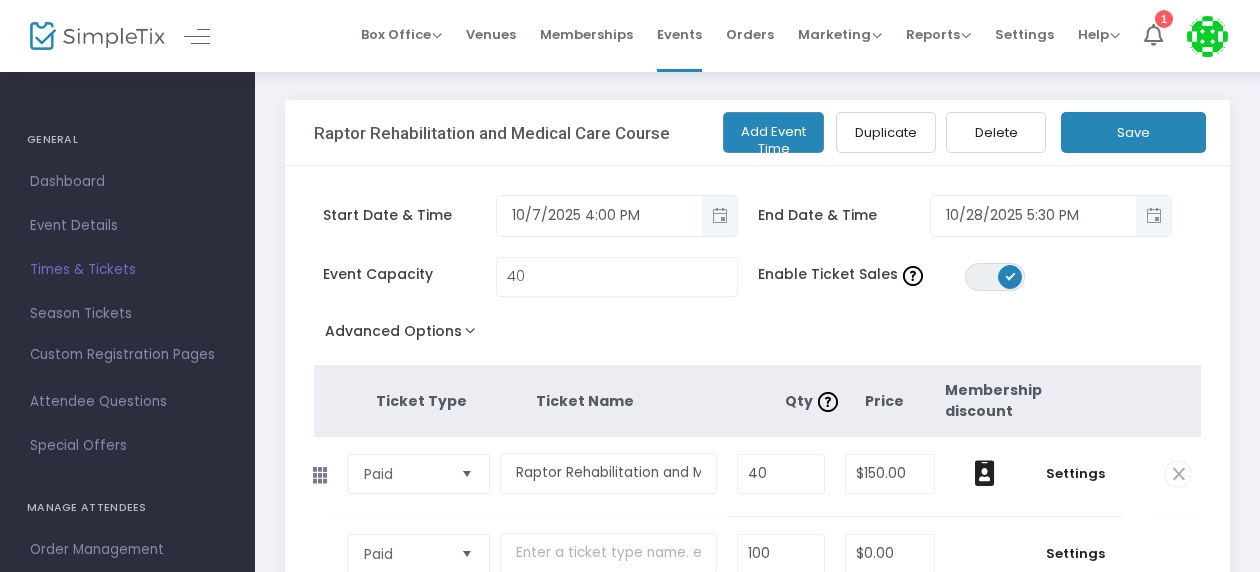 click on "Delete" 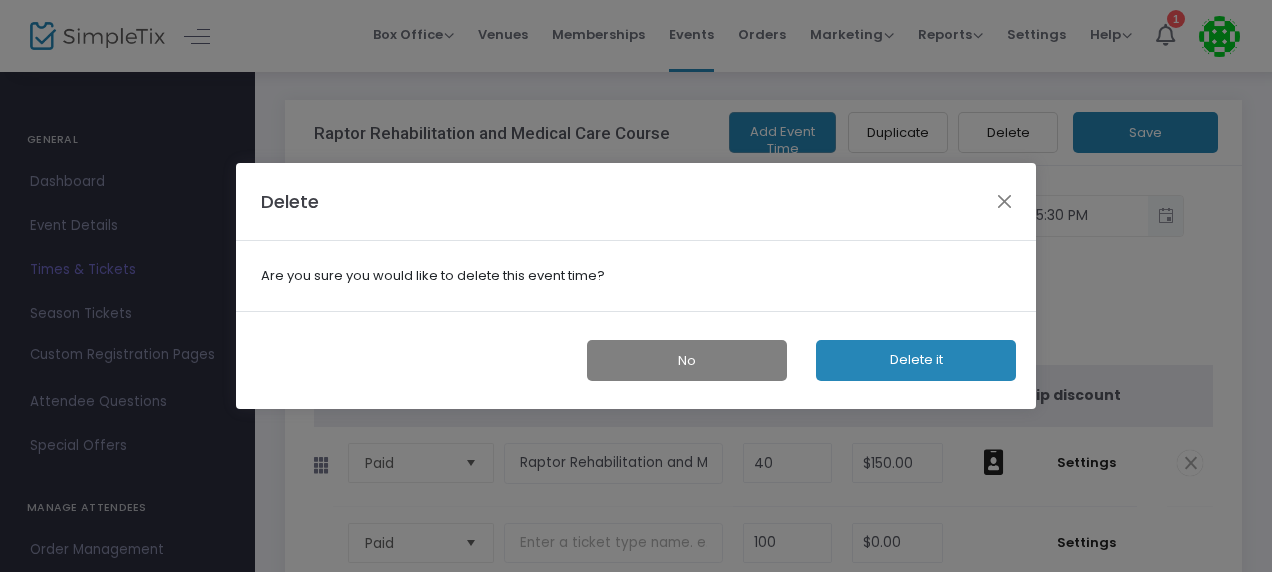 click on "Delete it" 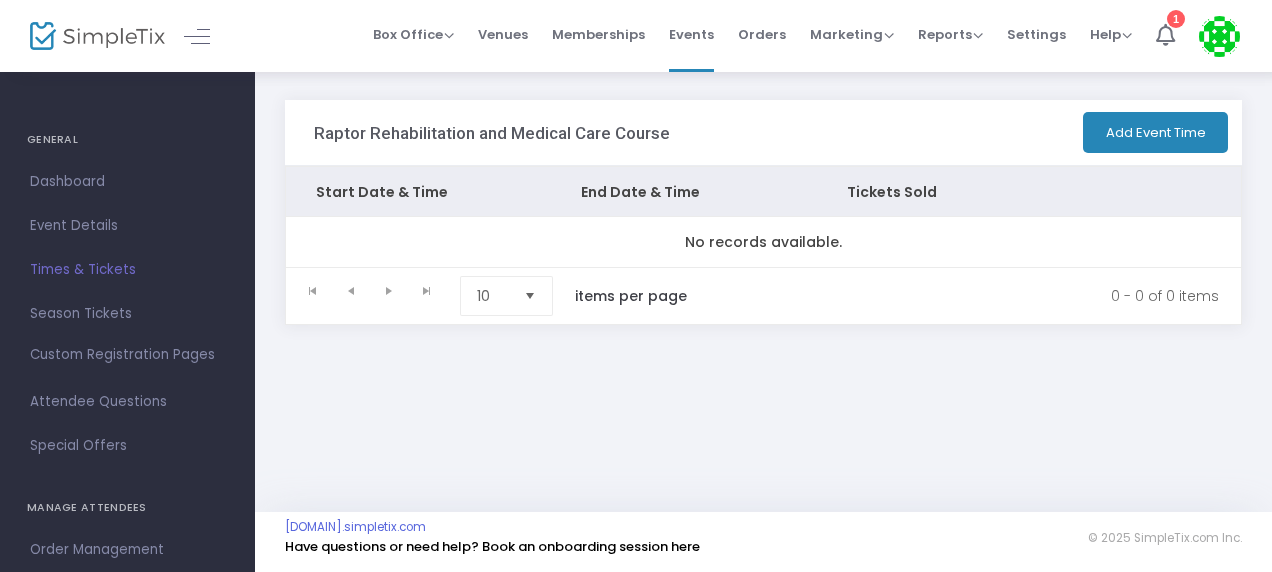 click on "Add Event Time" 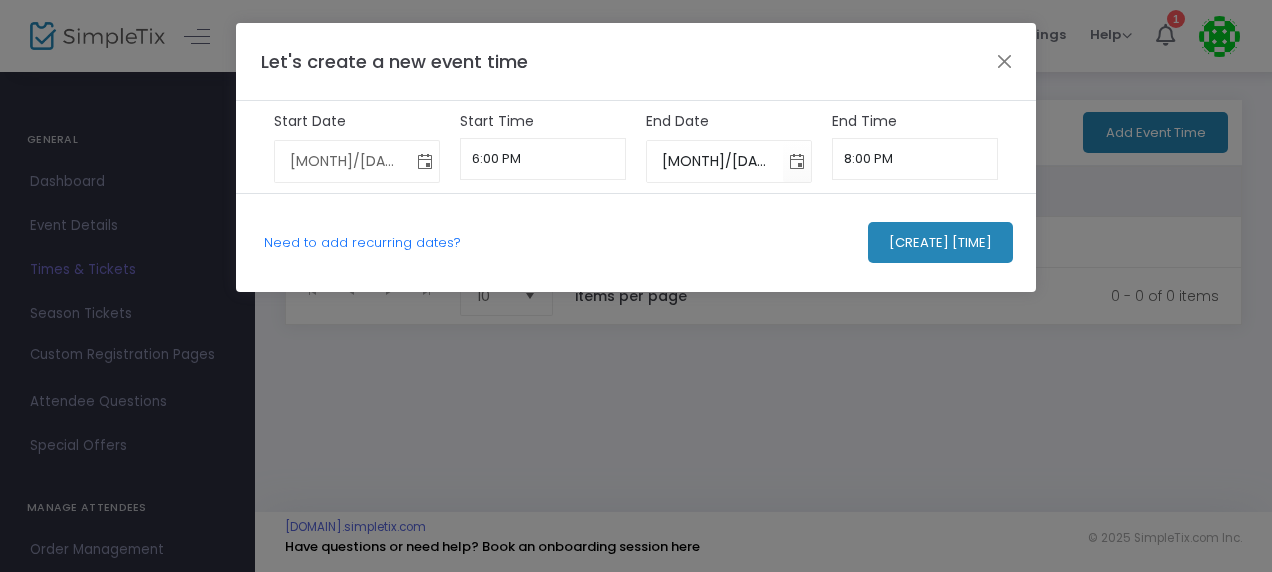 click 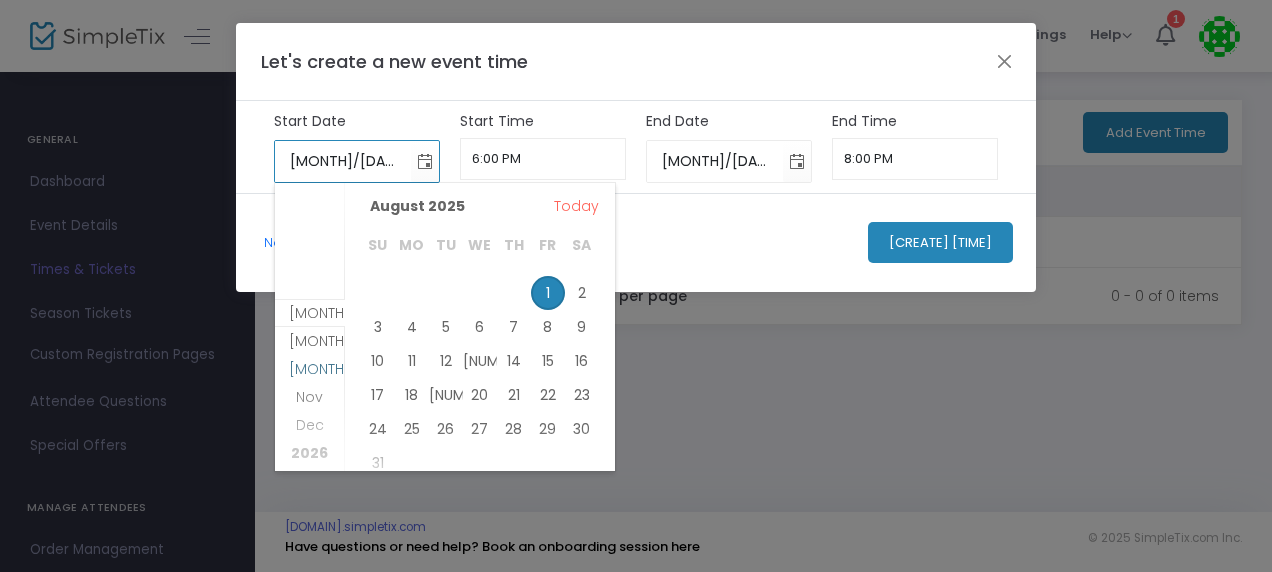click on "[MONTH]" at bounding box center (319, 369) 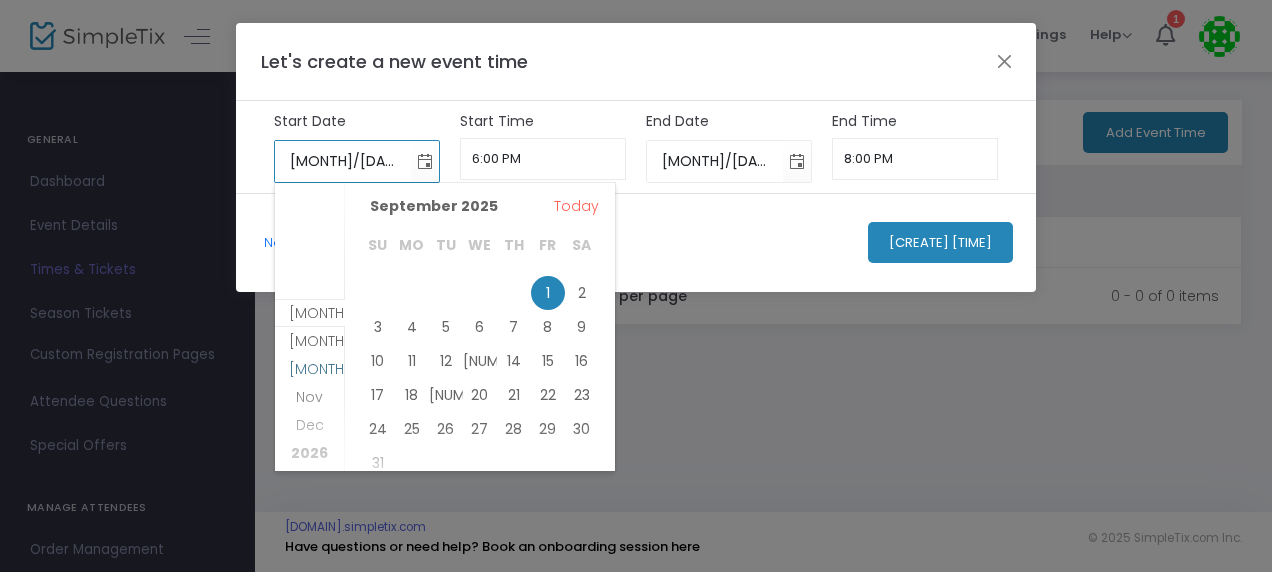 scroll, scrollTop: 56, scrollLeft: 0, axis: vertical 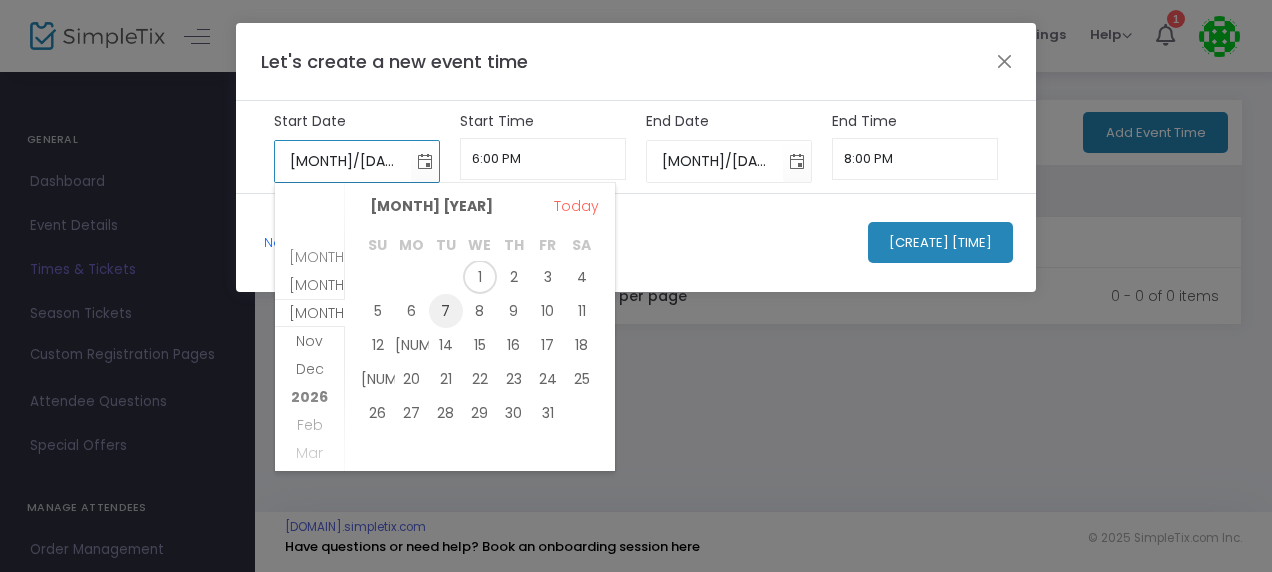 click on "7" at bounding box center (446, 311) 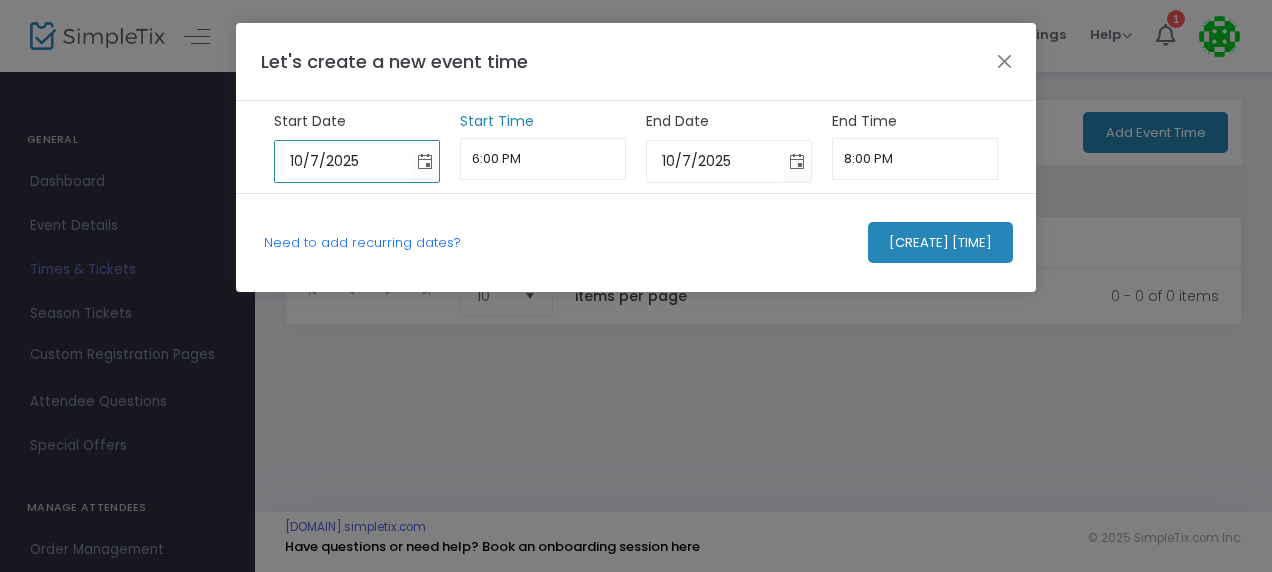 click on "6:00 PM" at bounding box center (543, 159) 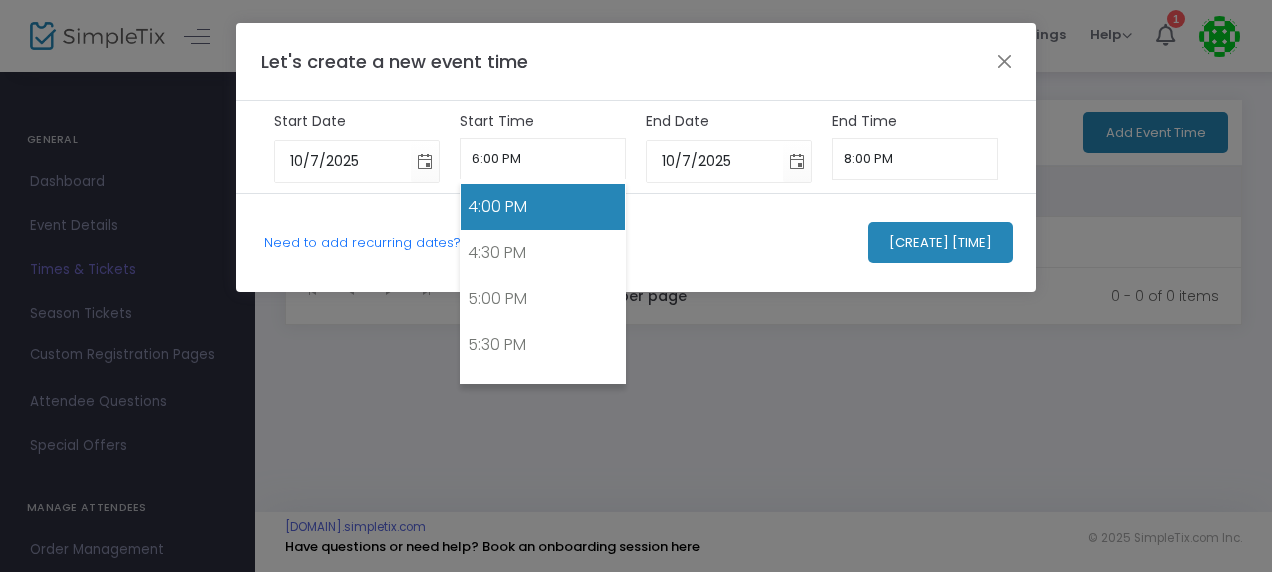 click on "4:00 PM" at bounding box center [543, 207] 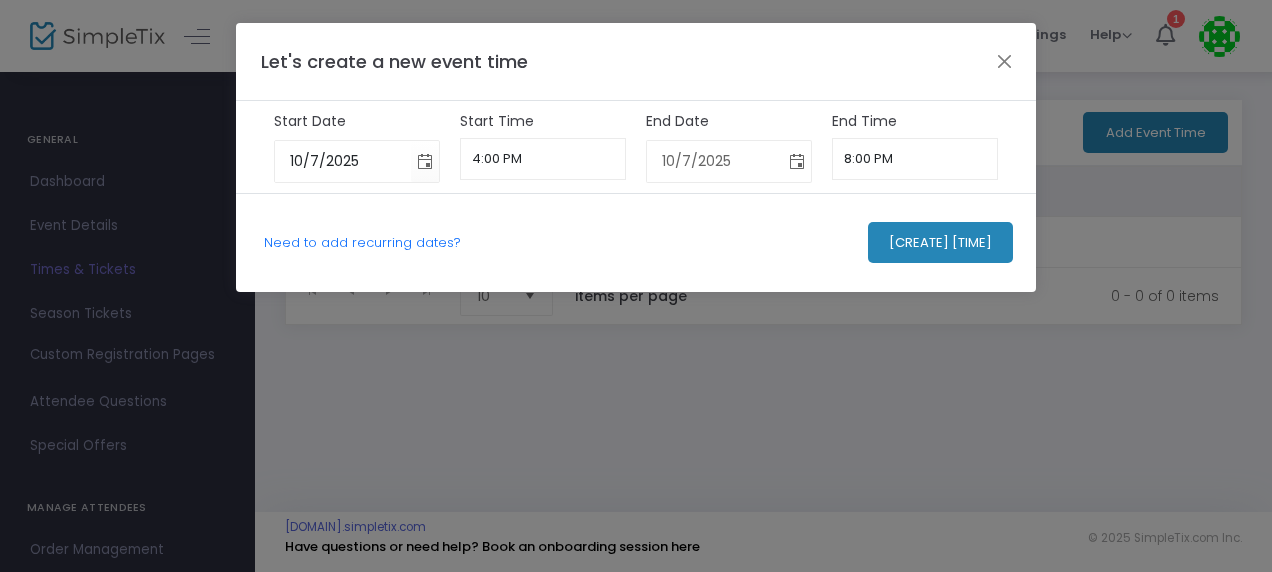 click 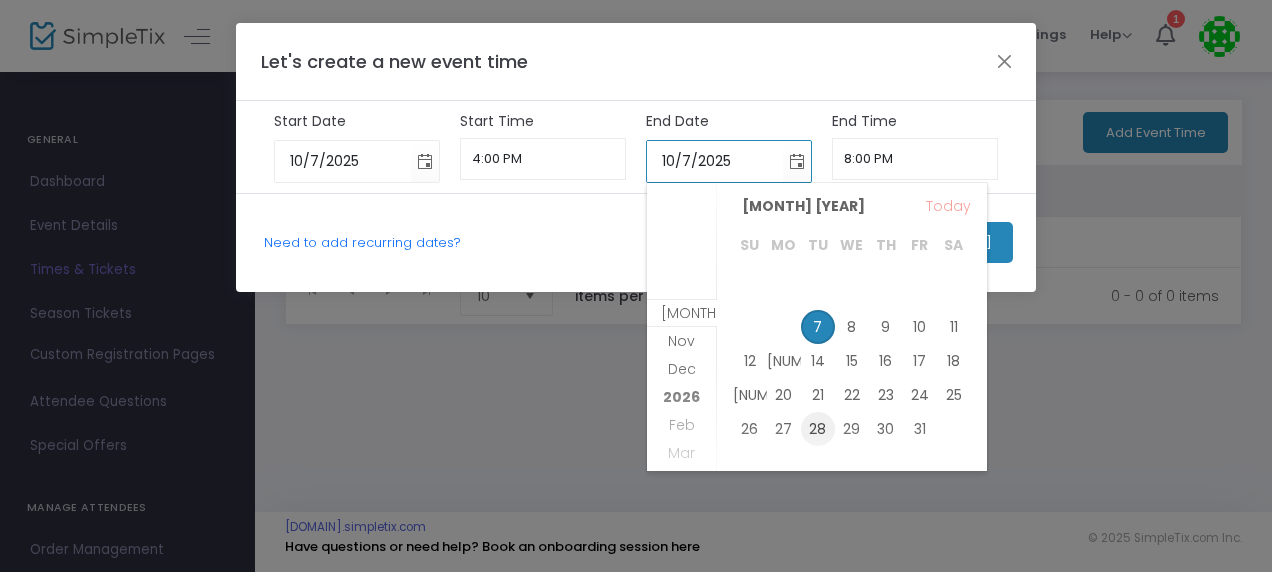 click on "28" at bounding box center [818, 429] 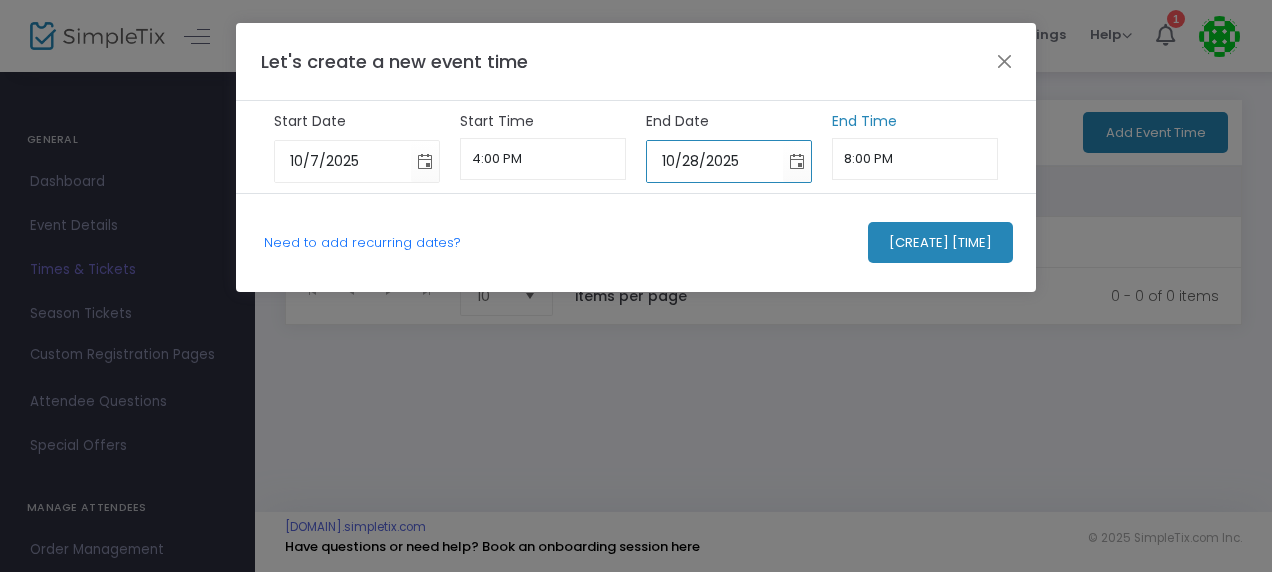 click on "8:00 PM" at bounding box center (915, 159) 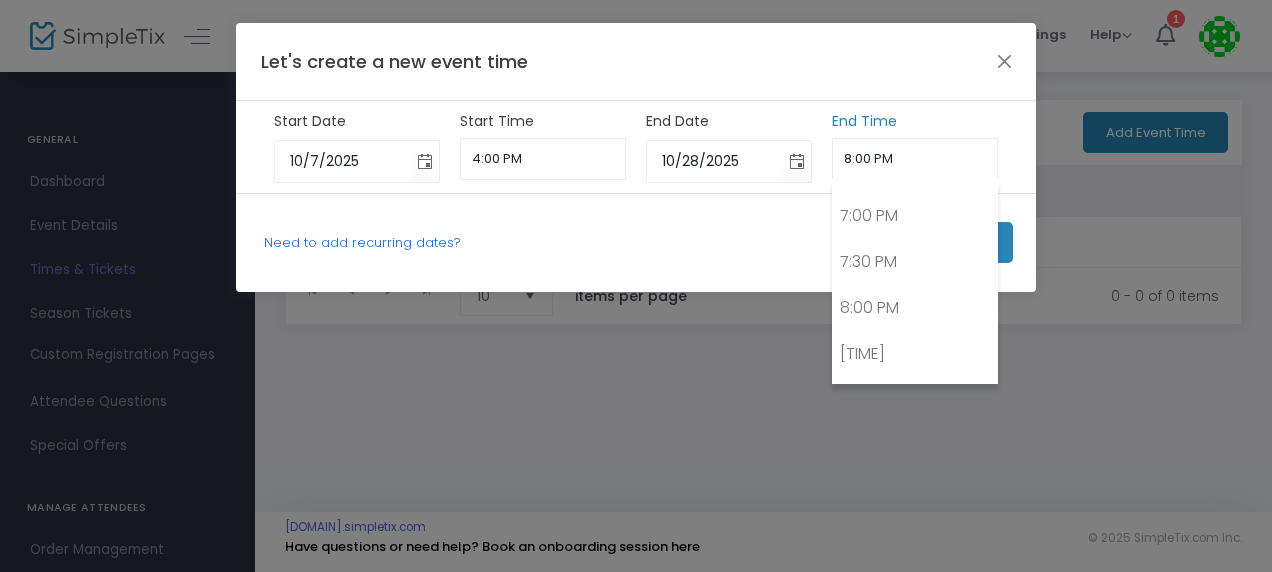 scroll, scrollTop: 1554, scrollLeft: 0, axis: vertical 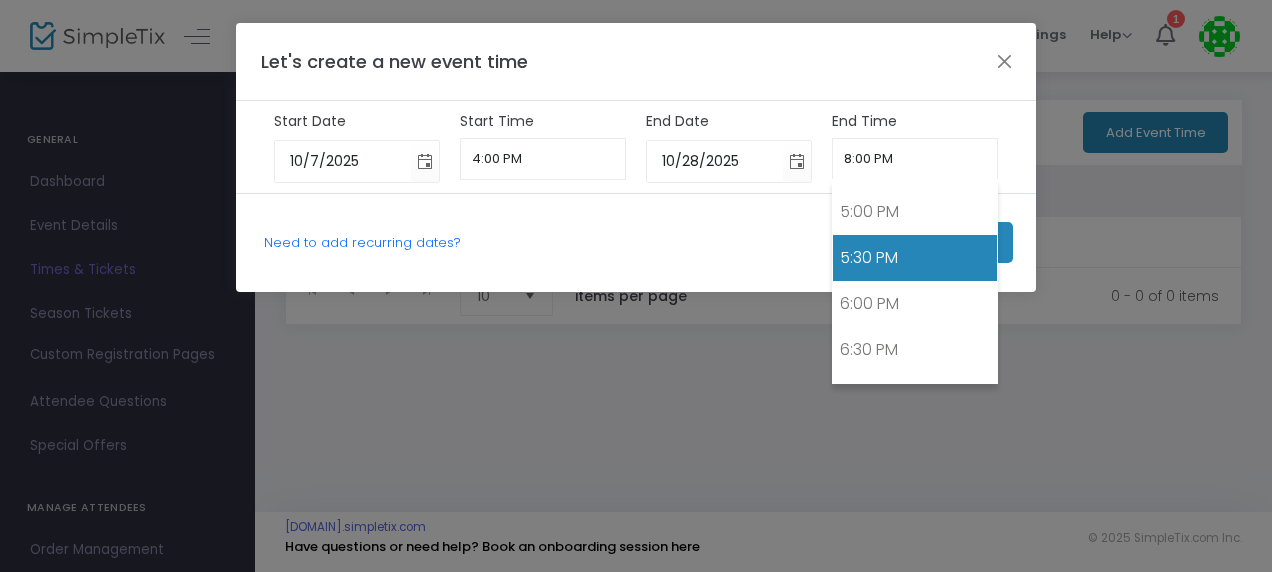 click on "5:30 PM" at bounding box center [915, 258] 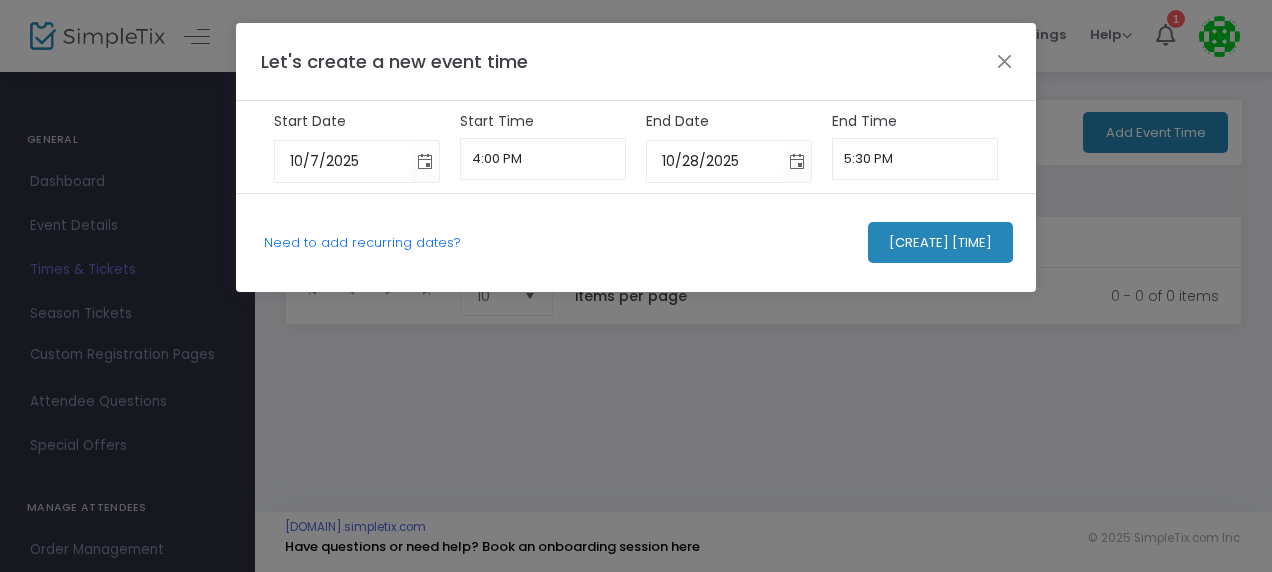 click on "[CREATE] [TIME]" 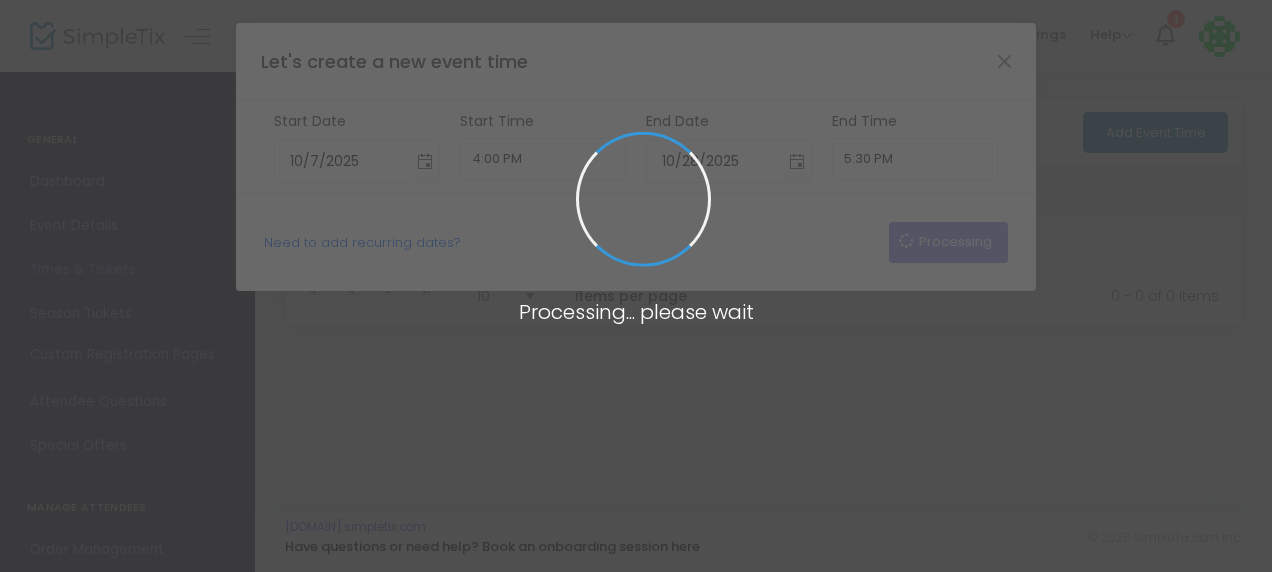 type 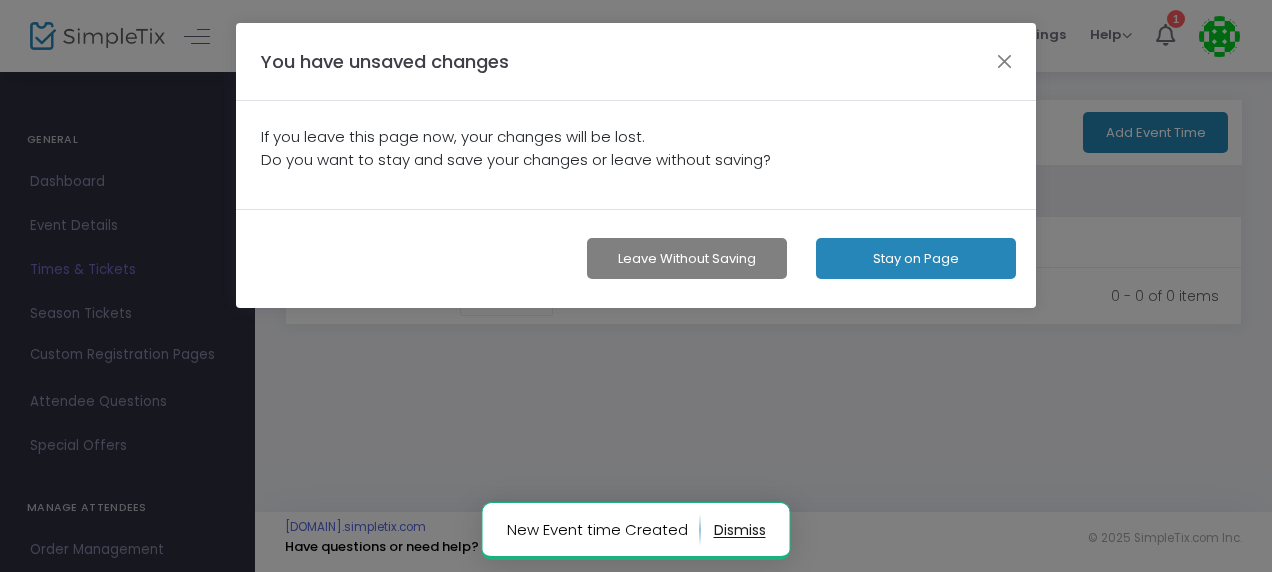 click on "Stay on Page" 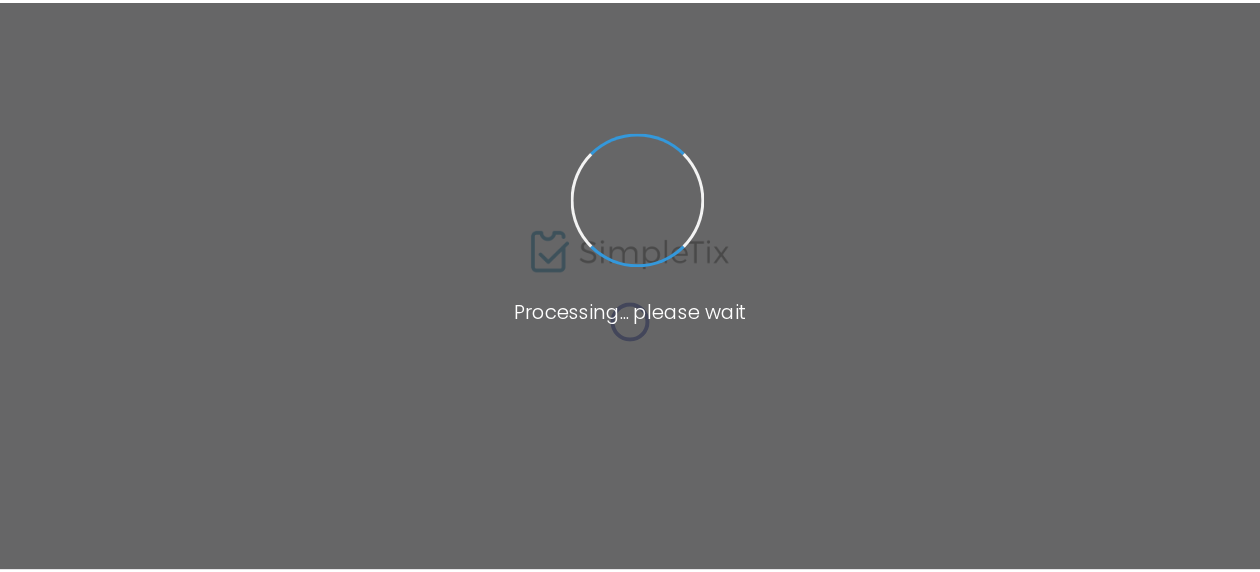 scroll, scrollTop: 0, scrollLeft: 0, axis: both 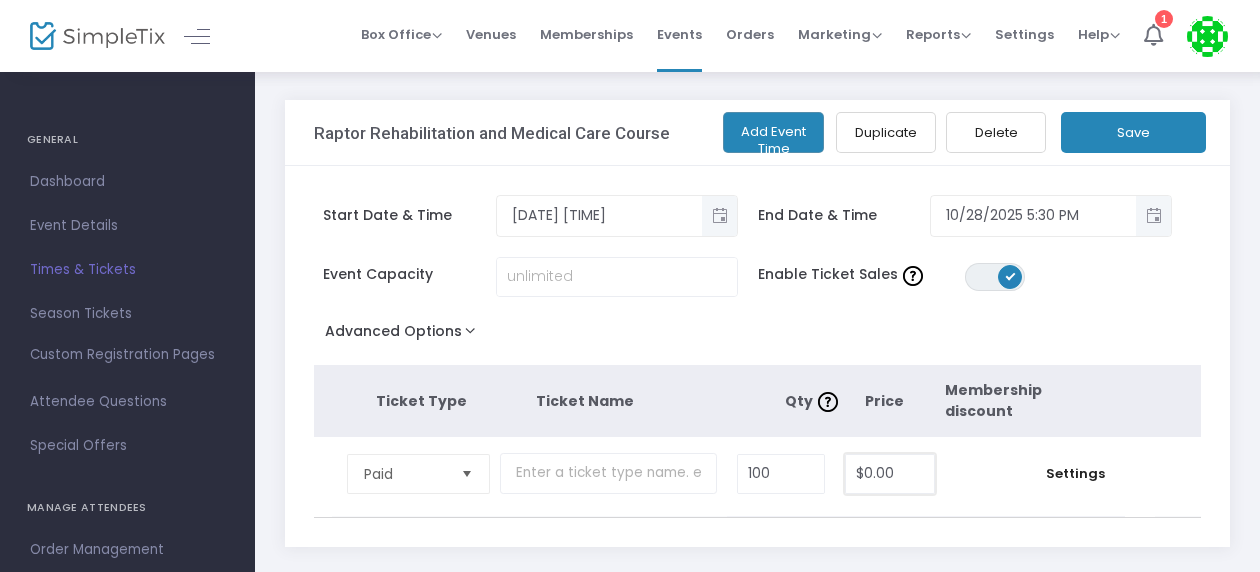 click on "$0.00" at bounding box center [890, 474] 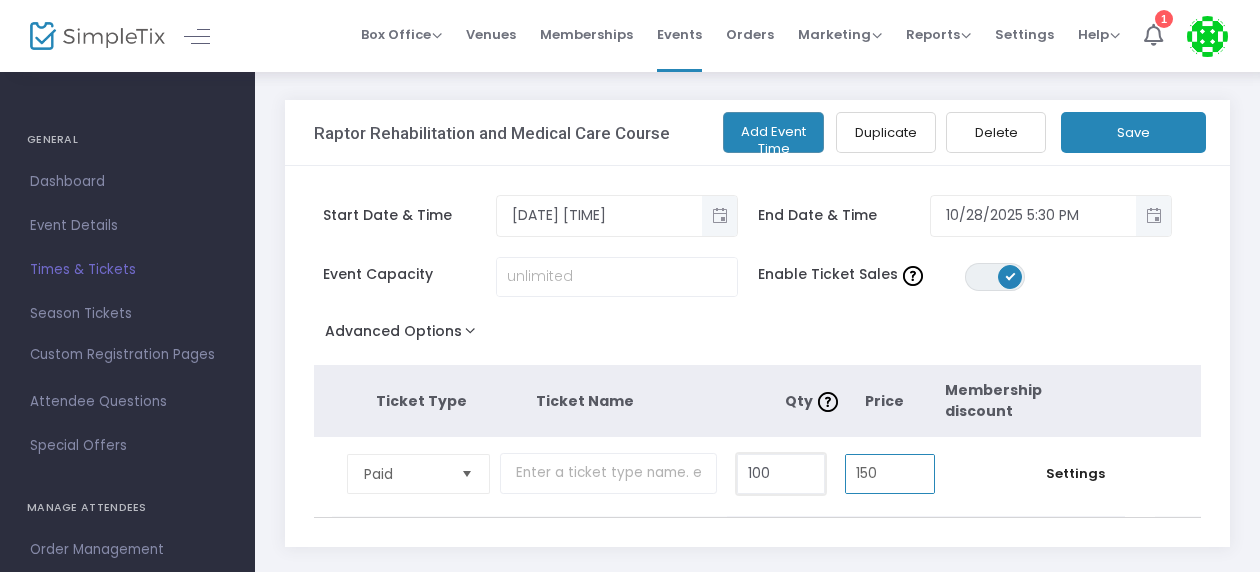 click on "100" at bounding box center (781, 474) 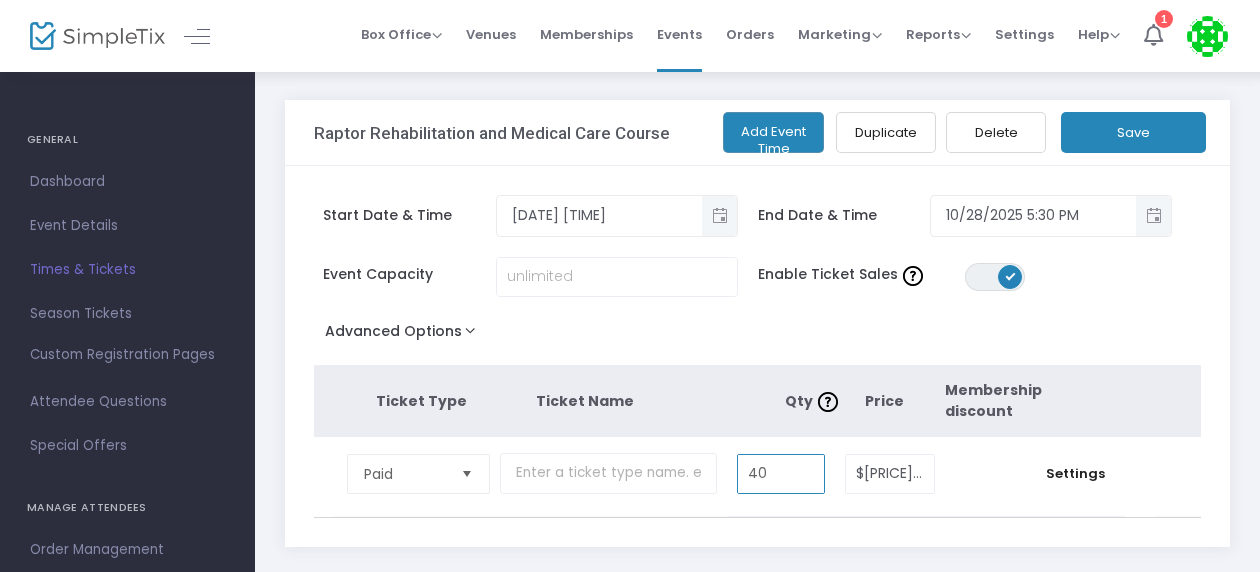 type on "40" 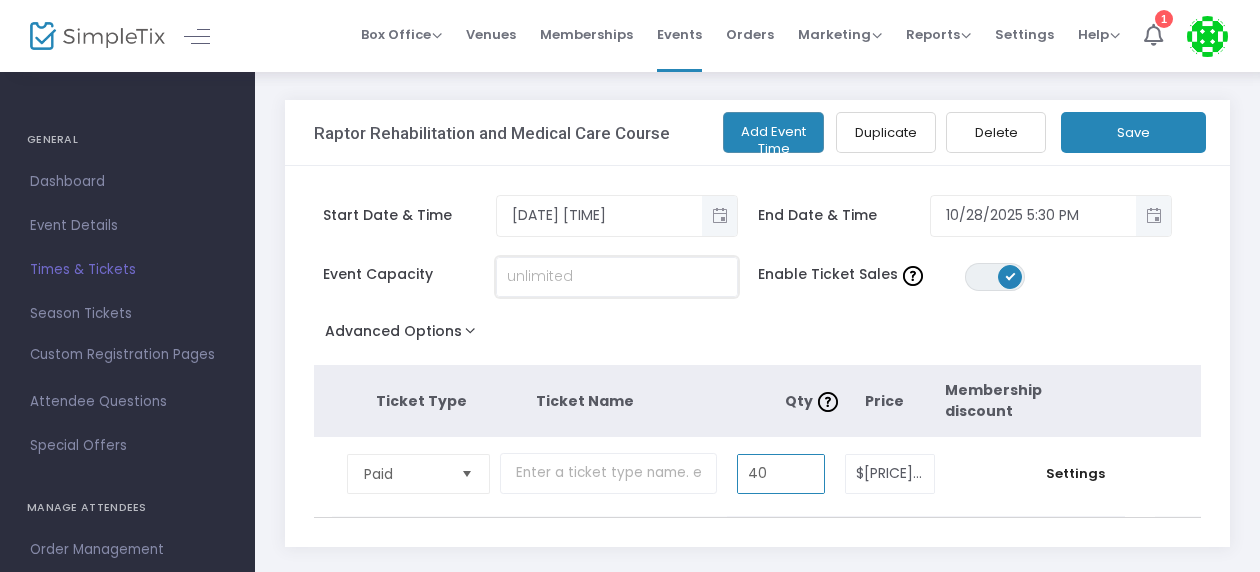 click at bounding box center [617, 277] 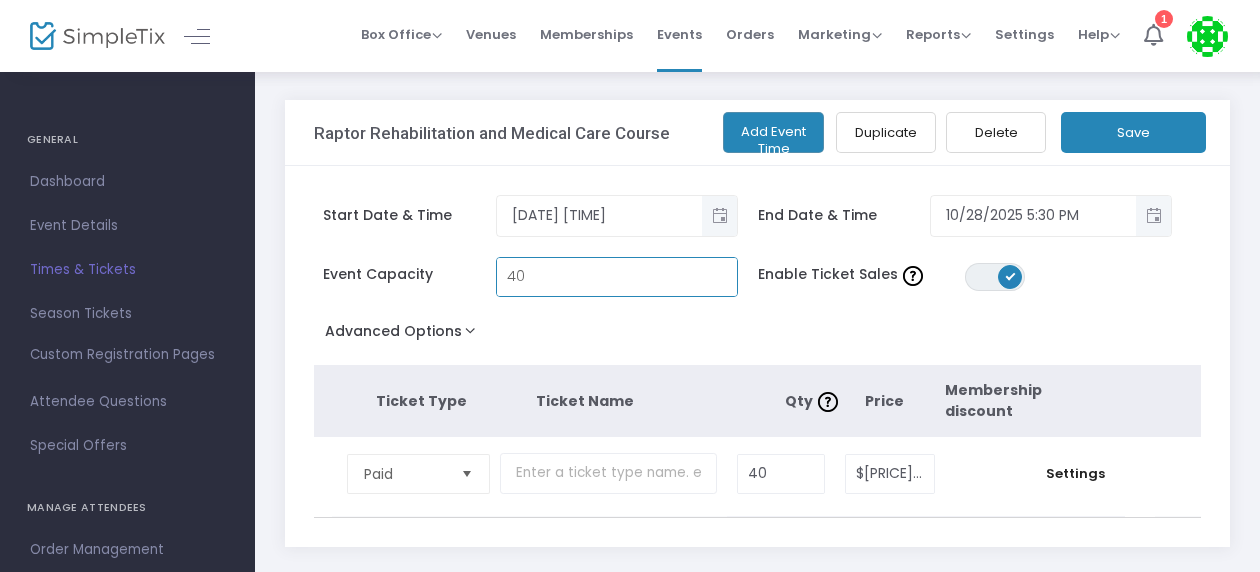 type on "40" 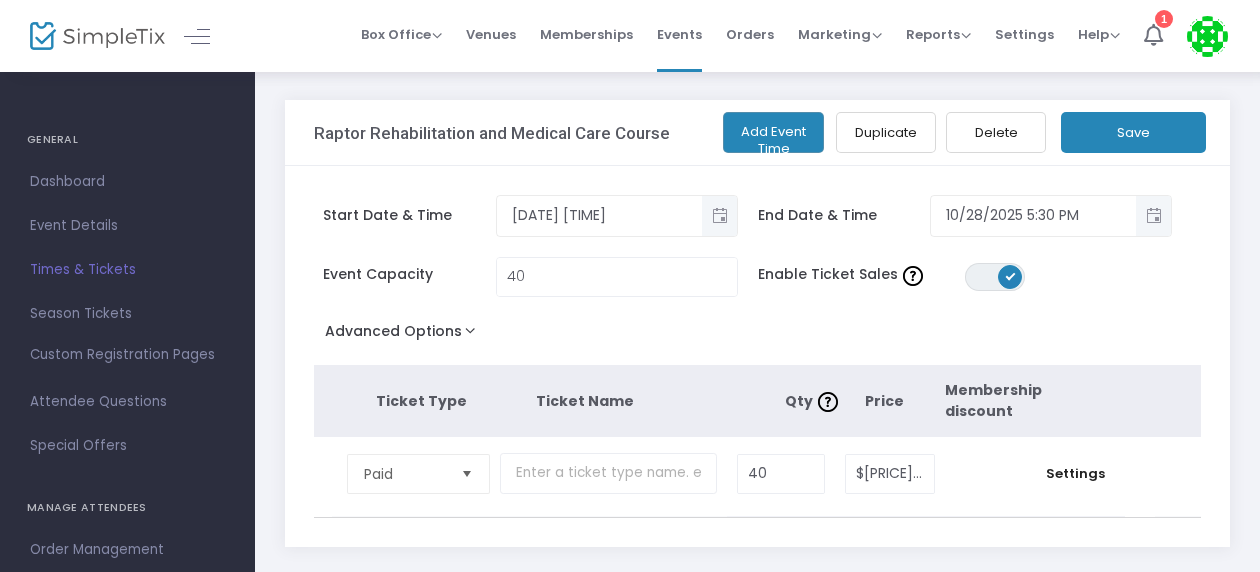 click on "Save" 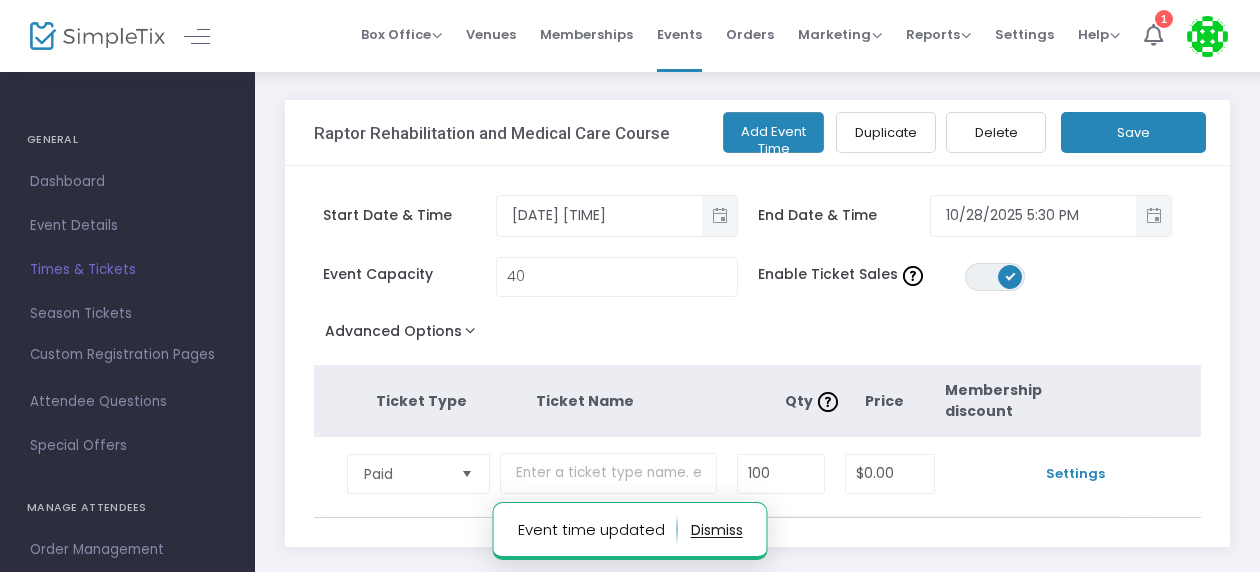 click on "Settings" at bounding box center [1075, 474] 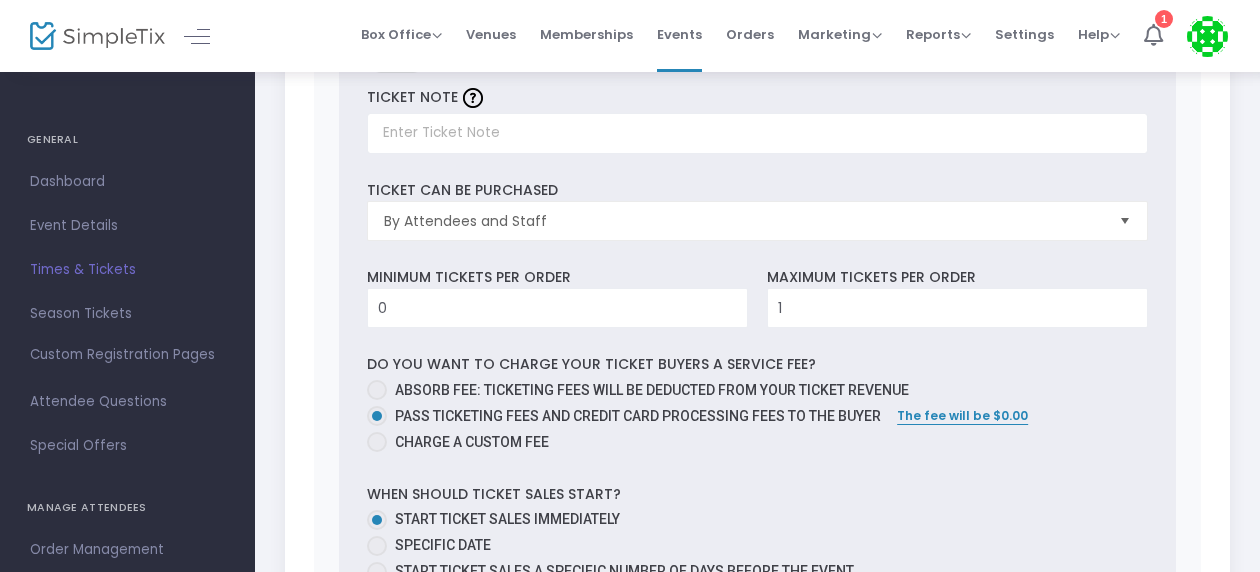 scroll, scrollTop: 610, scrollLeft: 0, axis: vertical 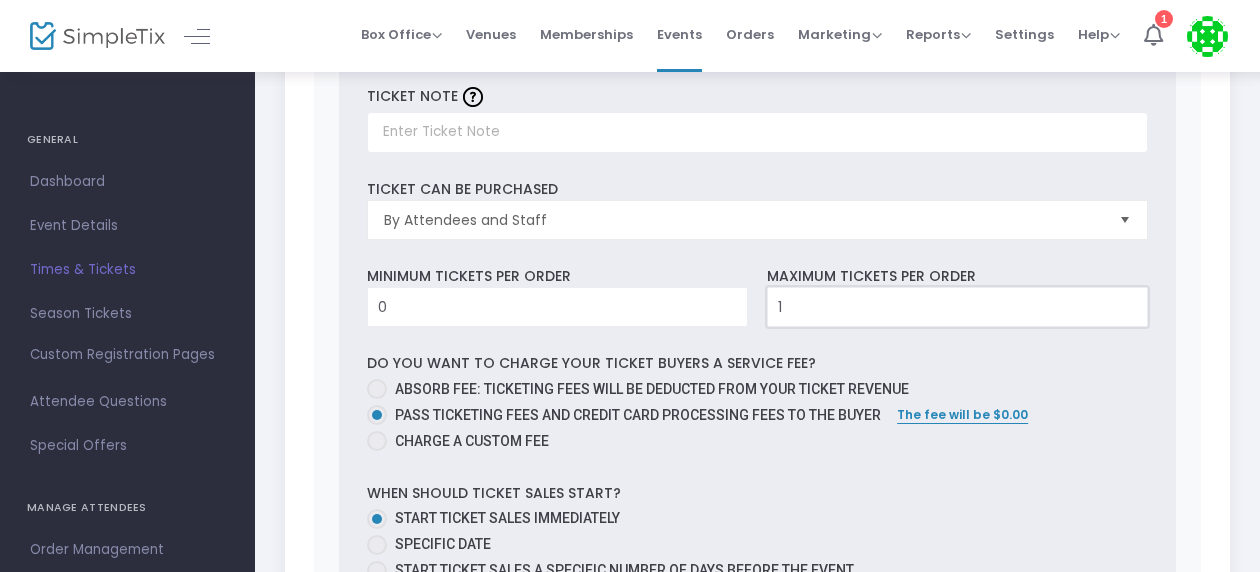 click on "1" at bounding box center [957, 307] 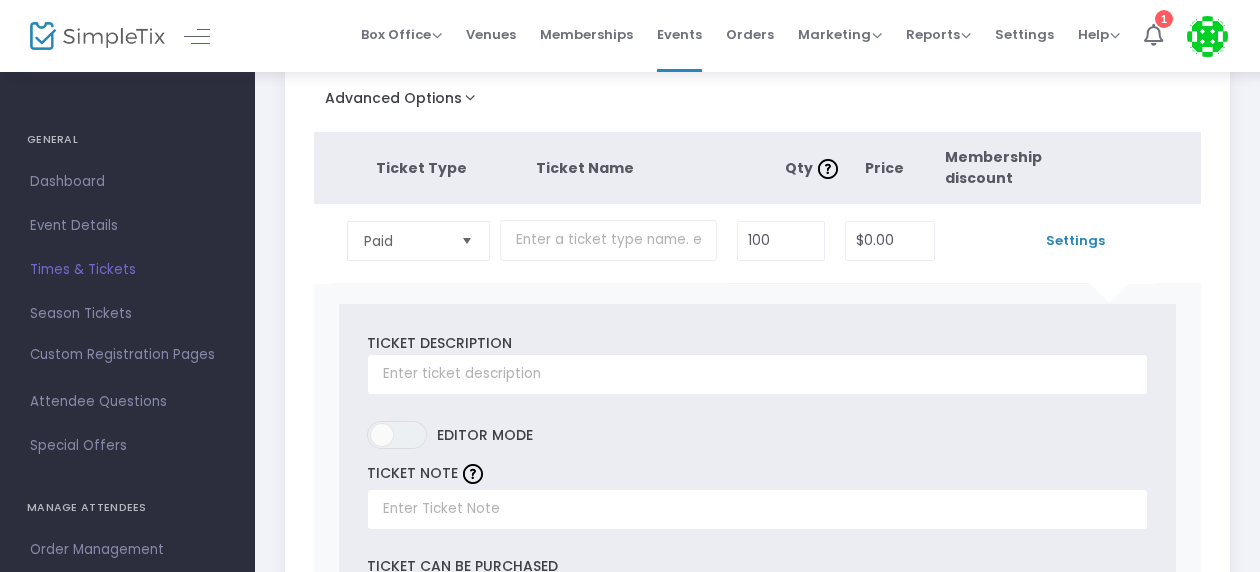 scroll, scrollTop: 0, scrollLeft: 0, axis: both 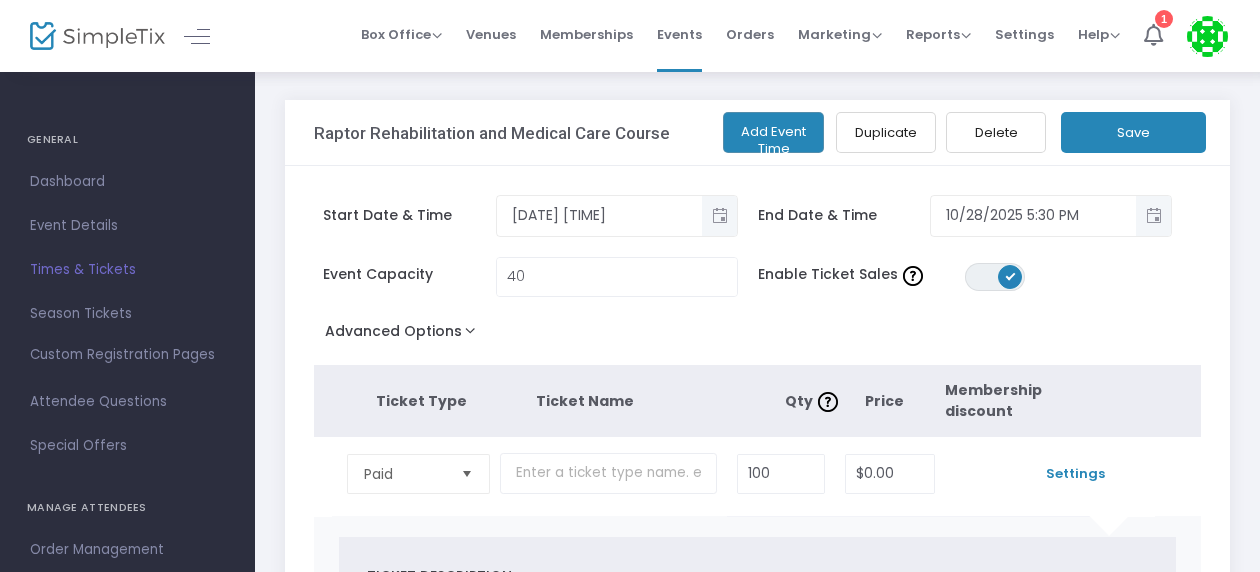 type on "10" 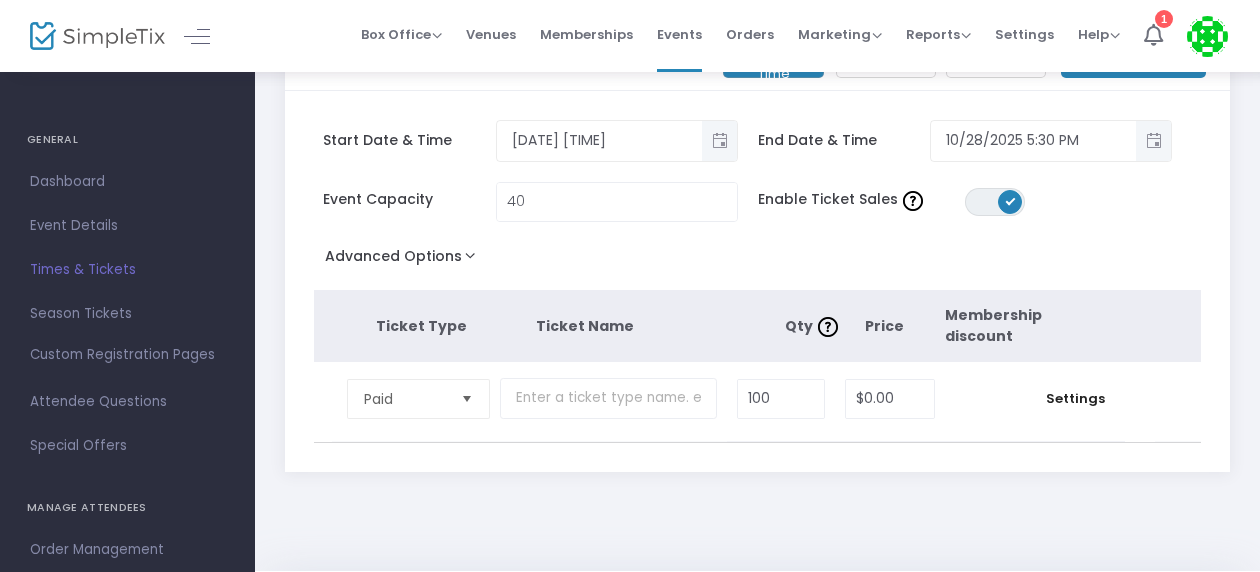 scroll, scrollTop: 78, scrollLeft: 0, axis: vertical 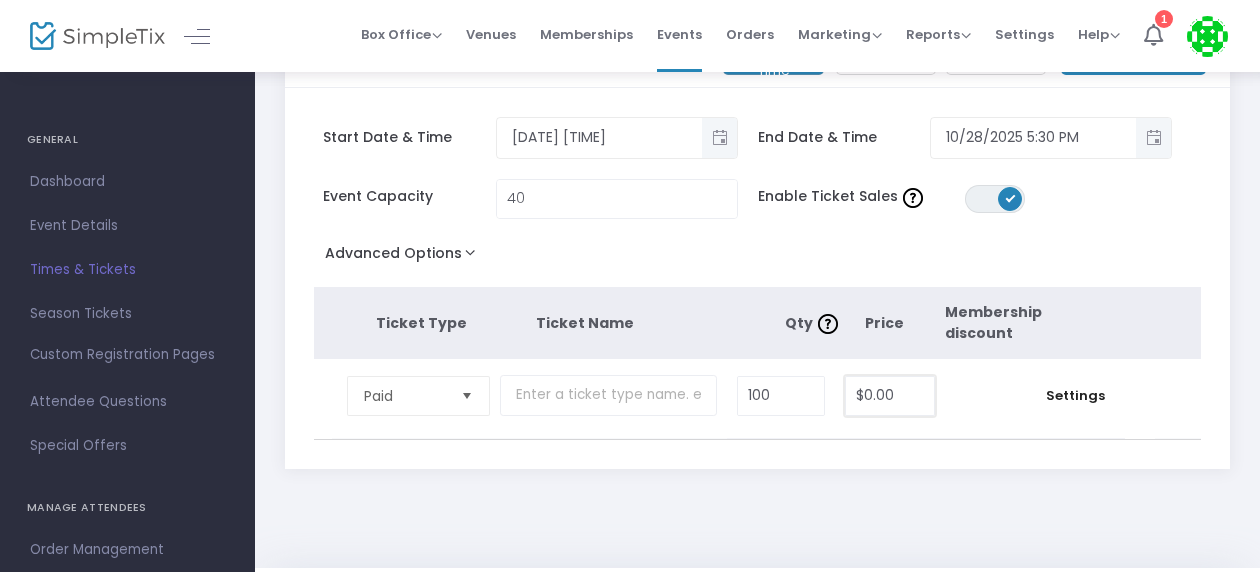 click on "$0.00" at bounding box center [890, 396] 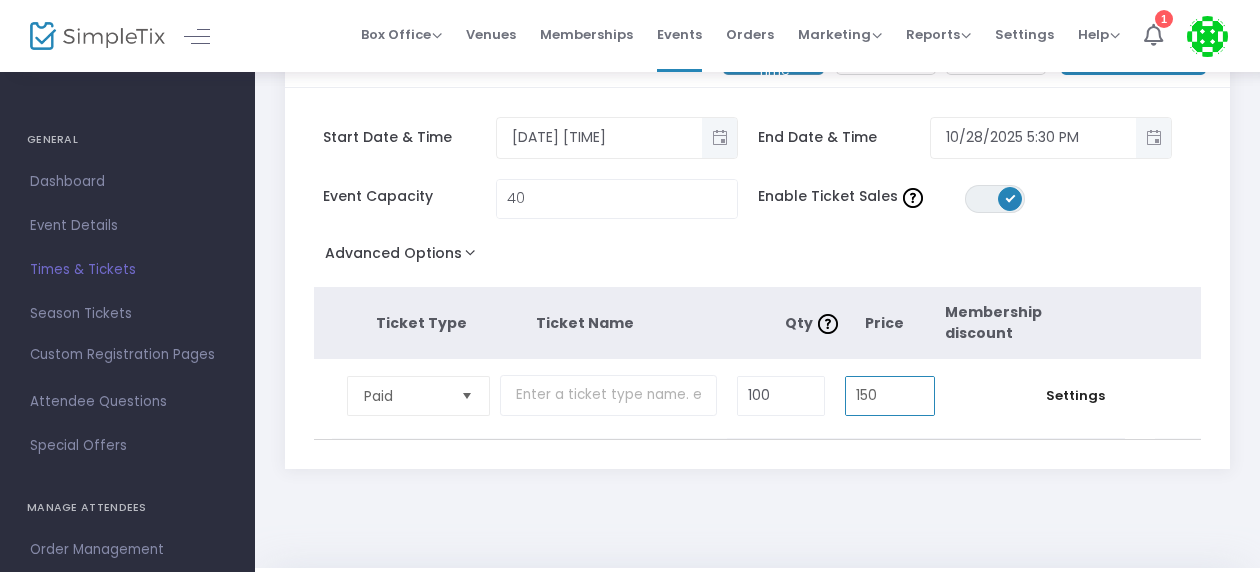 click on "Start Date & Time 10/7/2025 4:00 PM End Date & Time 10/28/2025 5:30 PM Event Capacity  40 Enable Ticket Sales  ON OFF  Advanced Options  Event Time Title   Limit the total number of orders per event time  ON OFF Ticket Type Ticket Name Qty  Price Membership discount Paid  Required.  100 150 Settings  Ticket Description  Required.  ON OFF Editor mode TICKET NOTE Ticket can be purchased  By Attendees and Staff Minimum tickets per order 0 Maximum tickets per order 1 Do you want to charge your ticket buyers a service fee?   Absorb fee: Ticketing fees will be deducted from your ticket revenue    Pass ticketing fees and credit card processing fees to the buyer   The fee will be $5.63     Charge a custom fee When should ticket sales start?   Start ticket sales immediately   Specific Date   Start ticket sales a specific number of days before the event   Start ticket sales a specific number of days and hours before the event When should ticket sales for this ticket type end?        Specific Date       Yes" 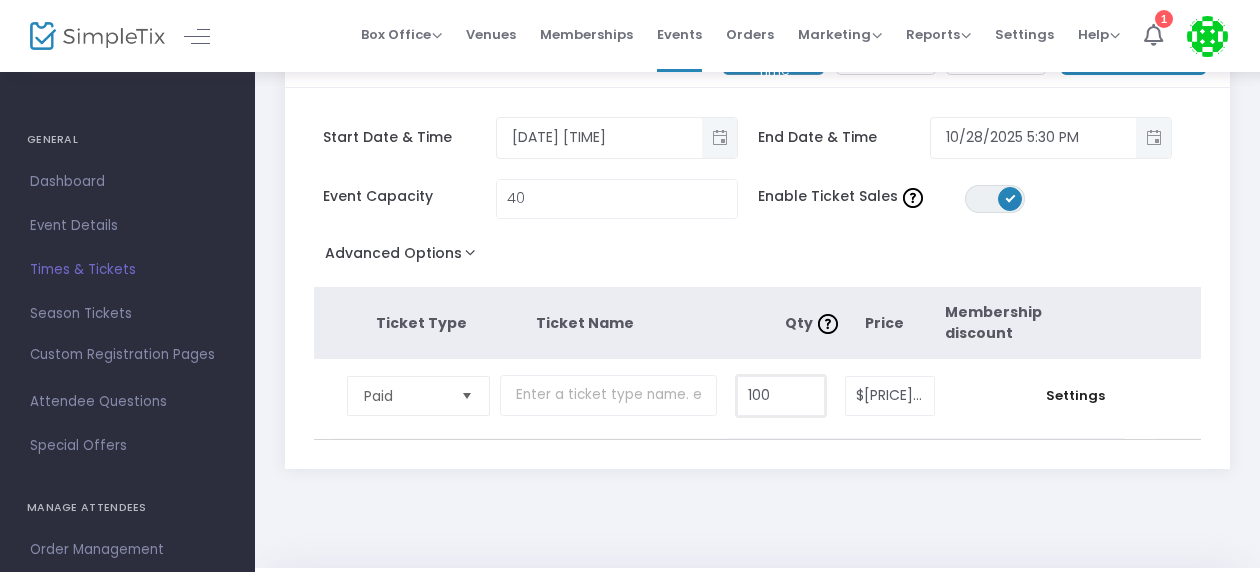 click on "100" at bounding box center (781, 396) 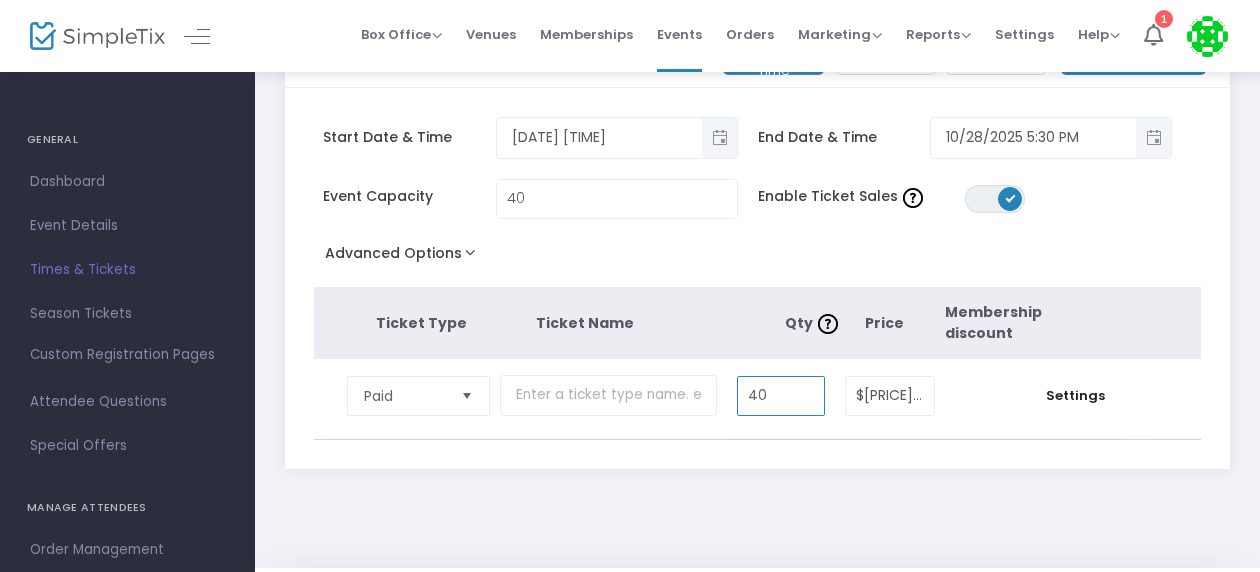 scroll, scrollTop: 0, scrollLeft: 0, axis: both 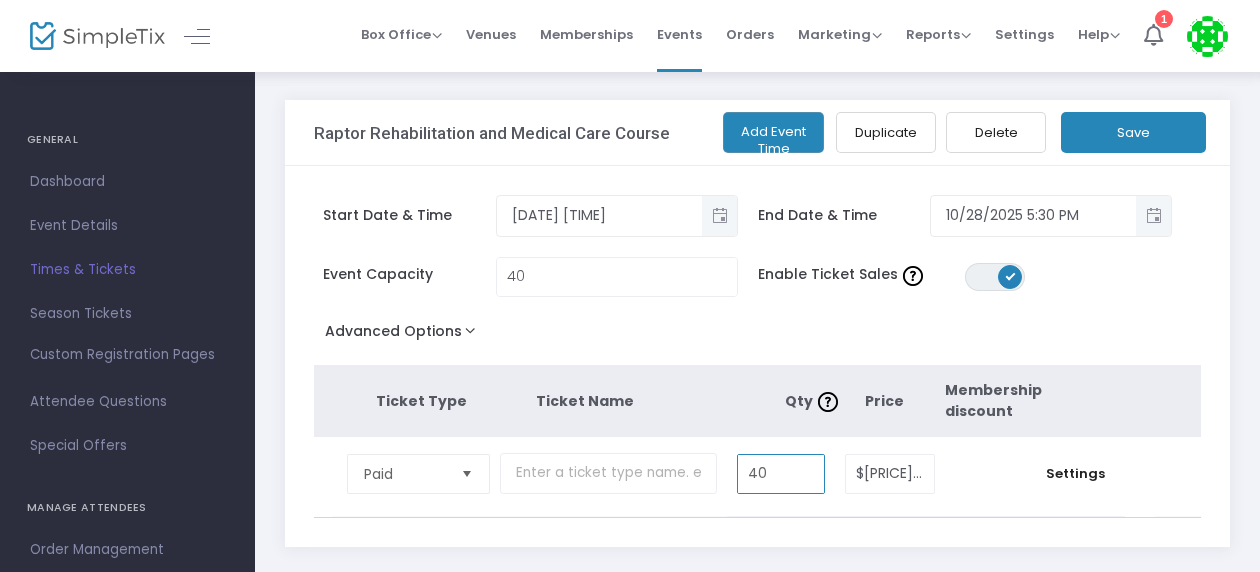 type on "40" 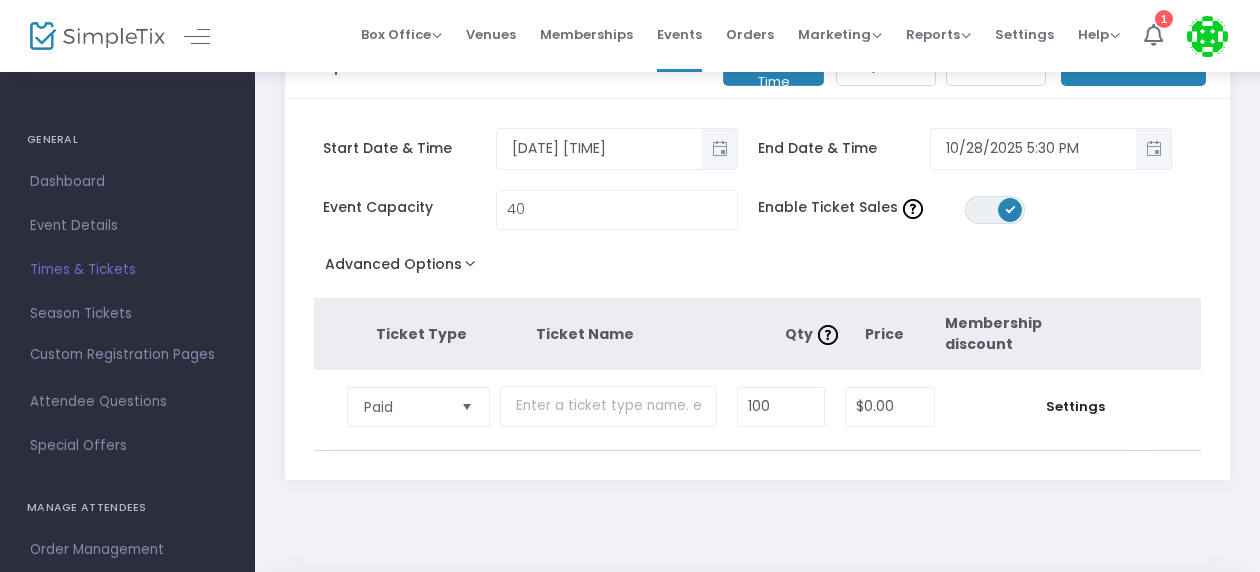 scroll, scrollTop: 74, scrollLeft: 0, axis: vertical 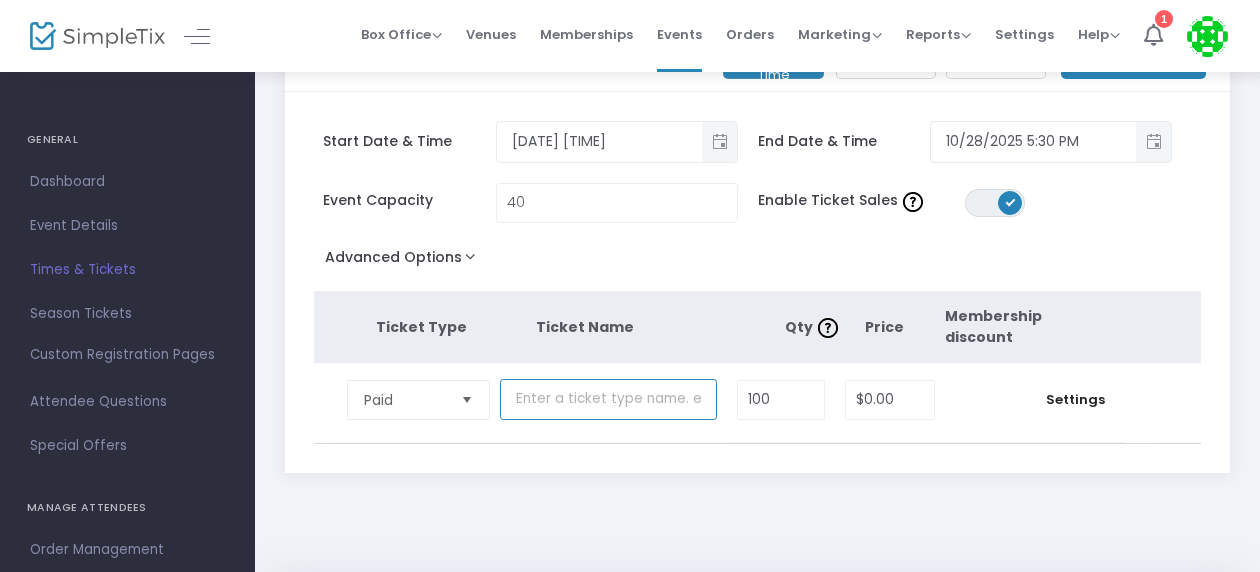 click at bounding box center [608, 399] 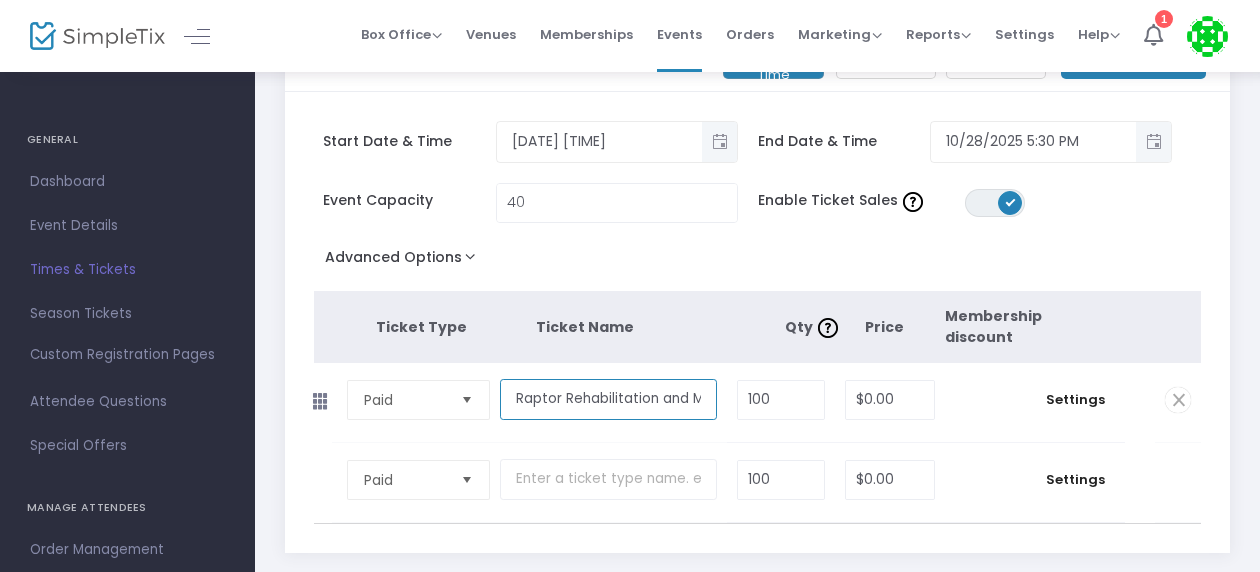 scroll, scrollTop: 0, scrollLeft: 0, axis: both 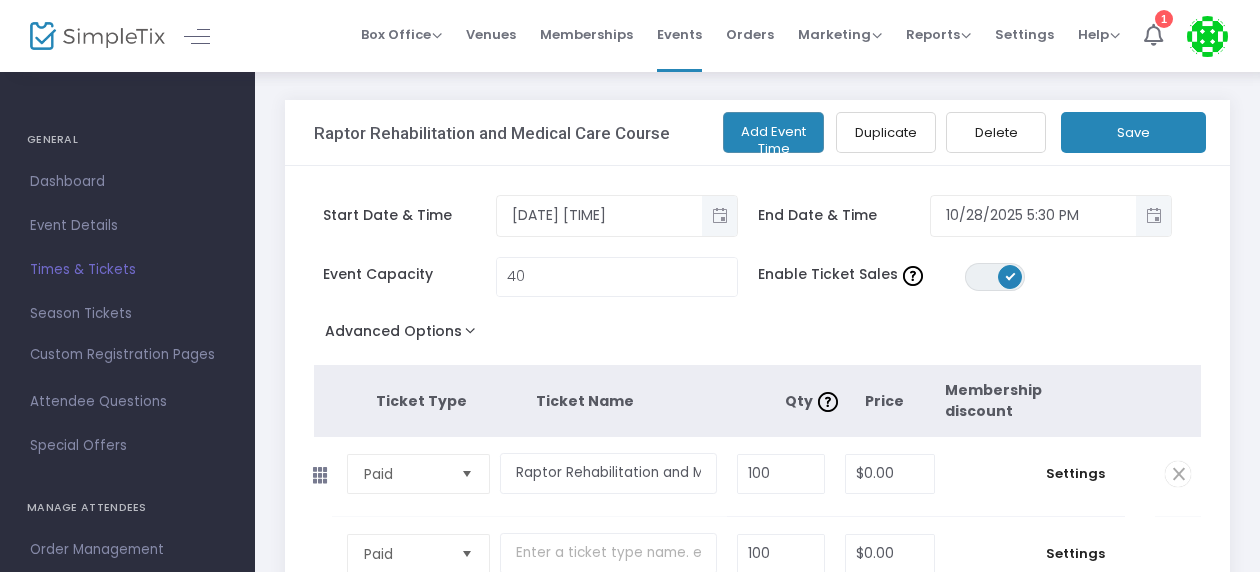 click on "Save" 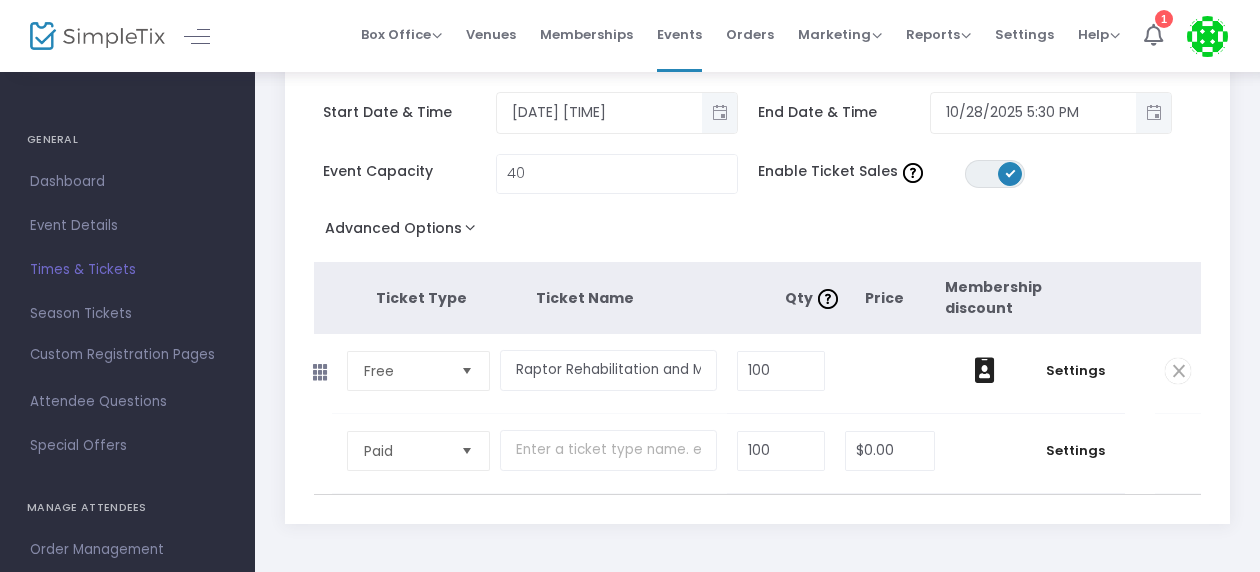 scroll, scrollTop: 113, scrollLeft: 0, axis: vertical 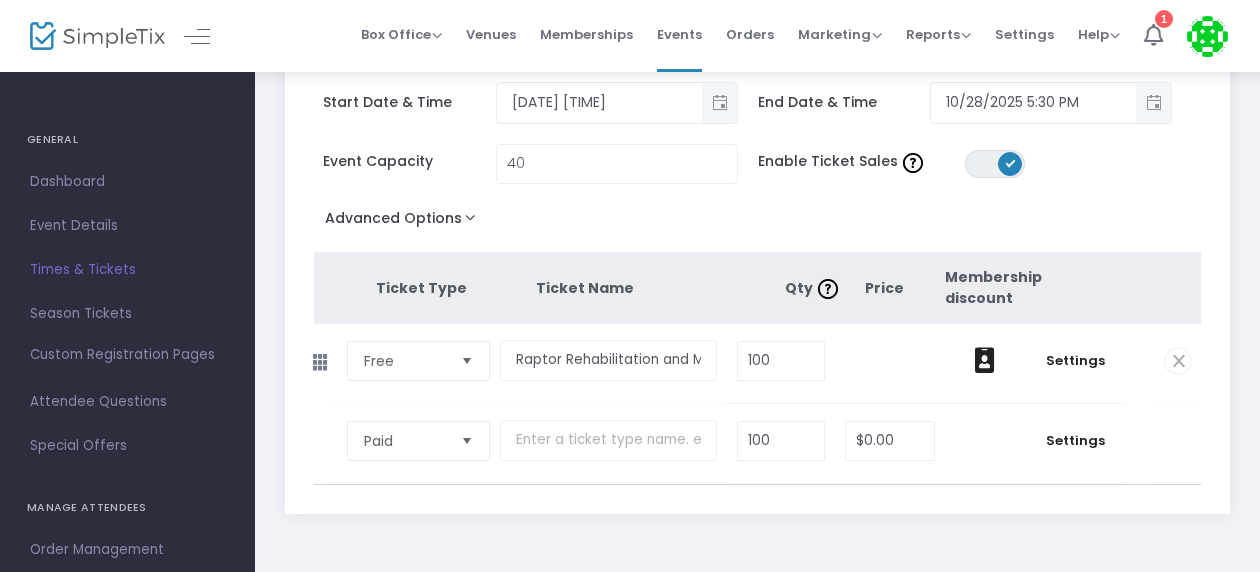 click on "$0.00" 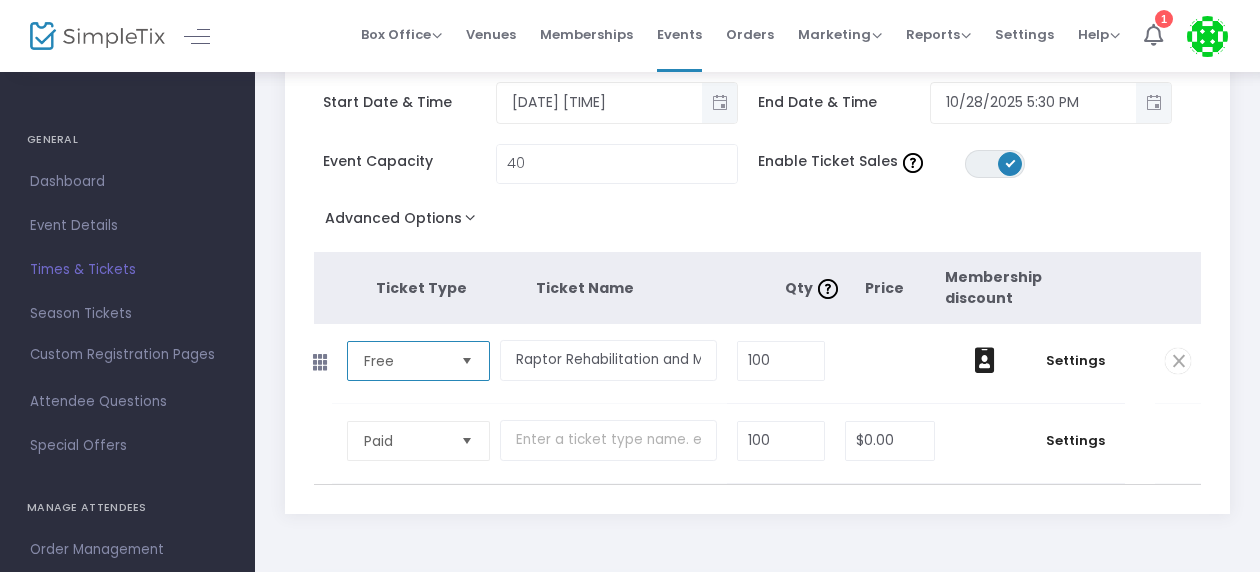 click on "Free" at bounding box center (405, 361) 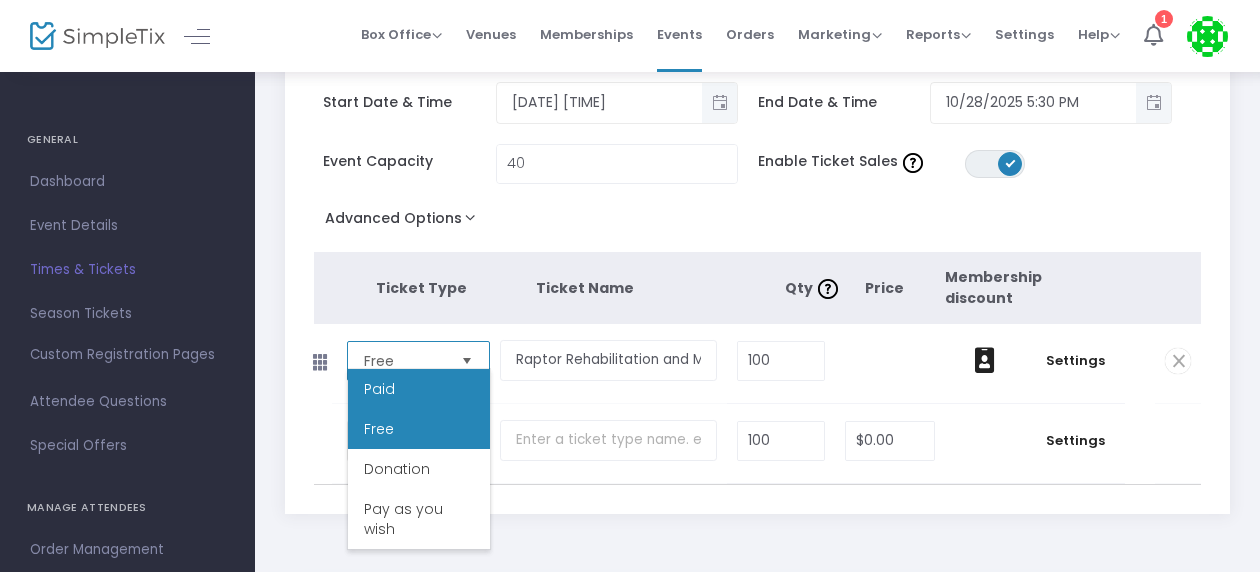 click on "Paid" at bounding box center (419, 389) 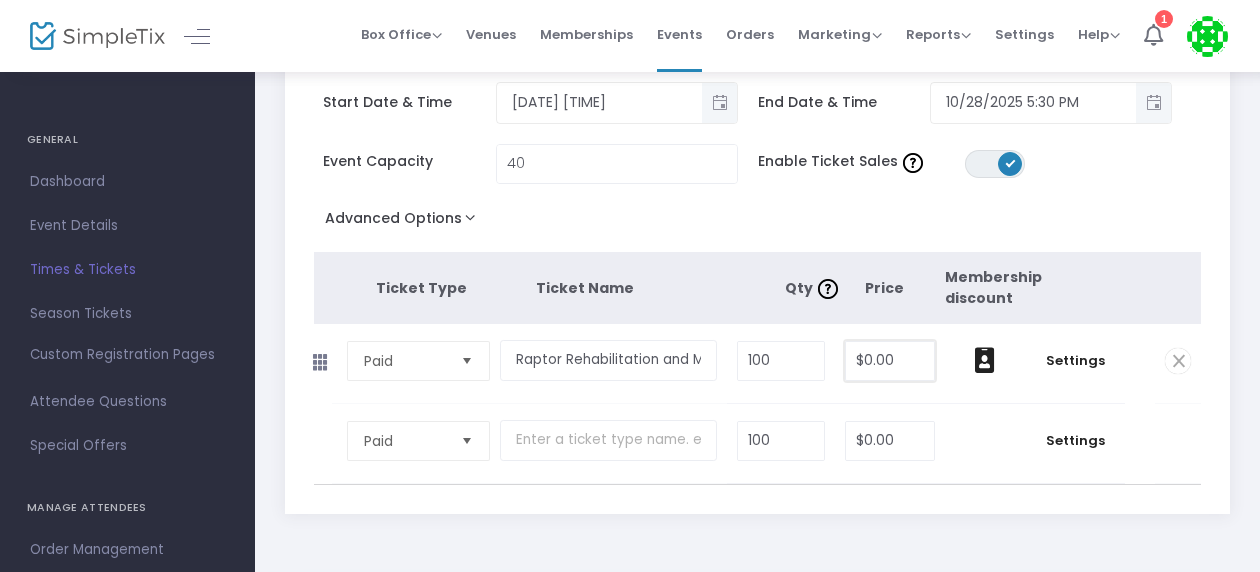 click on "$0.00" at bounding box center [890, 361] 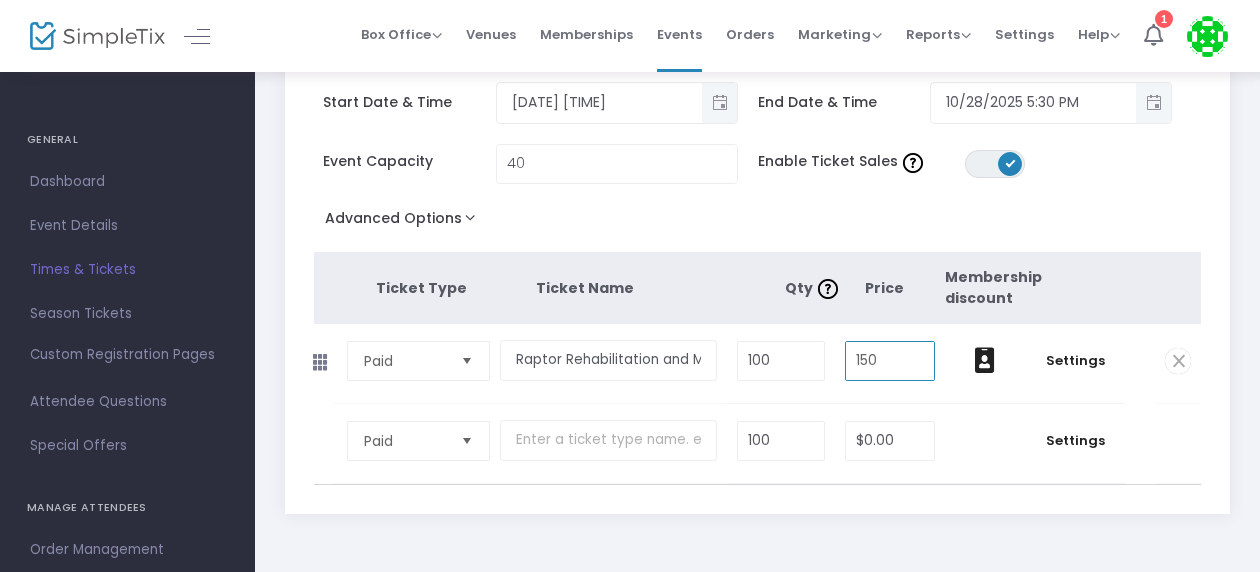 click on "Raptor Rehabilitation and Medical Care Course   Add Event Time   Duplicate   Delete   Save  Start Date & Time 10/7/2025 4:00 PM End Date & Time 10/28/2025 5:30 PM Event Capacity  40 Enable Ticket Sales  ON OFF  Advanced Options  Event Time Title   Limit the total number of orders per event time  ON OFF Ticket Type Ticket Name Qty  Price Membership discount Paid  Required.  Raptor Rehabilitation and Medical Care  Required.  100  Required.  150  Required.  Settings  0 Ticket sold (SKU #3679600) Ticket Description  Required.  ON OFF Editor mode TICKET NOTE Ticket can be purchased  By Attendees and Staff Minimum tickets per order 0  Value should be between 0 to 1000..  Maximum tickets per order 1  Value should not be less than Min Tickets and not exceed than 1000.  Do you want to charge your ticket buyers a service fee?   Absorb fee: Ticketing fees will be deducted from your ticket revenue    Pass ticketing fees and credit card processing fees to the buyer   The fee will be $5.63     Charge a custom fee" 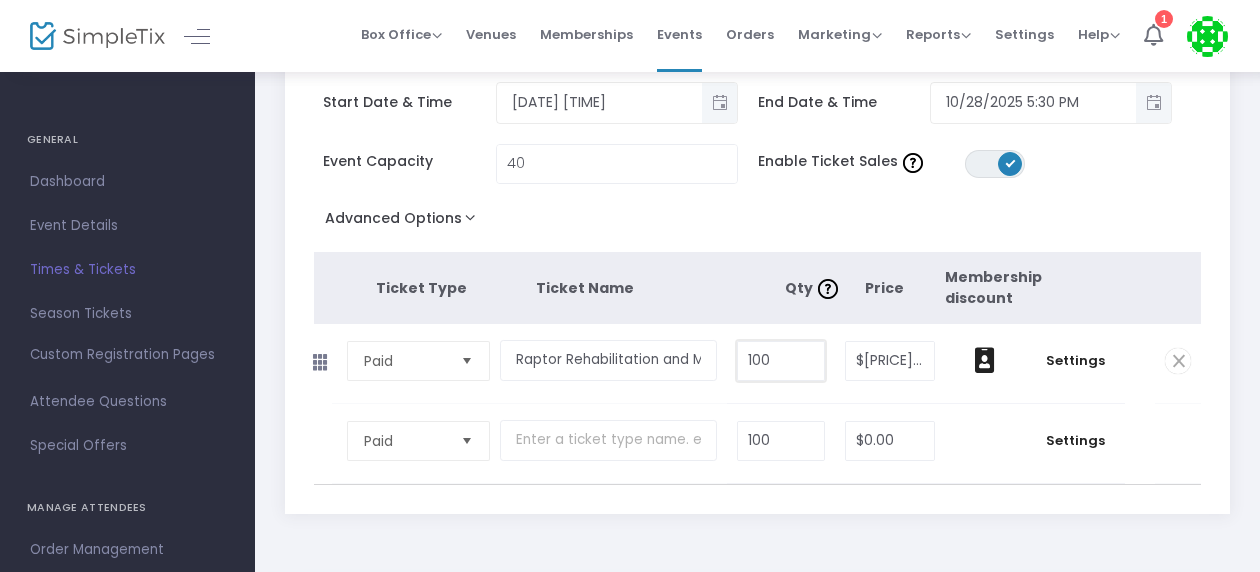 click on "100" at bounding box center (781, 361) 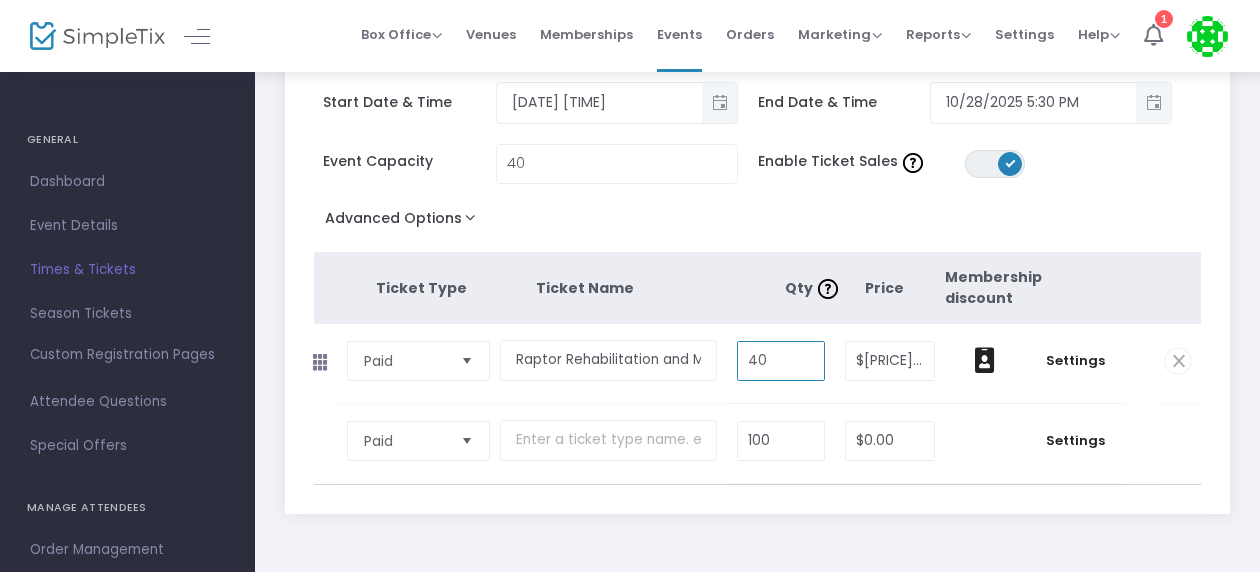 type on "40" 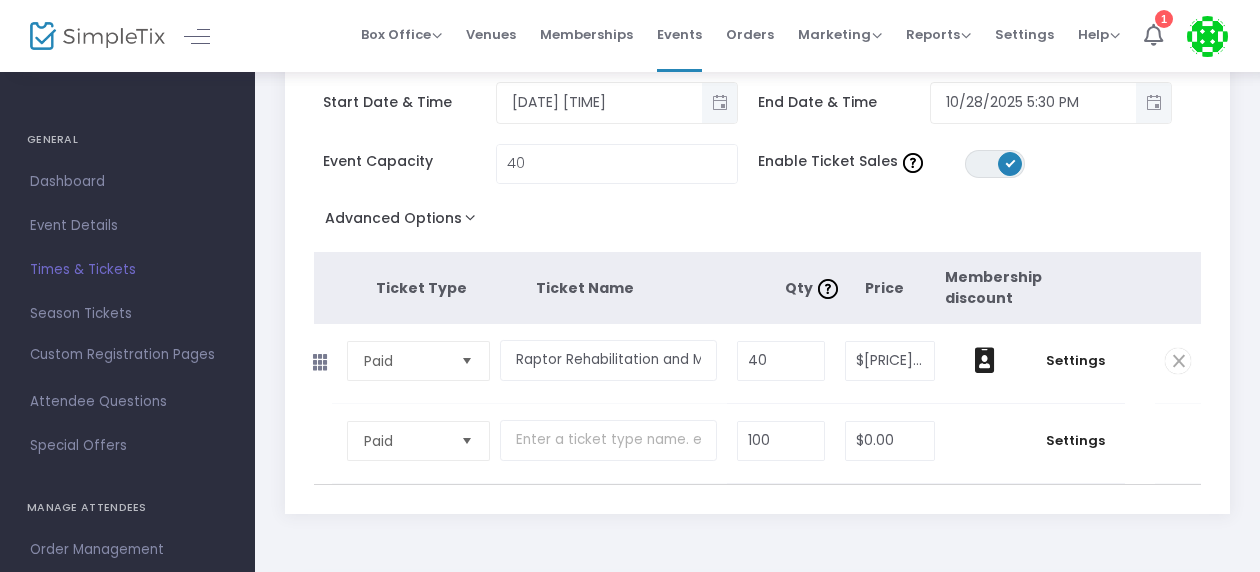 scroll, scrollTop: 0, scrollLeft: 0, axis: both 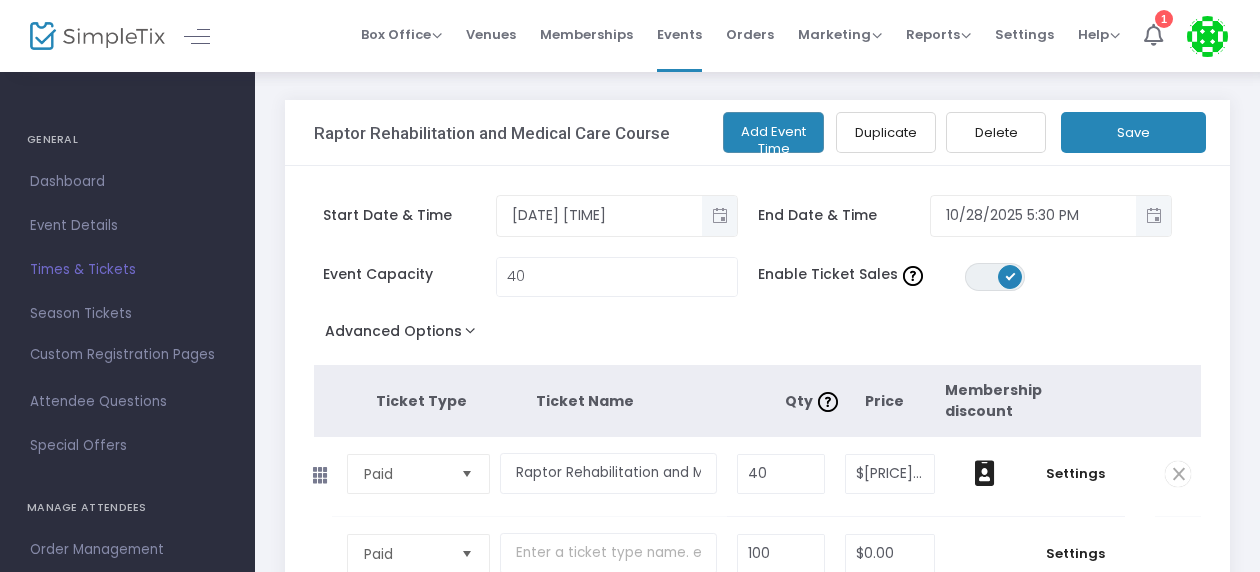 click on "Save" 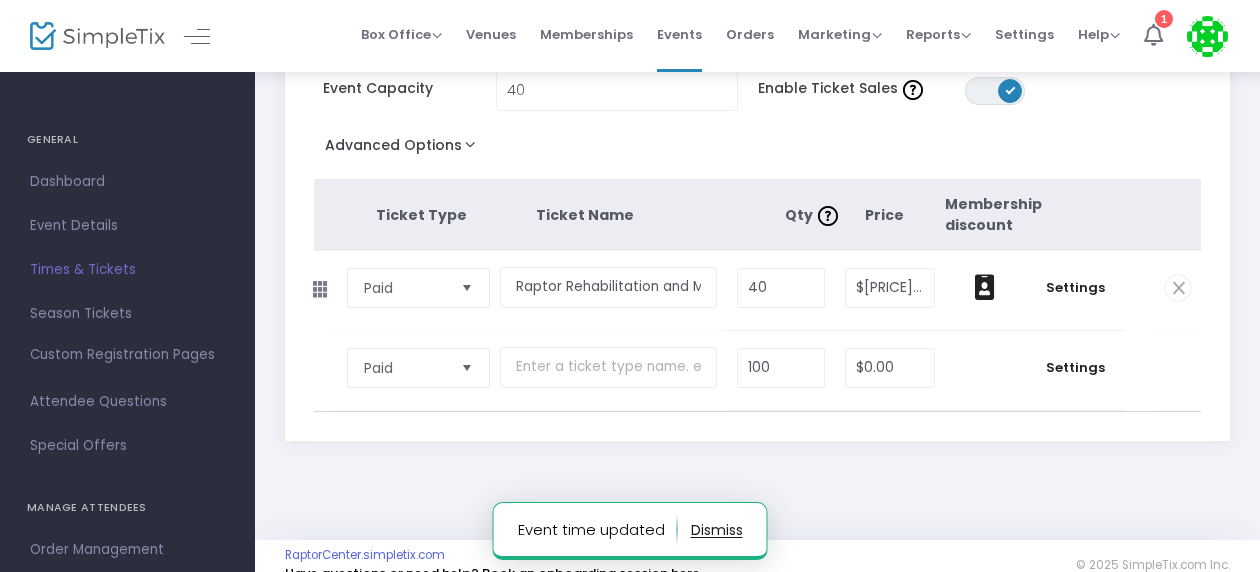 scroll, scrollTop: 198, scrollLeft: 0, axis: vertical 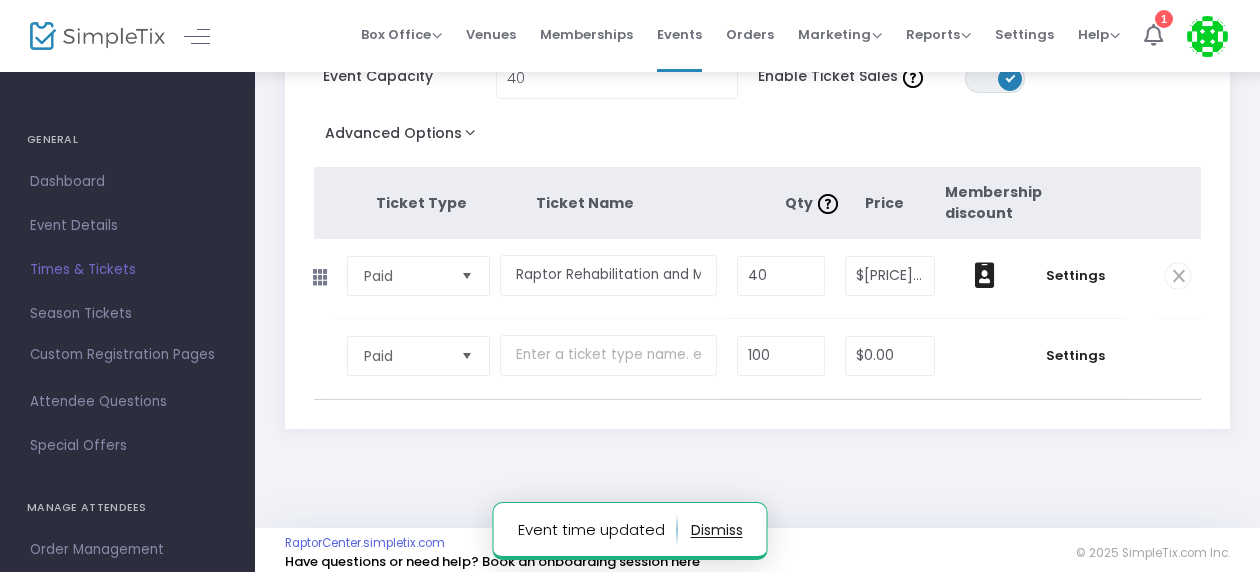 click on "Paid  Required.  100 $0.00 Settings" 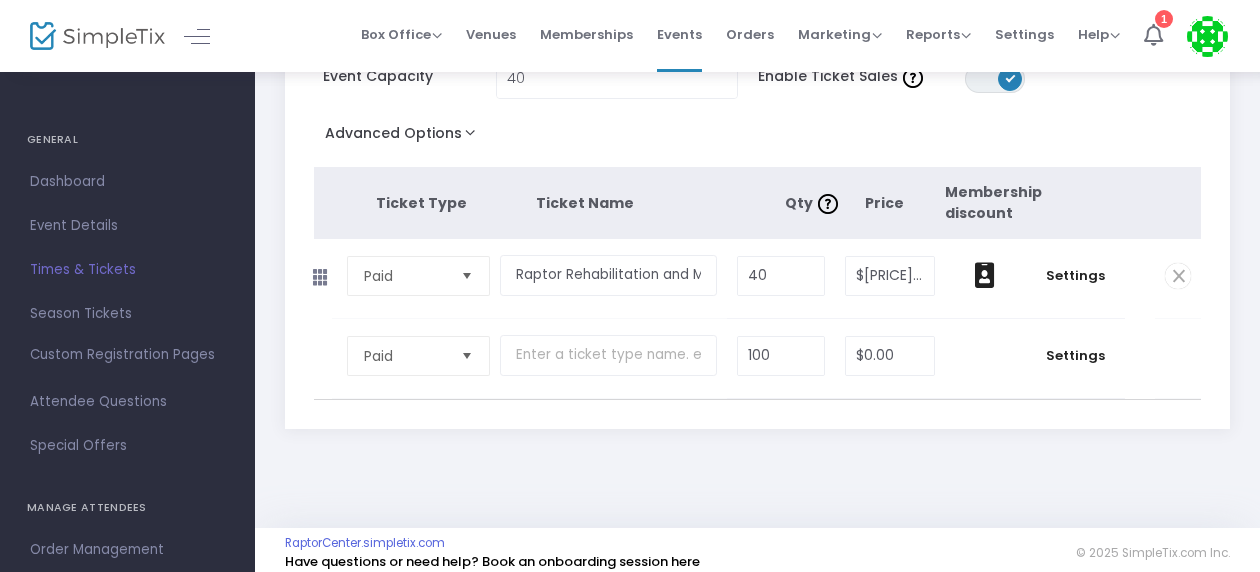 click on "Paid  Required.  100 $0.00 Settings" 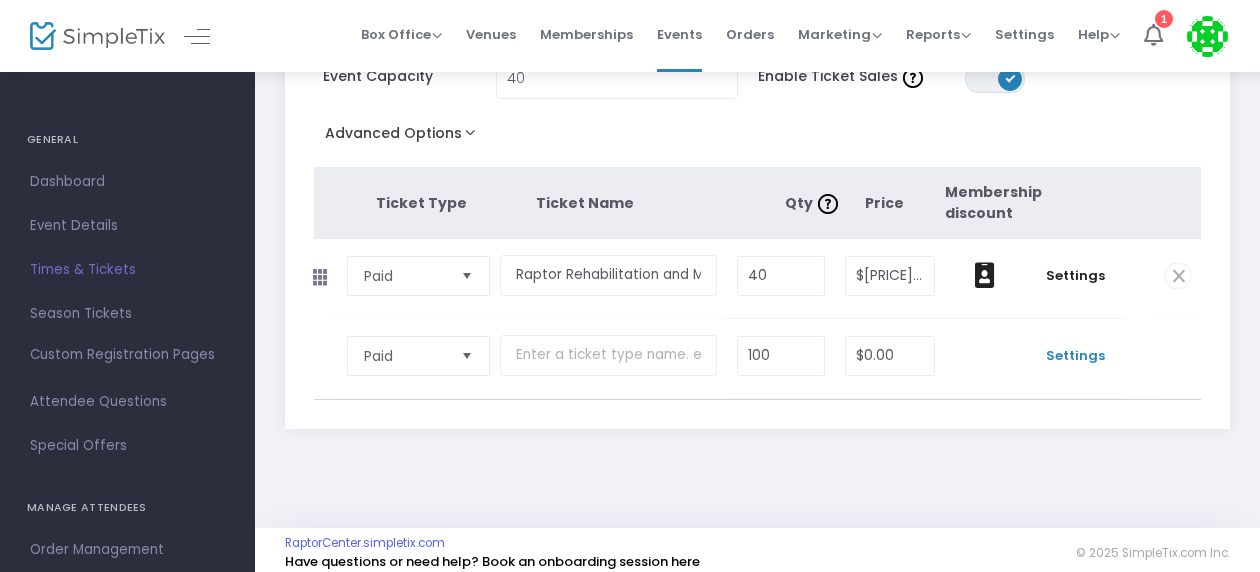 click on "Settings" at bounding box center [1075, 356] 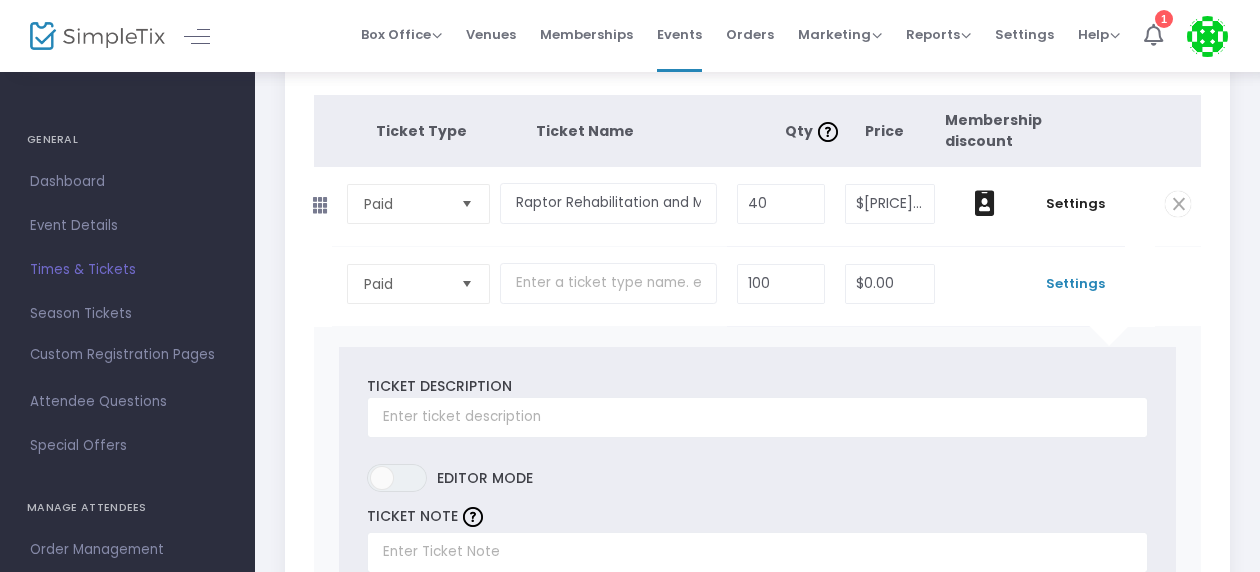 scroll, scrollTop: 266, scrollLeft: 0, axis: vertical 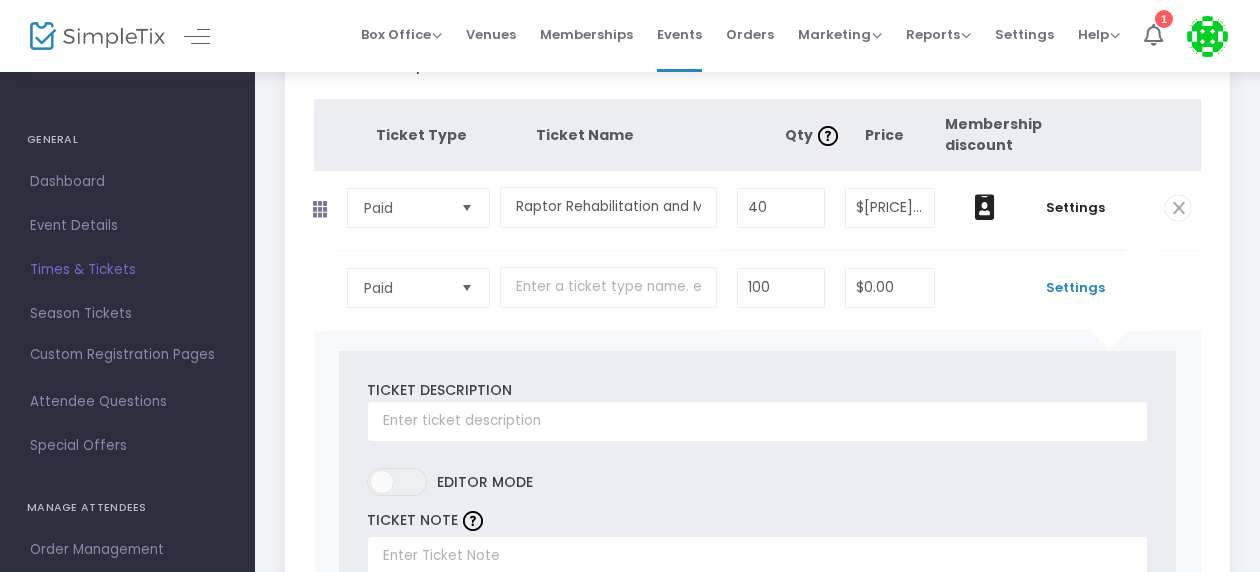 click on "Settings" 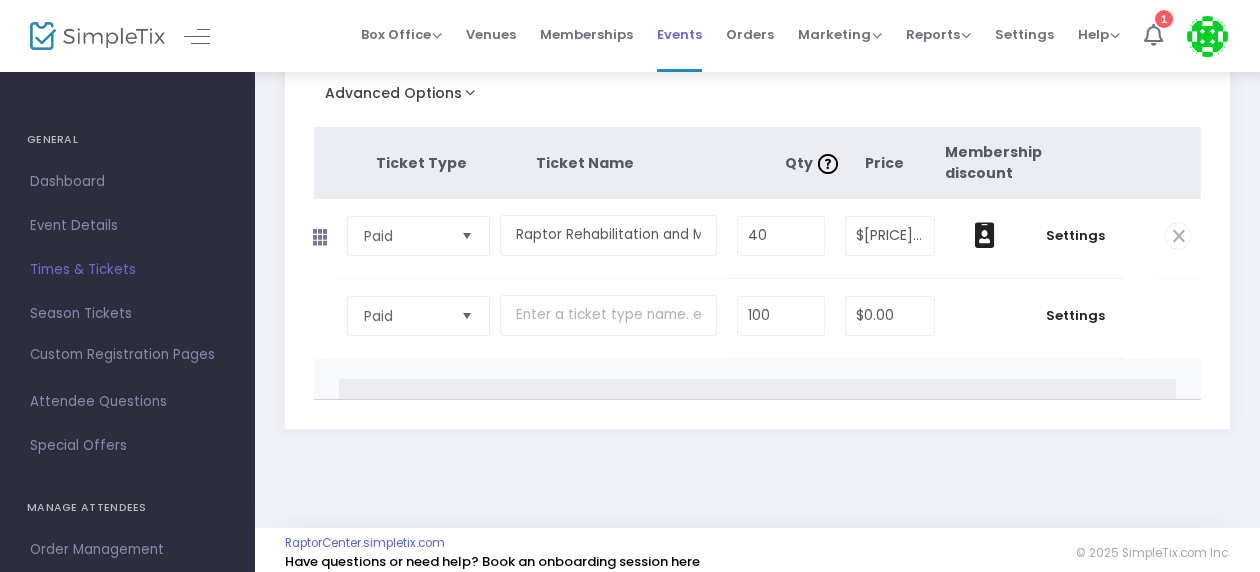 scroll, scrollTop: 198, scrollLeft: 0, axis: vertical 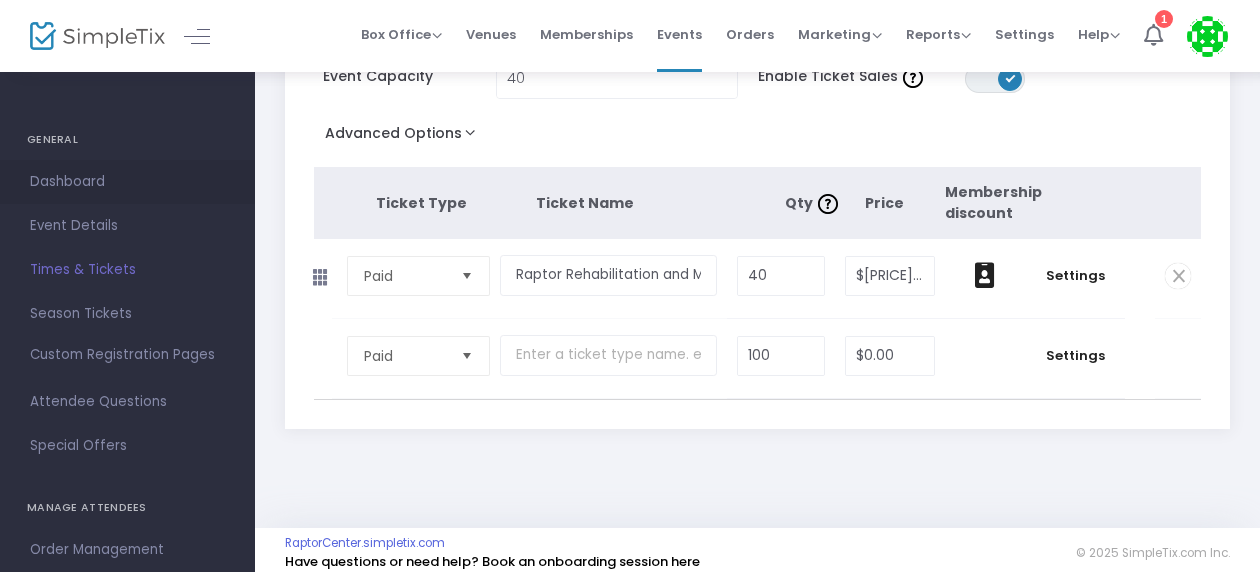 click on "Dashboard" at bounding box center [127, 182] 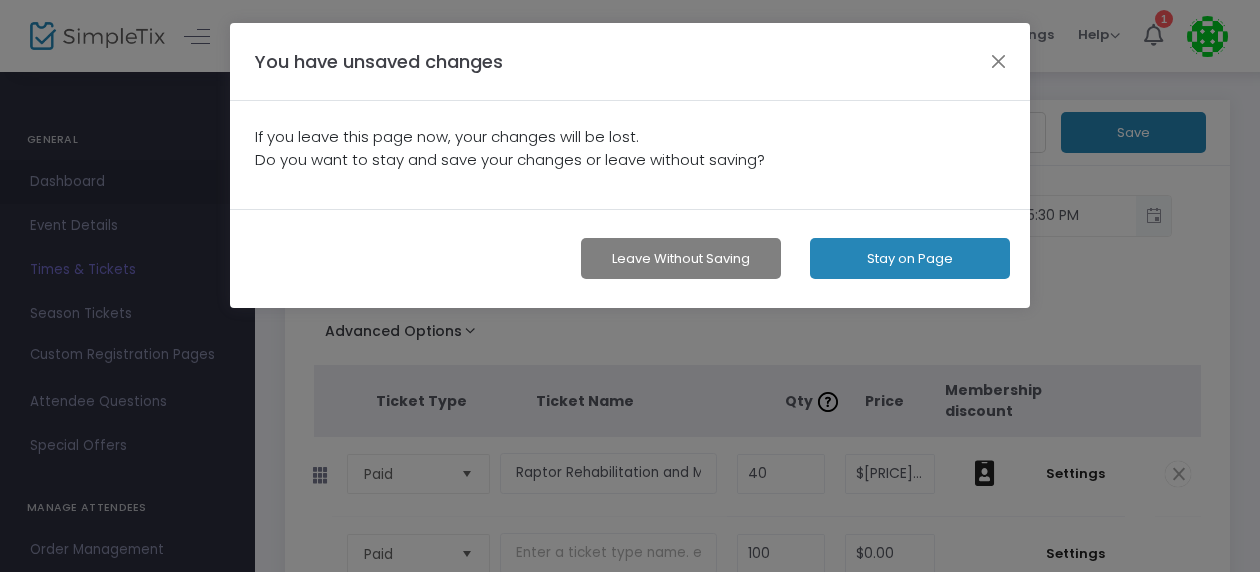 scroll, scrollTop: 0, scrollLeft: 0, axis: both 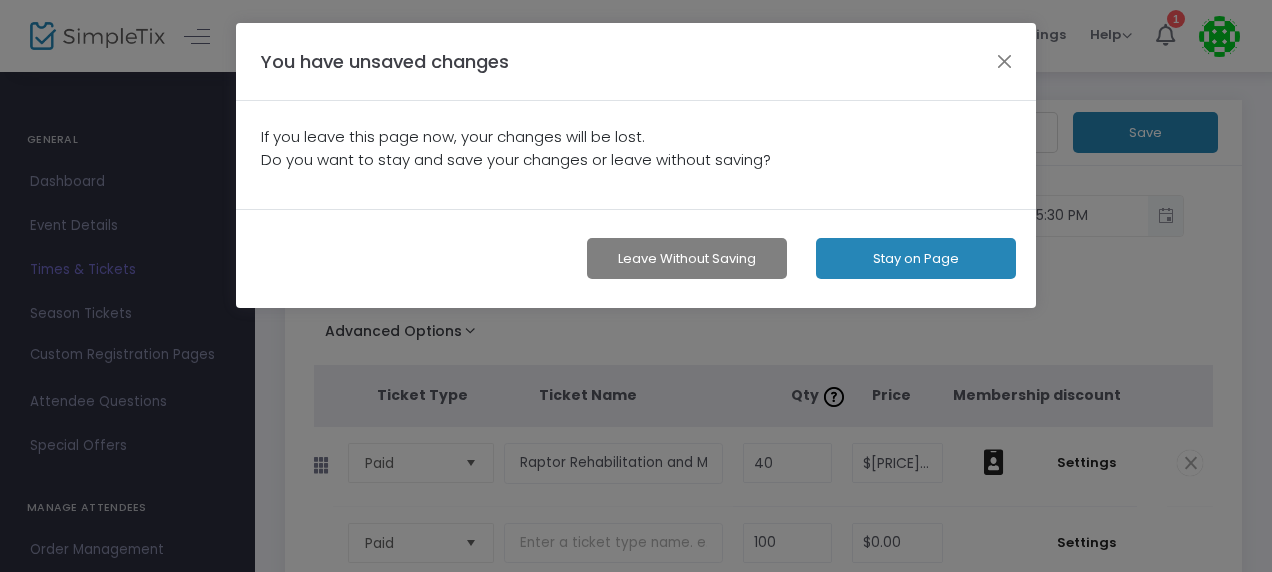 click on "Stay on Page" 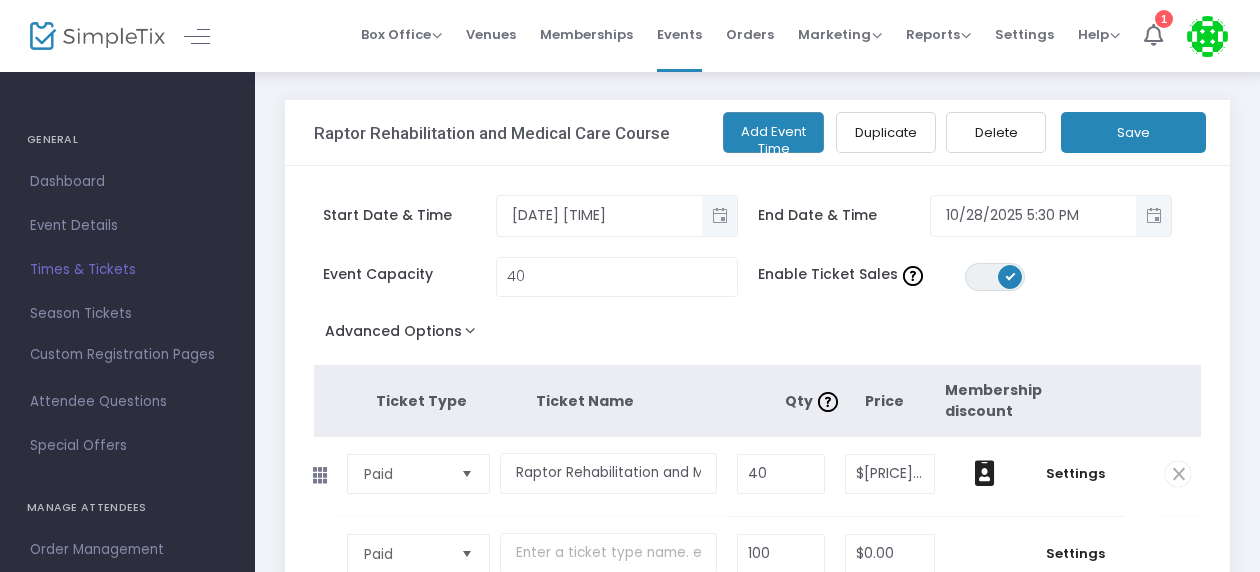 click on "Save" 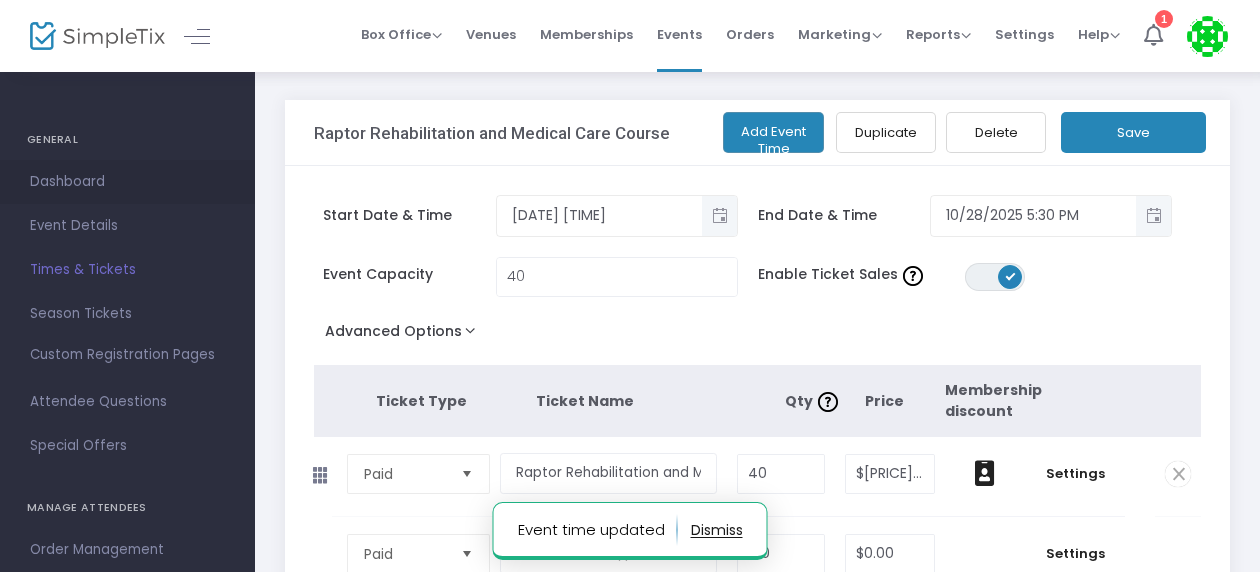 click on "Dashboard" at bounding box center [127, 182] 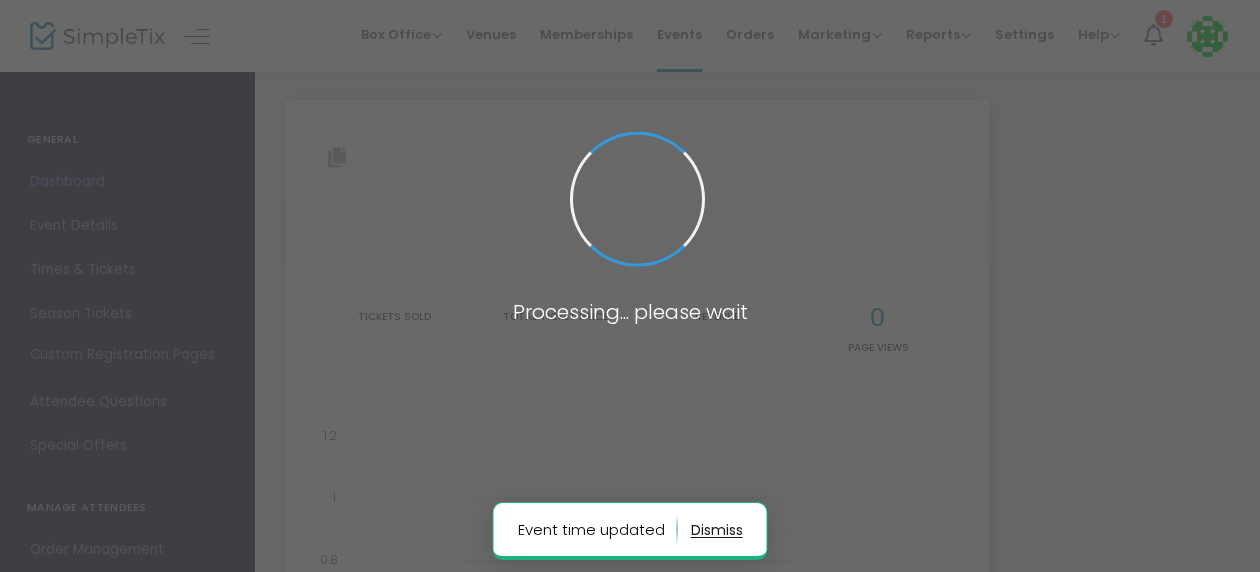 type on "https://www.simpletix.com/e/raptor-rehabilitation-and-medical-care-cou-tickets-229083" 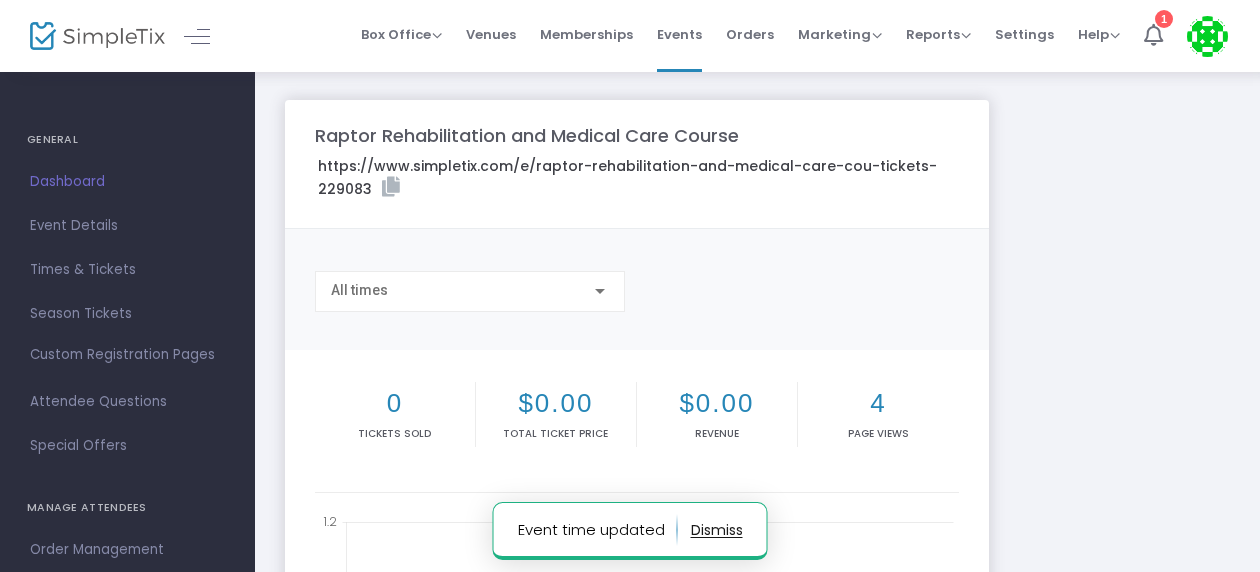 click 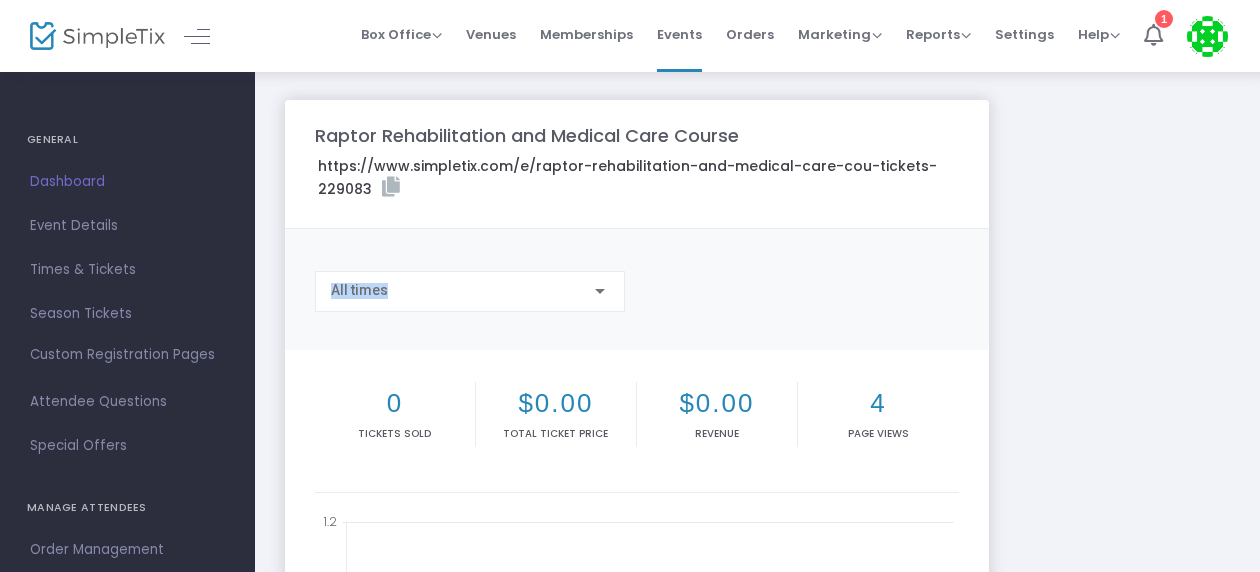 drag, startPoint x: 1259, startPoint y: 161, endPoint x: 1266, endPoint y: 292, distance: 131.18689 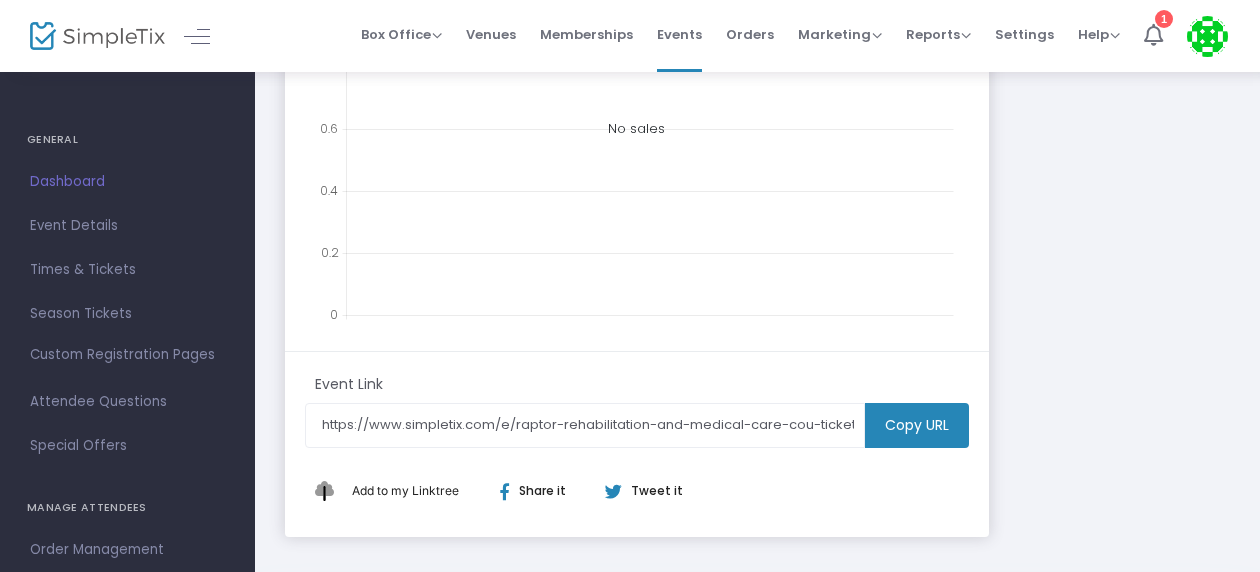 scroll, scrollTop: 303, scrollLeft: 0, axis: vertical 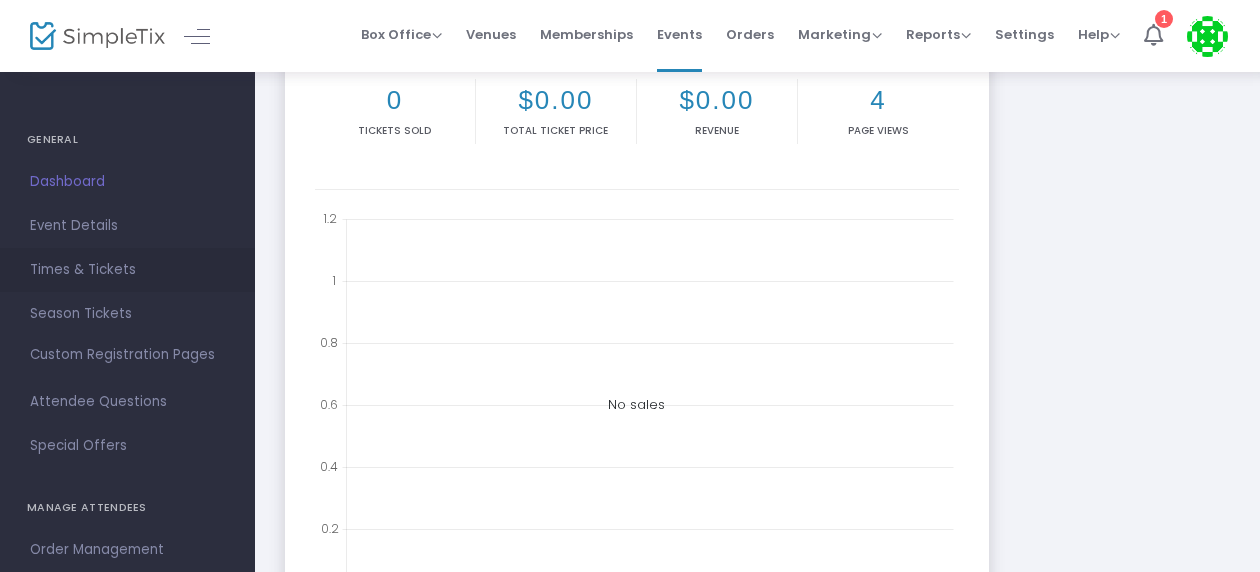 click on "Times & Tickets" at bounding box center [127, 270] 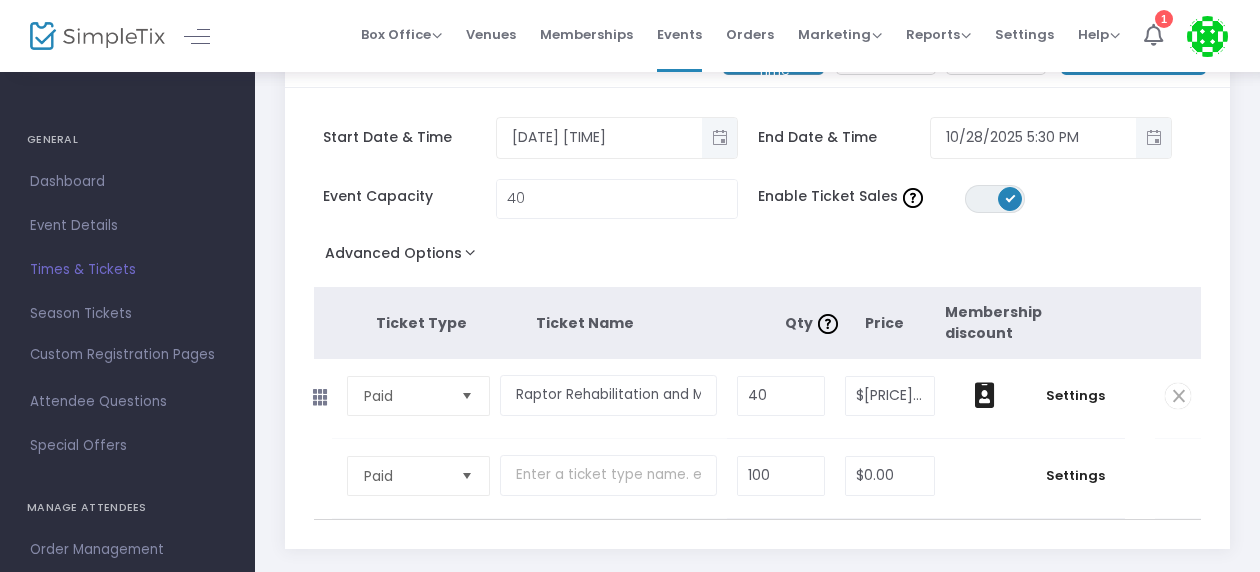 scroll, scrollTop: 79, scrollLeft: 0, axis: vertical 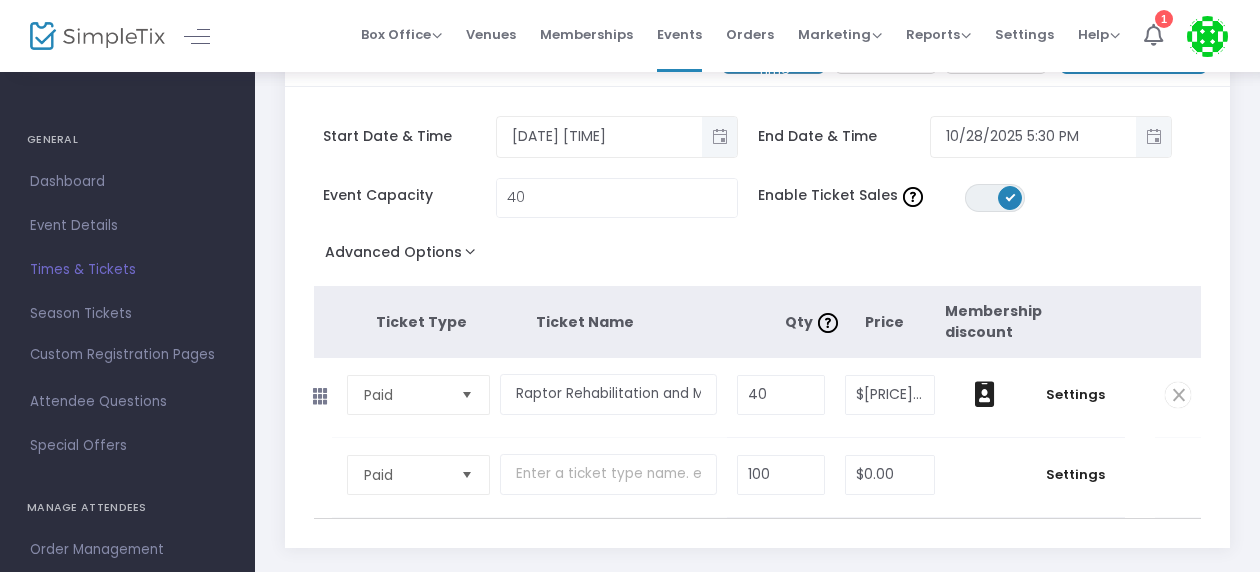 click on "Advanced Options" 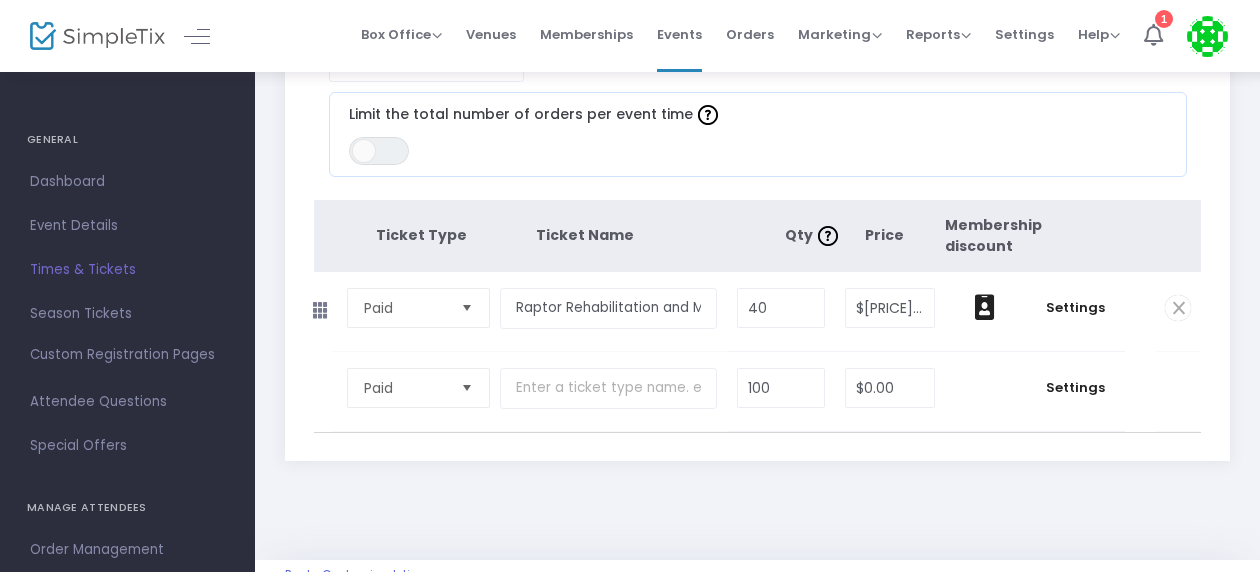 scroll, scrollTop: 362, scrollLeft: 0, axis: vertical 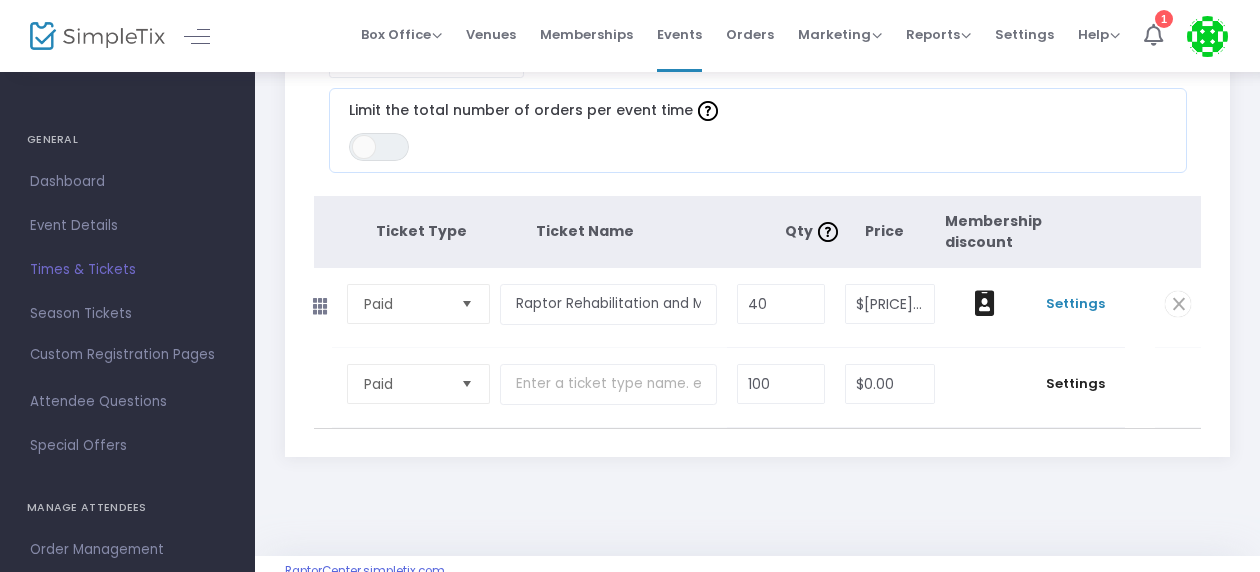 click on "Settings" at bounding box center (1075, 304) 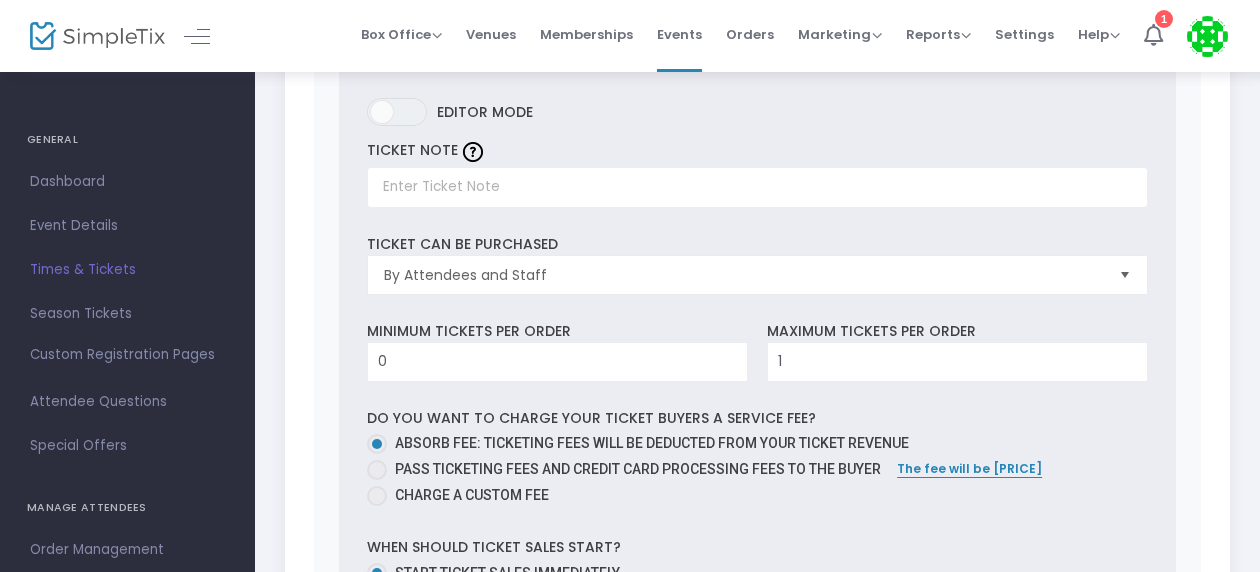 scroll, scrollTop: 852, scrollLeft: 0, axis: vertical 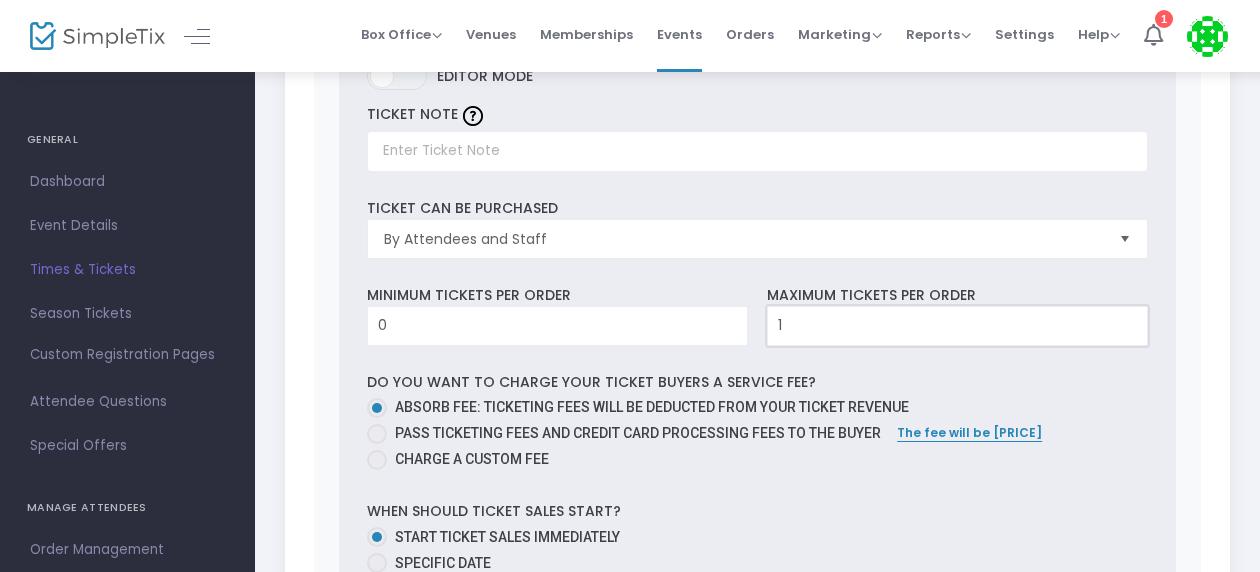 click on "1" at bounding box center [957, 326] 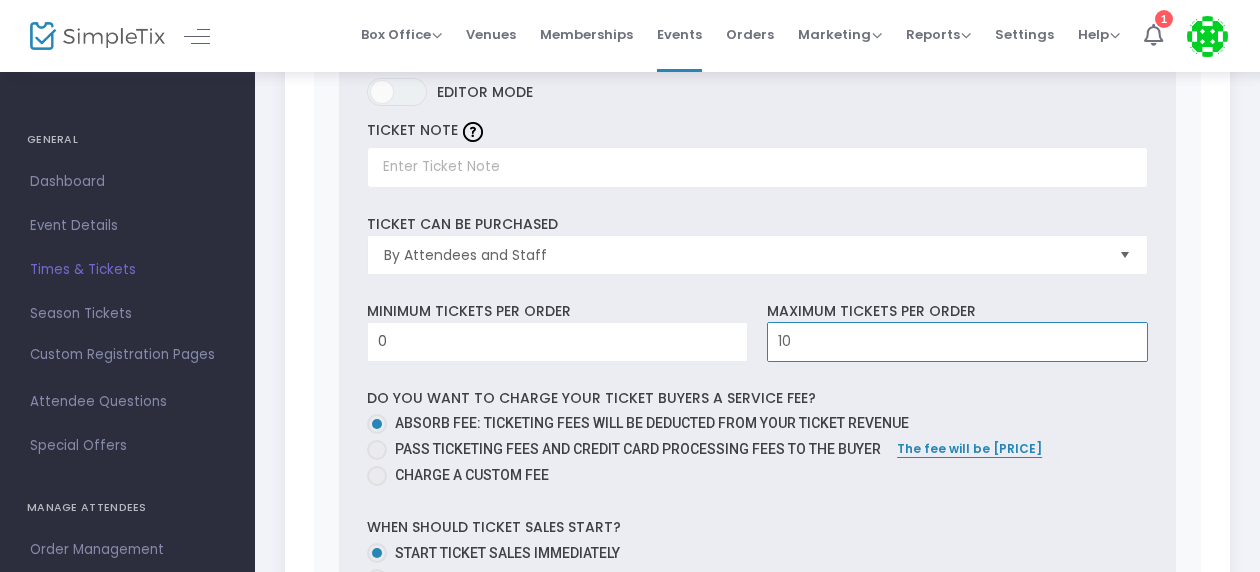 scroll, scrollTop: 810, scrollLeft: 0, axis: vertical 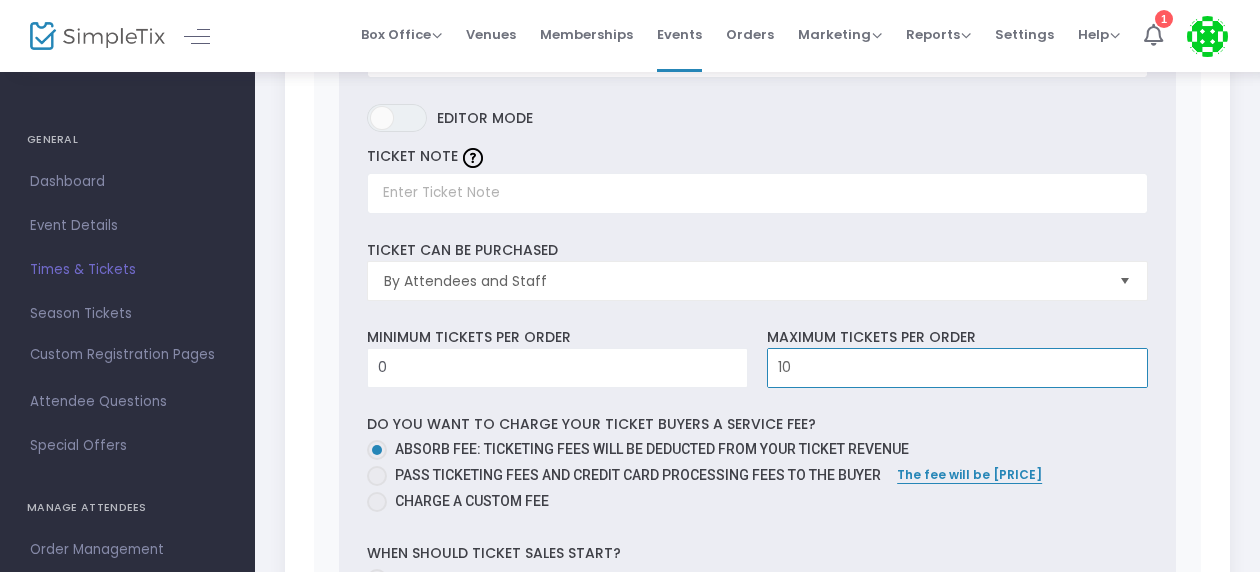 type on "1" 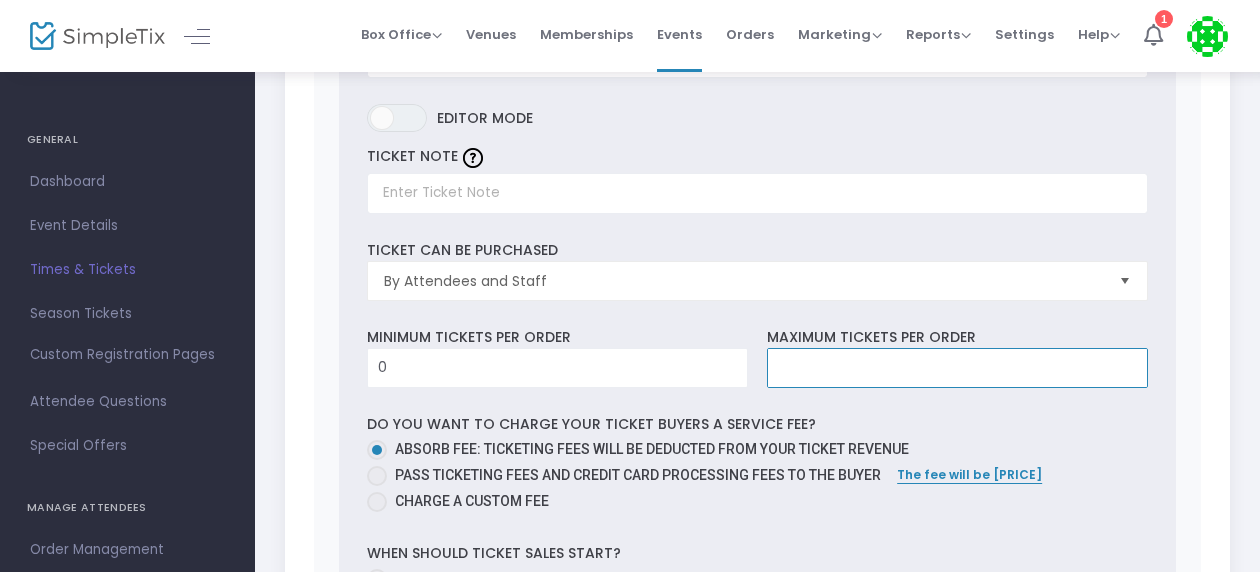 type on "6" 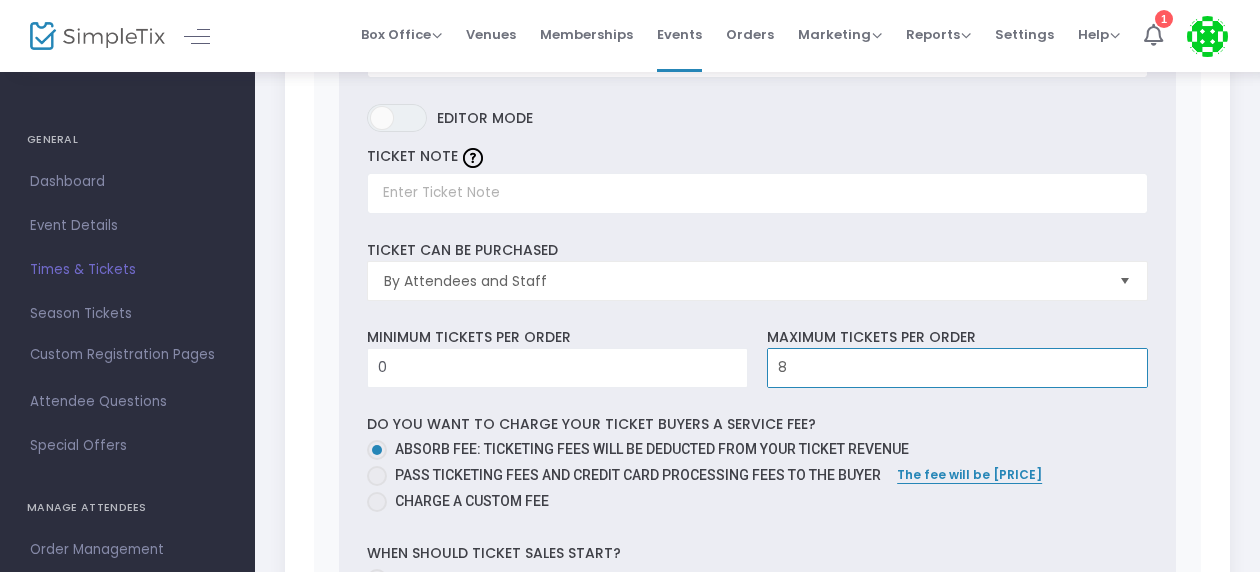type on "8" 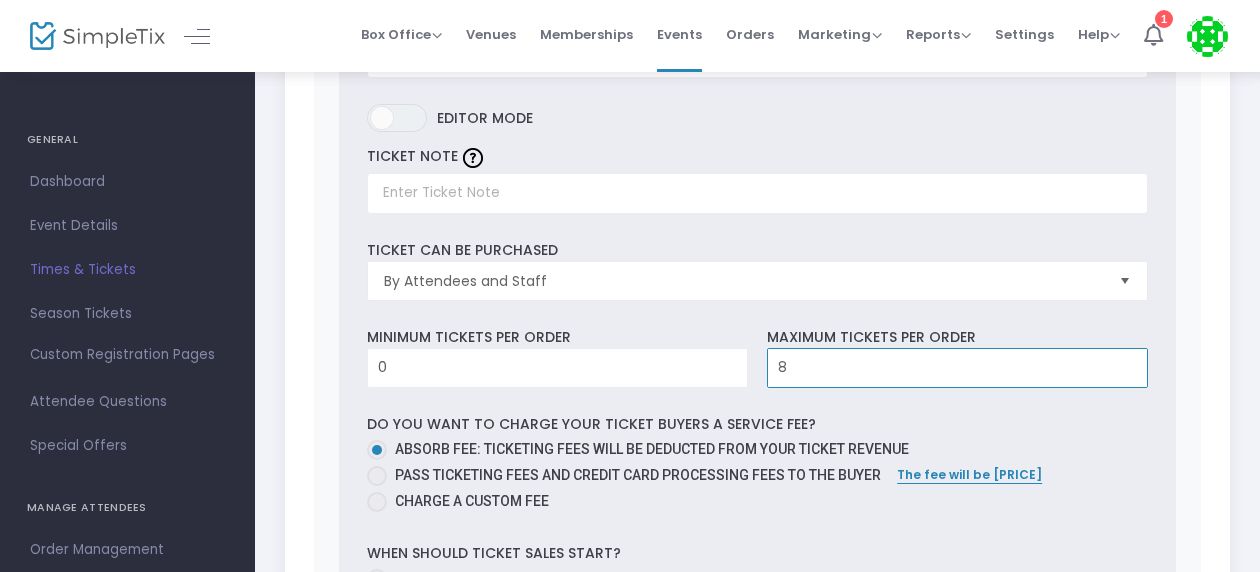 click on "Raptor Rehabilitation and Medical Care Course   Add Event Time   Duplicate   Delete   Save  Start Date & Time 10/7/2025 4:00 PM End Date & Time 10/28/2025 5:30 PM Event Capacity  40 Enable Ticket Sales  ON OFF  Advanced Options  Event Time Title   Limit the total number of orders per event time  ON OFF Ticket Type Ticket Name Qty  Price Membership discount Paid  Required.  Raptor Rehabilitation and Medical Care  Required.  40  Required.  $150.00  Required.  Settings  0 Ticket sold (SKU #3679600) Ticket Description  Required.  ON OFF Editor mode TICKET NOTE Ticket can be purchased  By Attendees and Staff Minimum tickets per order 0  Value should be between 0 to 1000..  Maximum tickets per order 8  Value should not be less than Min Tickets and not exceed than 1000.  Do you want to charge your ticket buyers a service fee?   Absorb fee: Ticketing fees will be deducted from your ticket revenue    Pass ticketing fees and credit card processing fees to the buyer   The fee will be $5.63     Charge a custom fee" 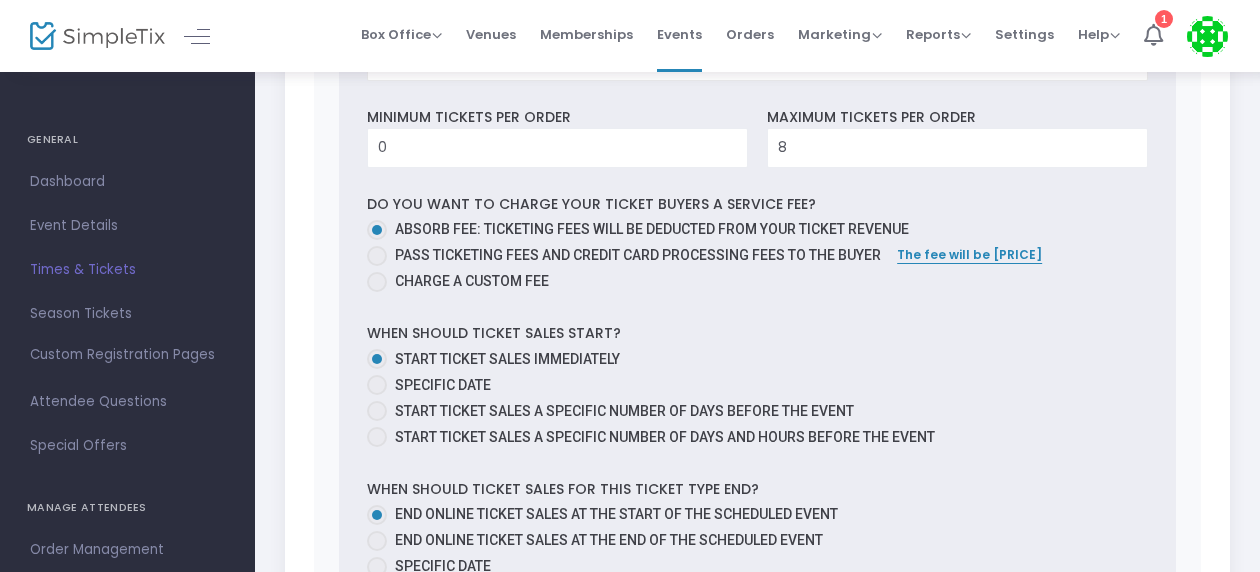 scroll, scrollTop: 1038, scrollLeft: 0, axis: vertical 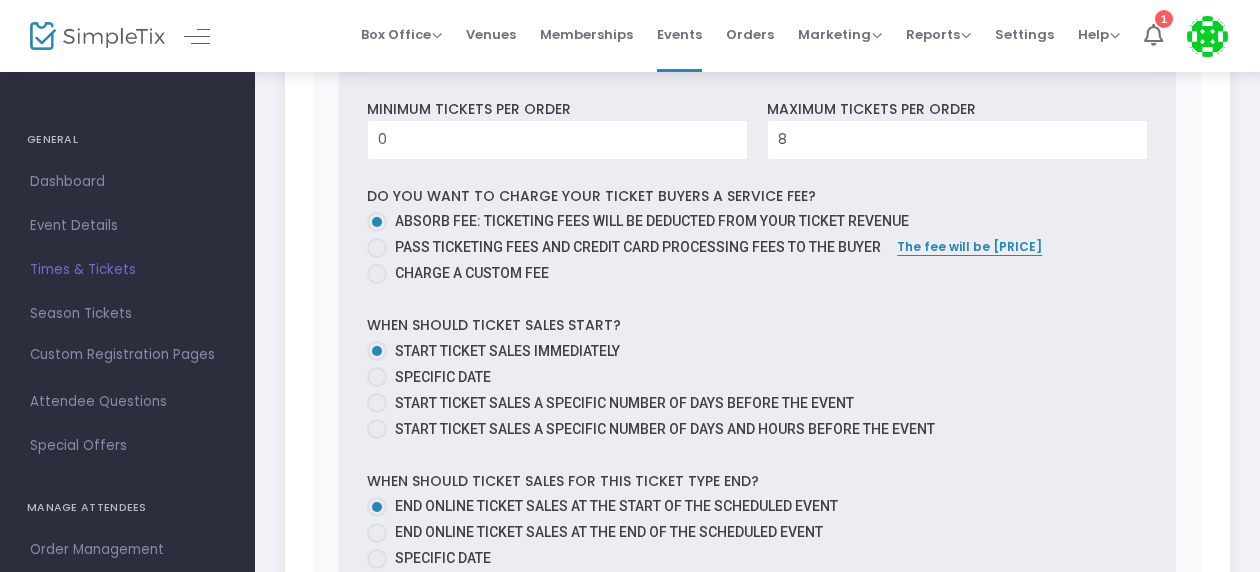 click at bounding box center (377, 248) 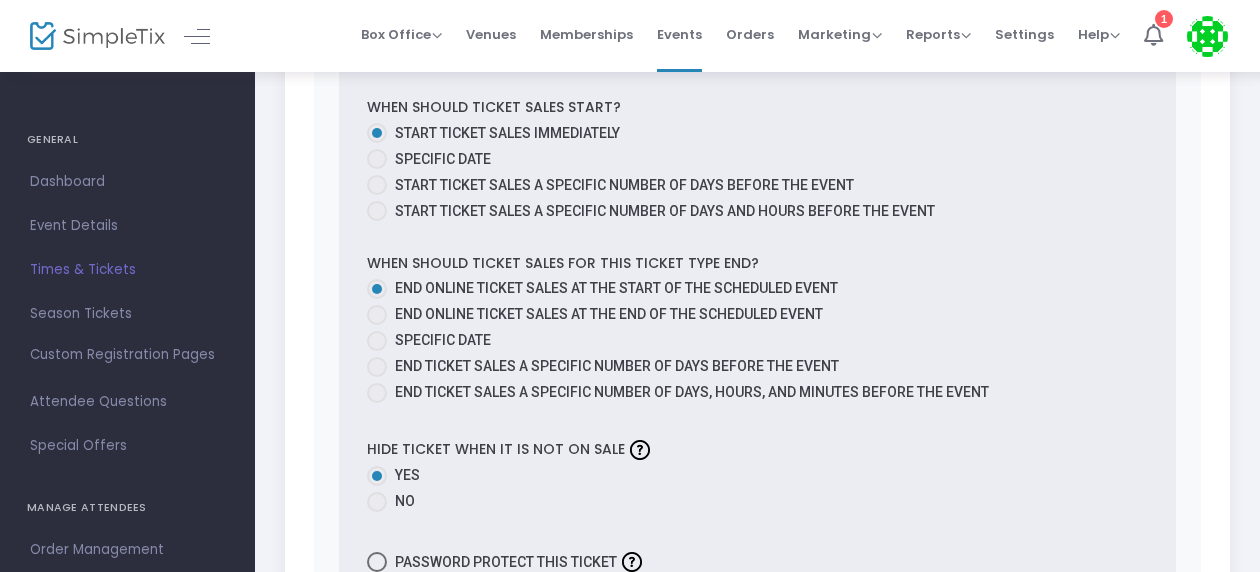 scroll, scrollTop: 1261, scrollLeft: 0, axis: vertical 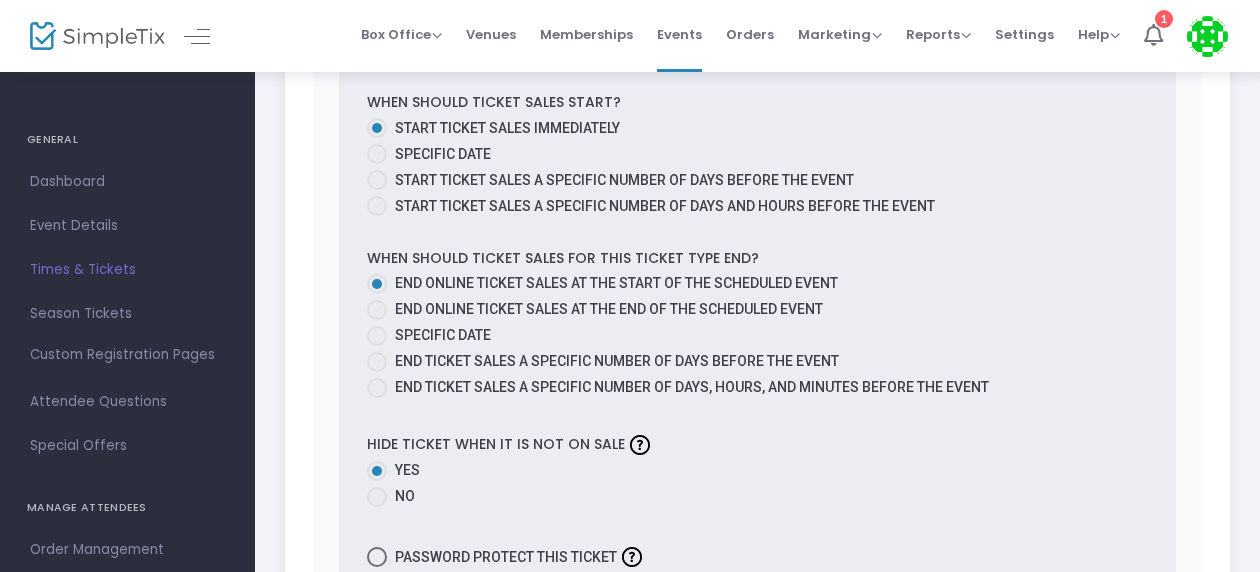 click at bounding box center (377, 362) 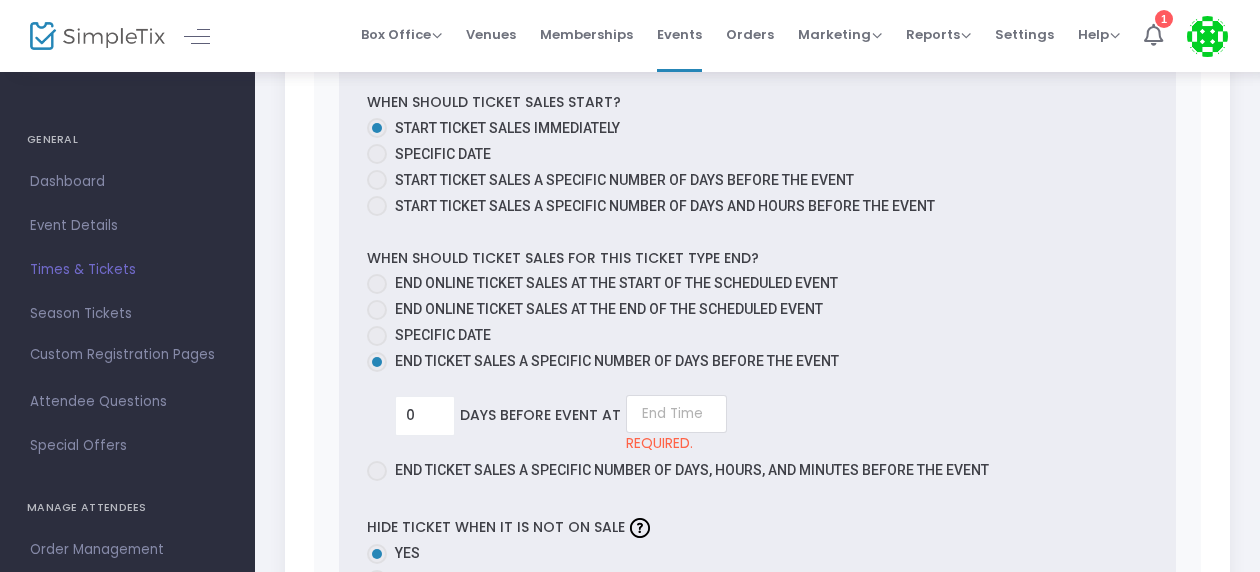 click at bounding box center (377, 336) 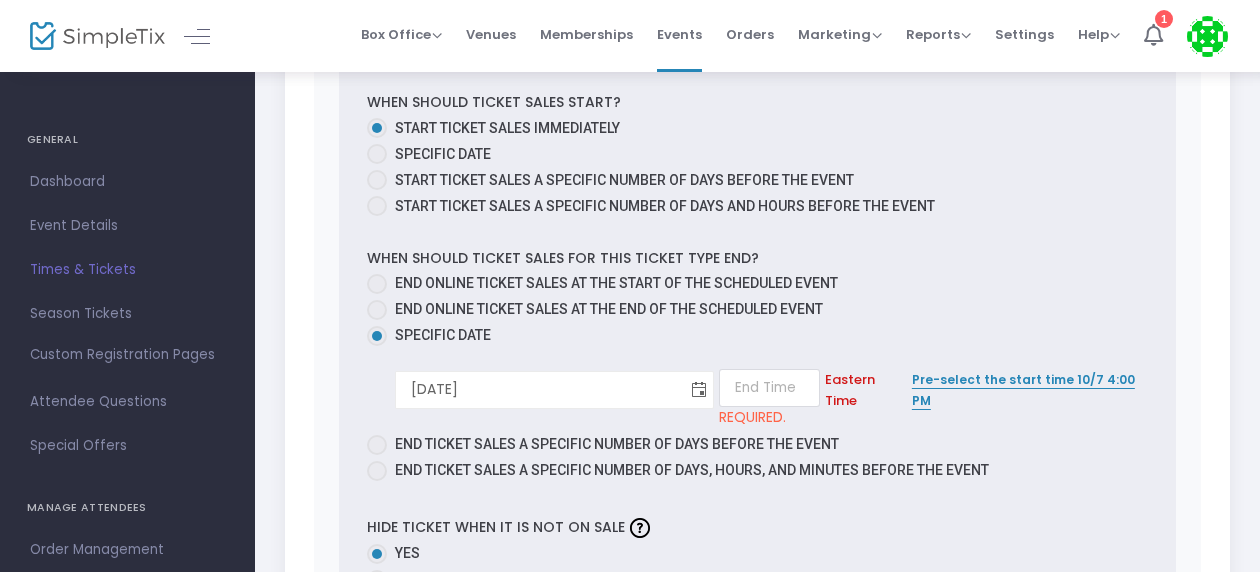 click at bounding box center [699, 389] 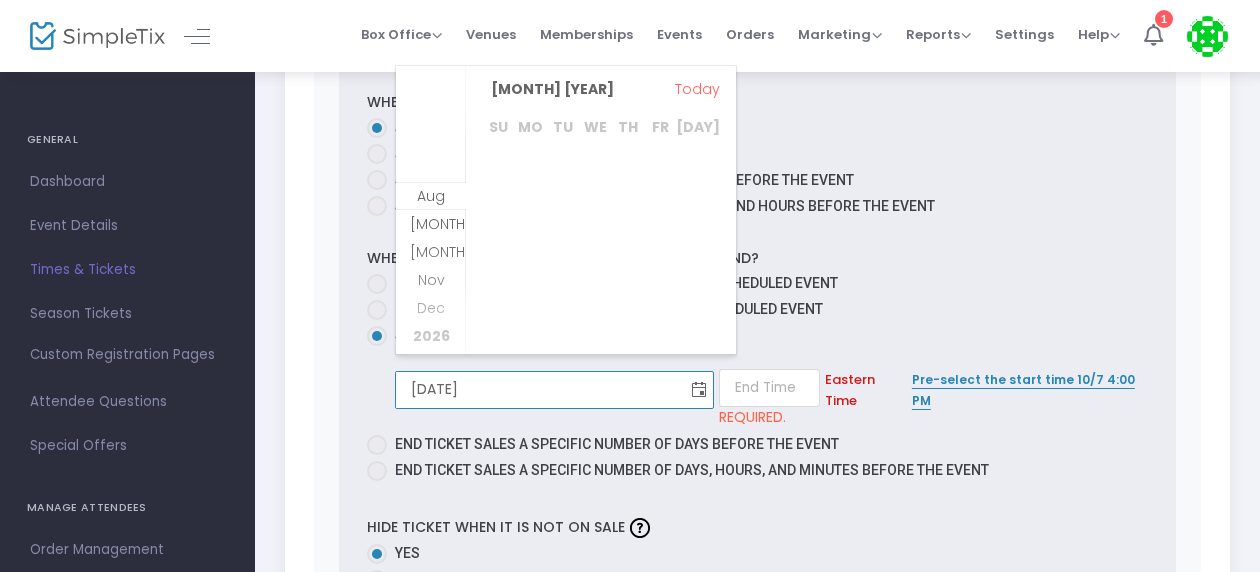 scroll, scrollTop: 56, scrollLeft: 0, axis: vertical 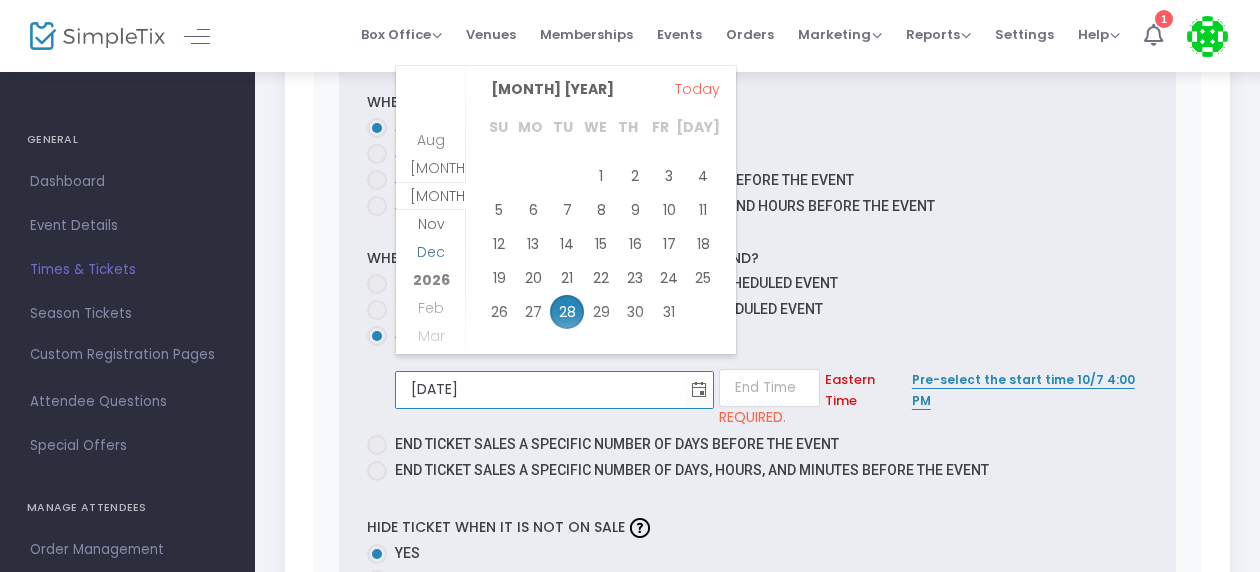 click on "Dec" at bounding box center [431, 252] 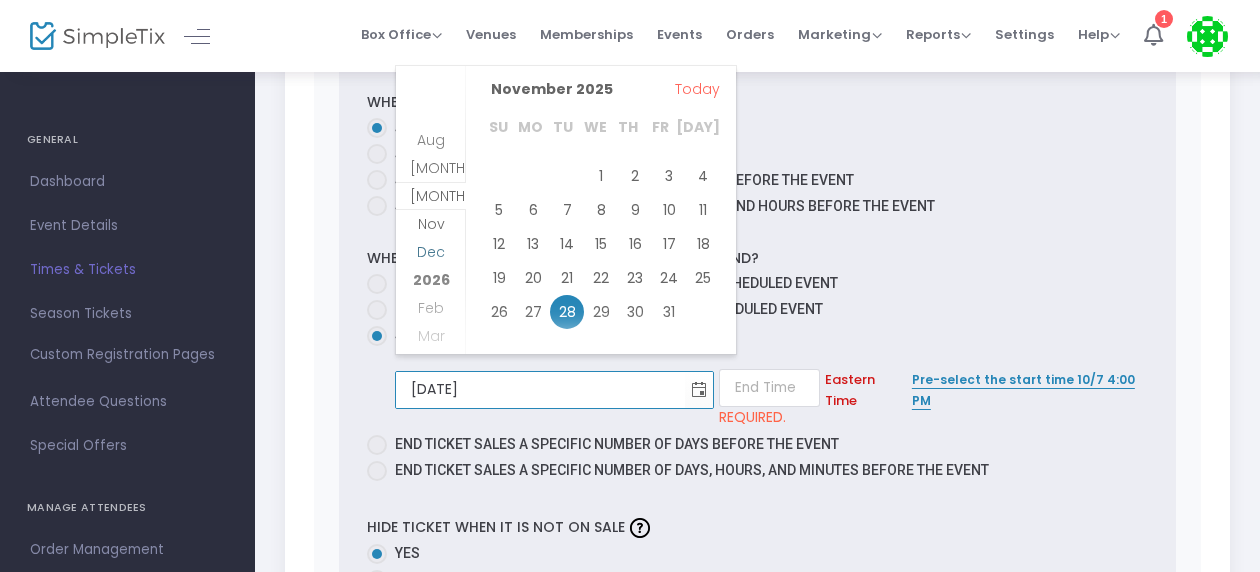 scroll, scrollTop: 112, scrollLeft: 0, axis: vertical 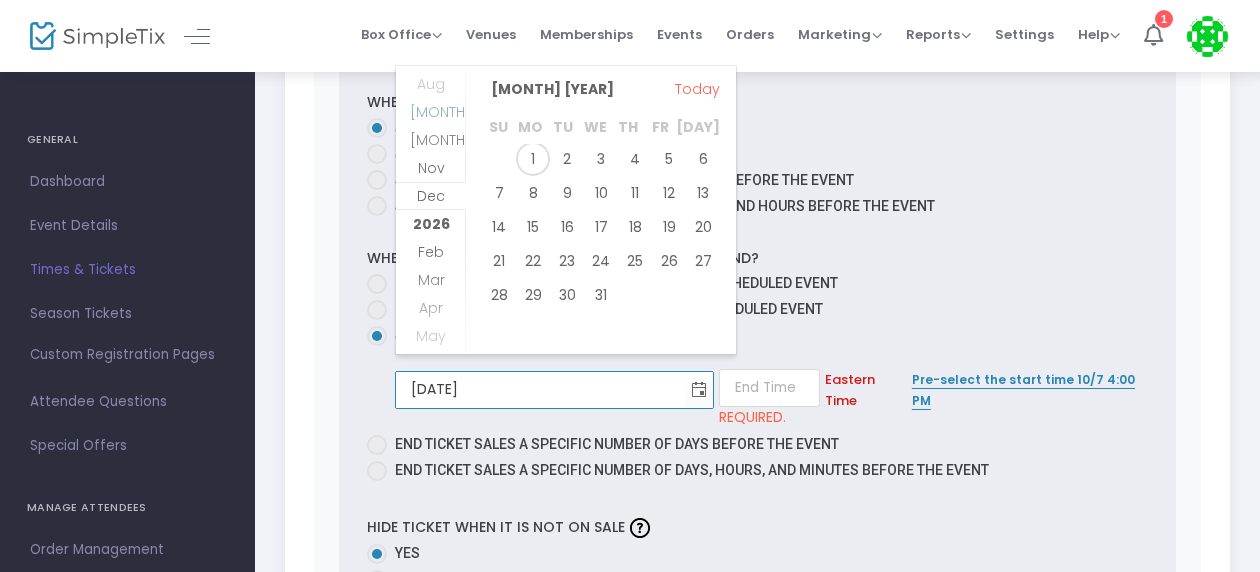click on "[MONTH]" at bounding box center (440, 112) 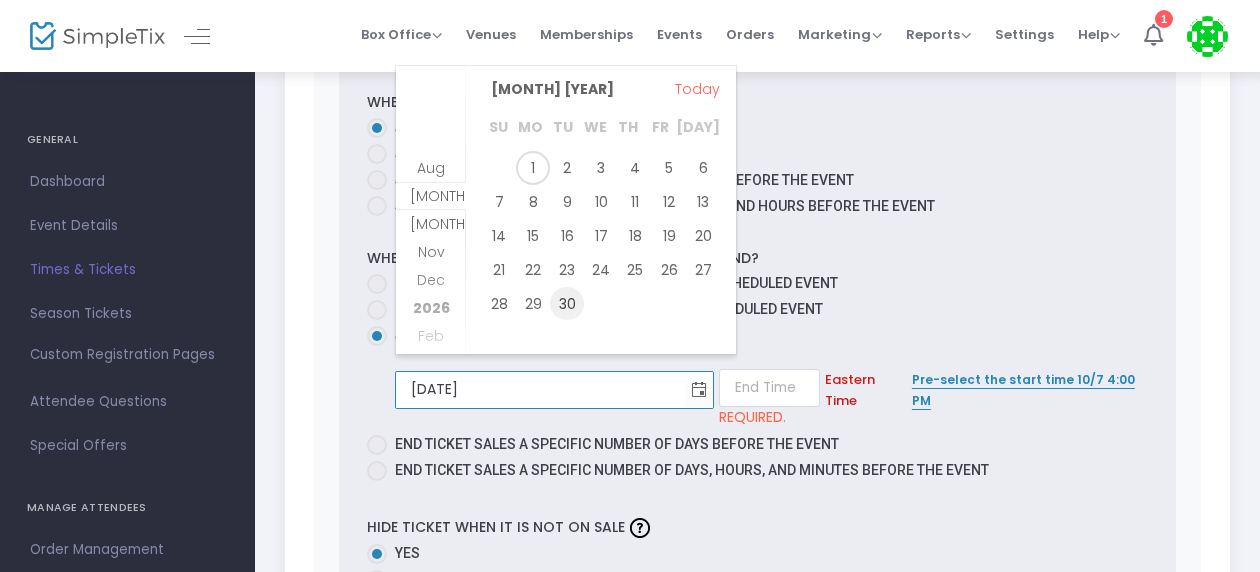 click on "30" at bounding box center (567, 304) 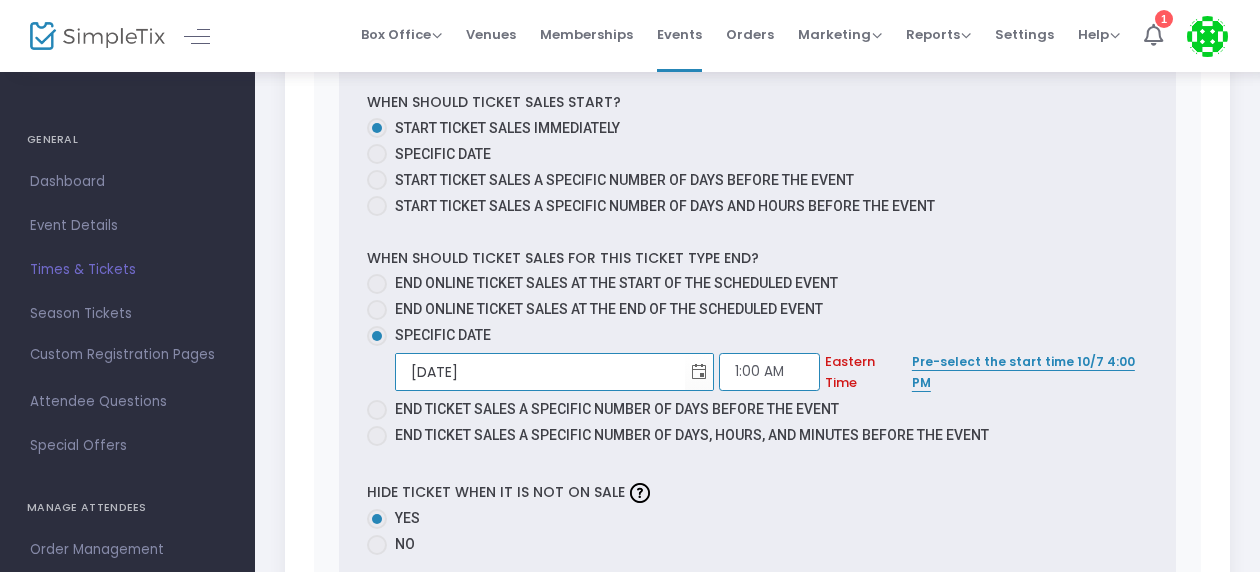 click on "1:00 AM" at bounding box center [769, 372] 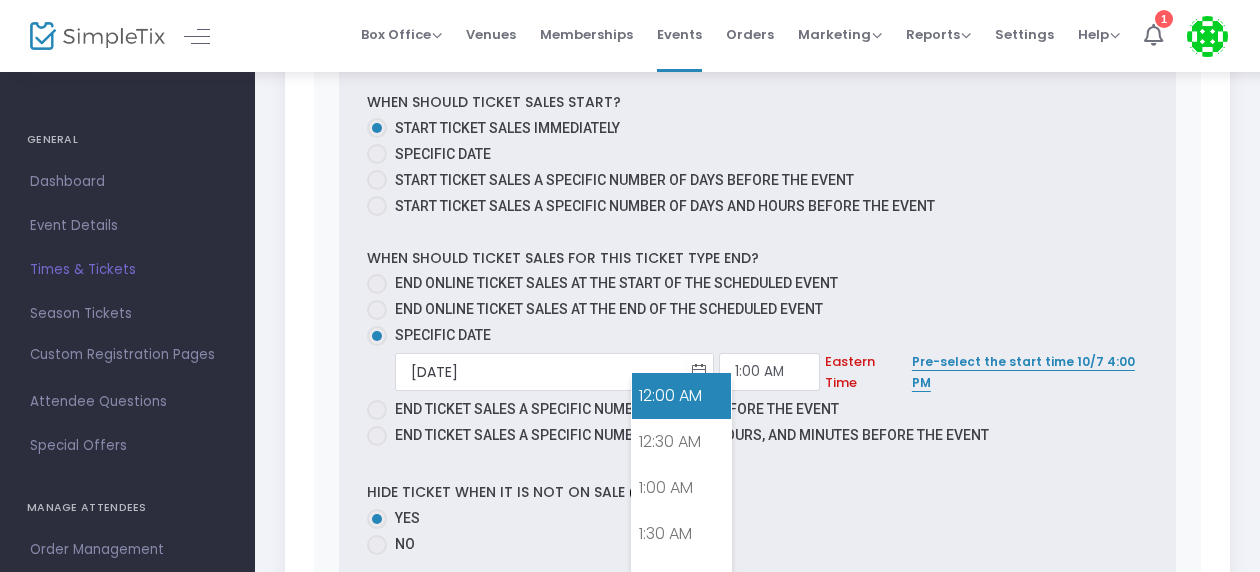 click on "12:00 AM" at bounding box center (681, 396) 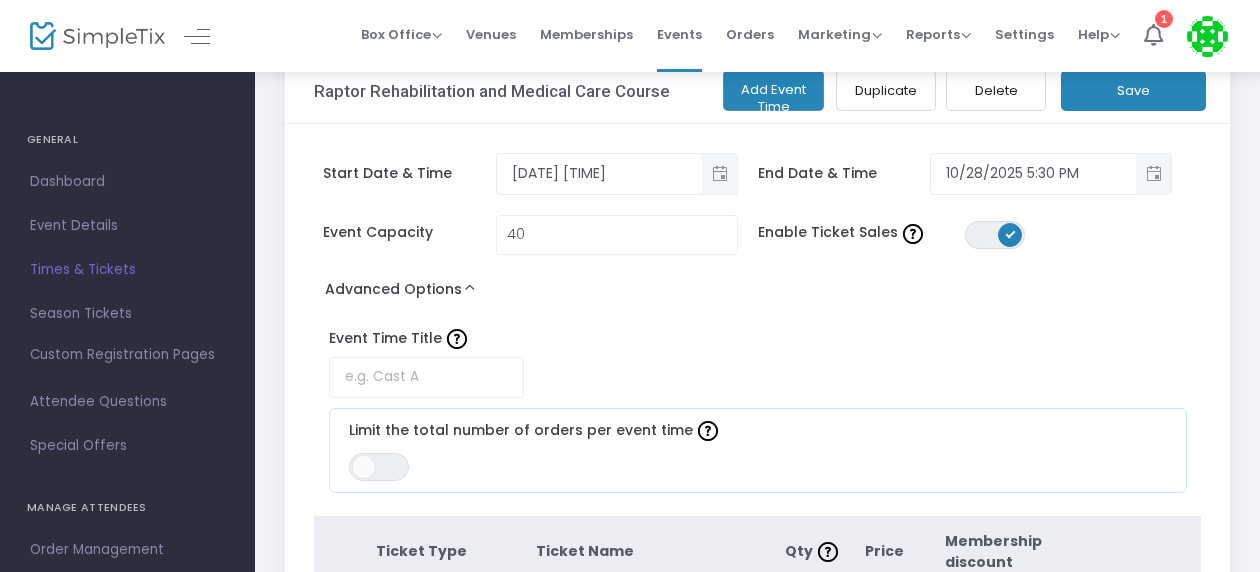 scroll, scrollTop: 38, scrollLeft: 0, axis: vertical 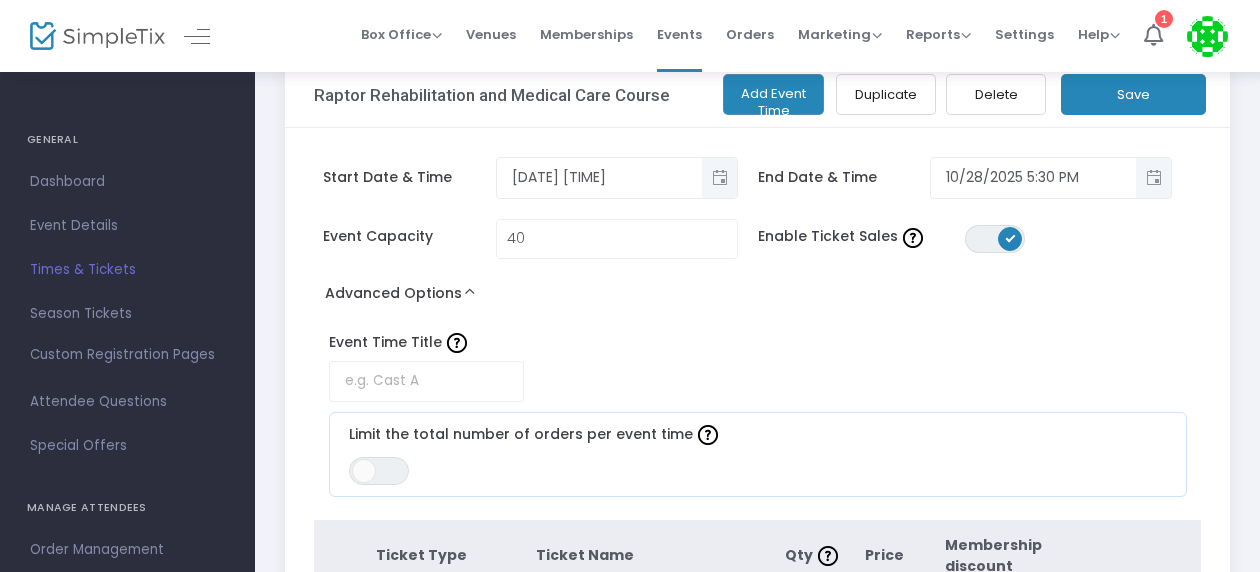 click on "Save" 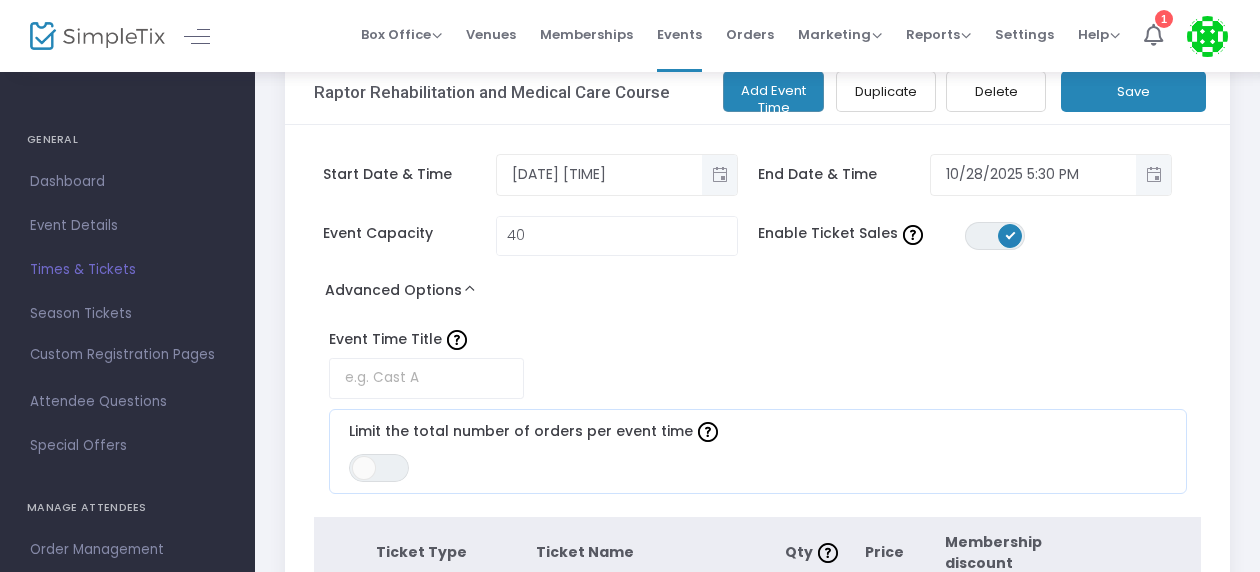 scroll, scrollTop: 5, scrollLeft: 0, axis: vertical 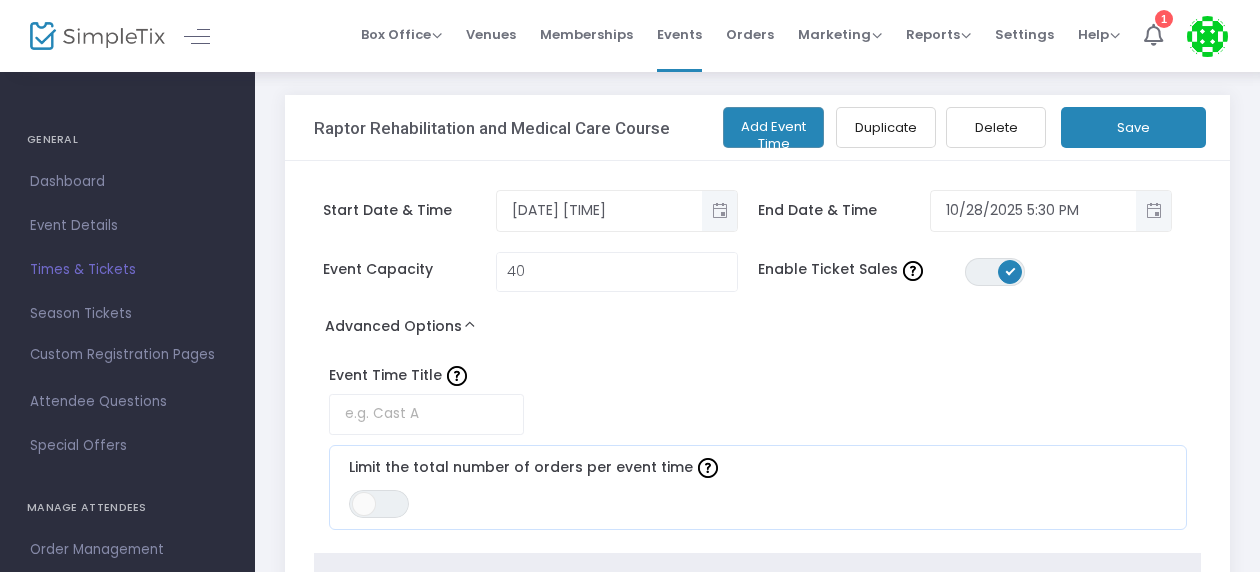 click on "Add Event Time" 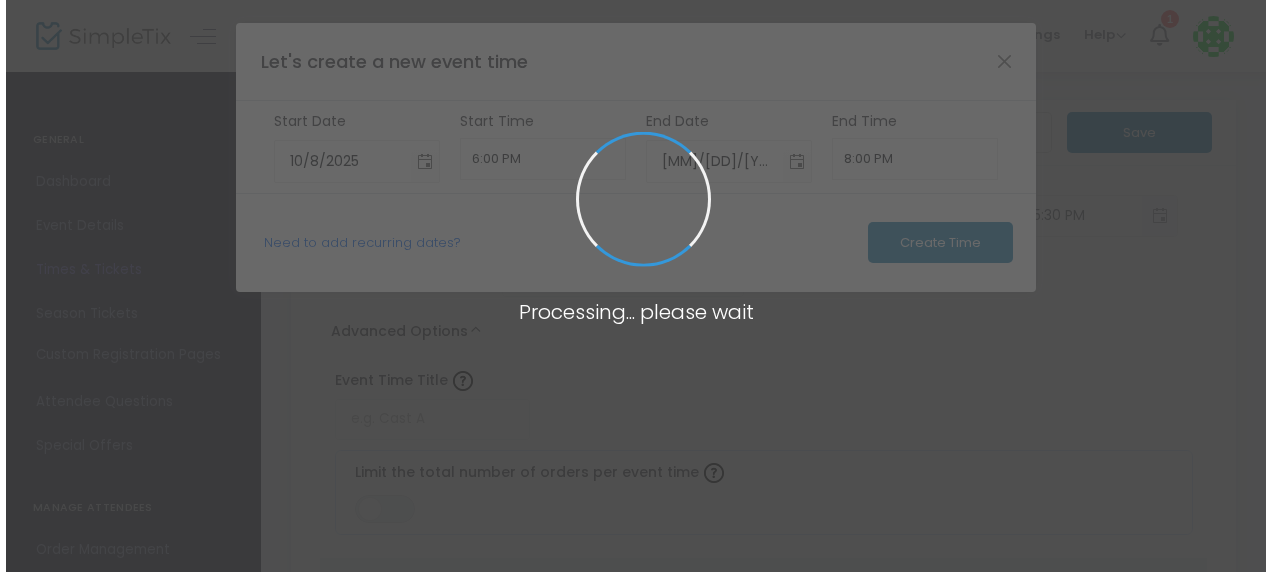 scroll, scrollTop: 0, scrollLeft: 0, axis: both 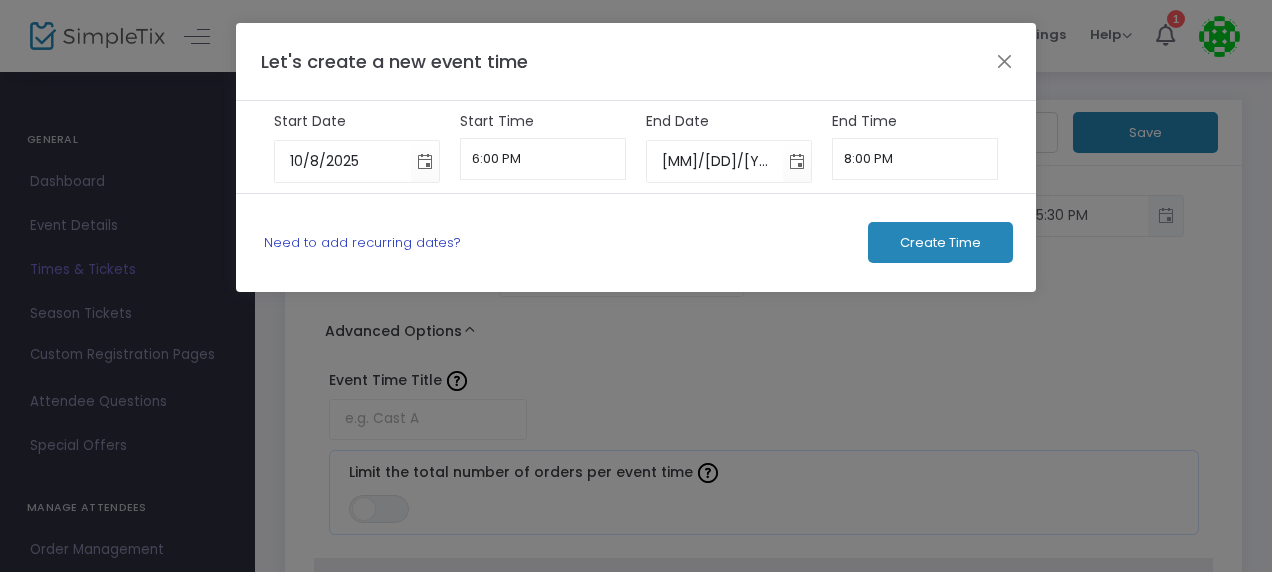 click on "Need to add recurring dates?" 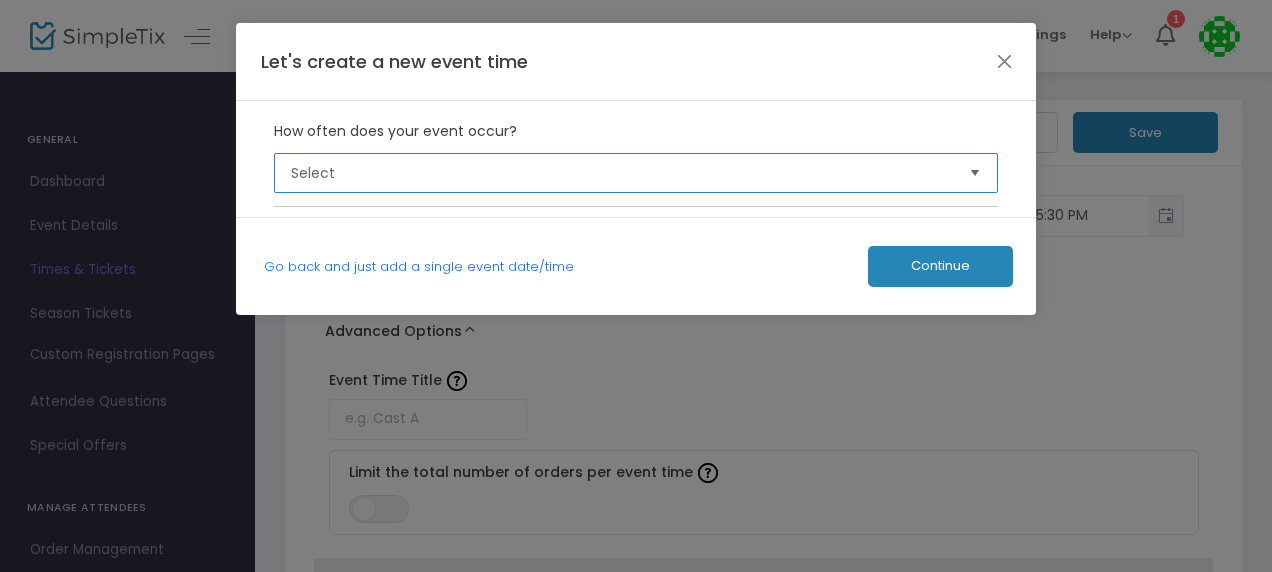 click on "Select" at bounding box center (622, 173) 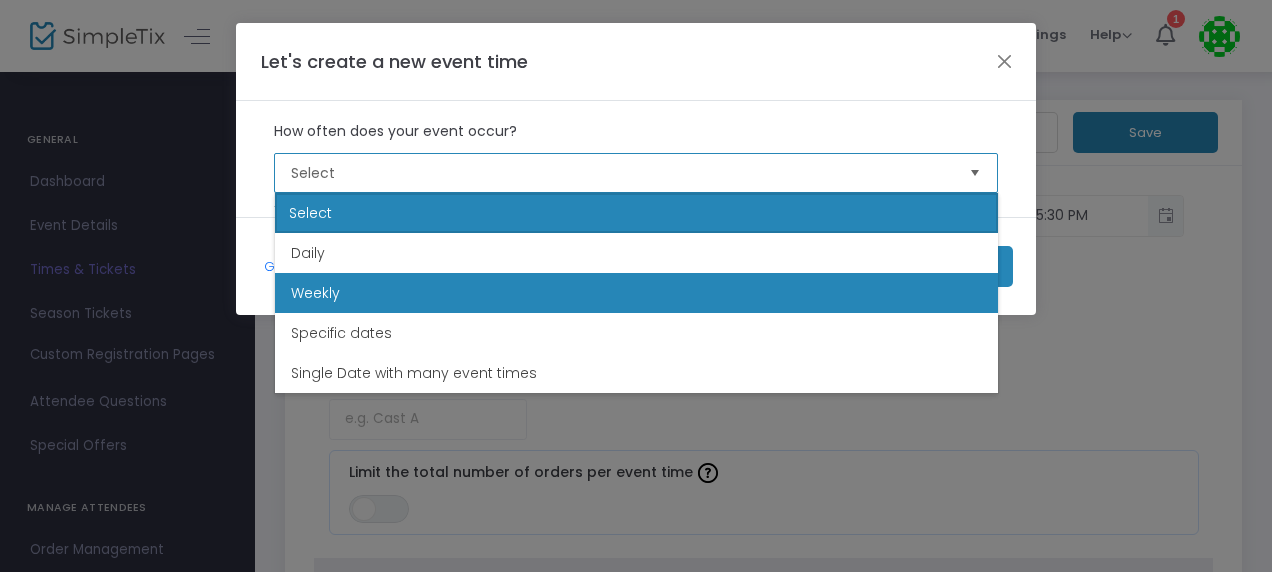 click on "Weekly" at bounding box center [636, 293] 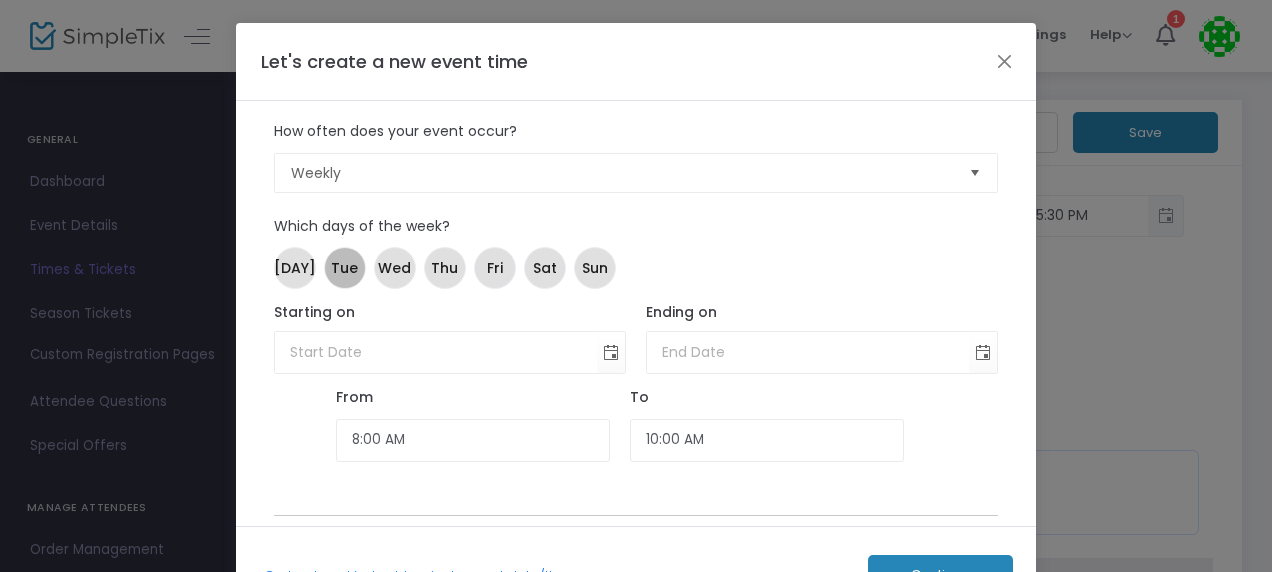 click on "[DAY]" at bounding box center [344, 268] 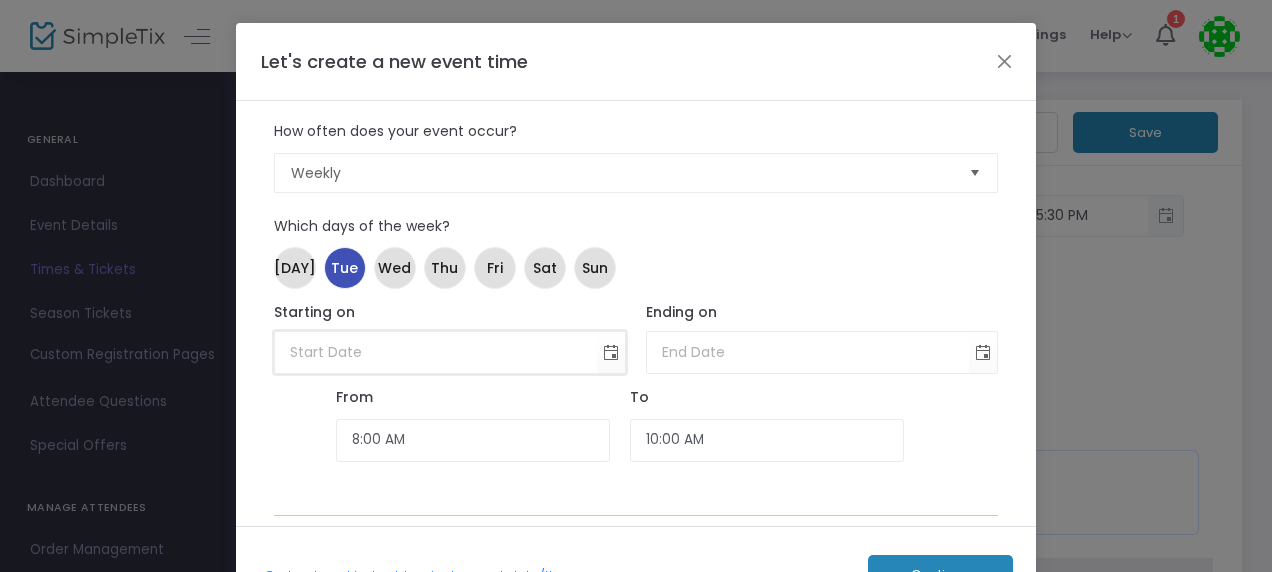 click at bounding box center [436, 352] 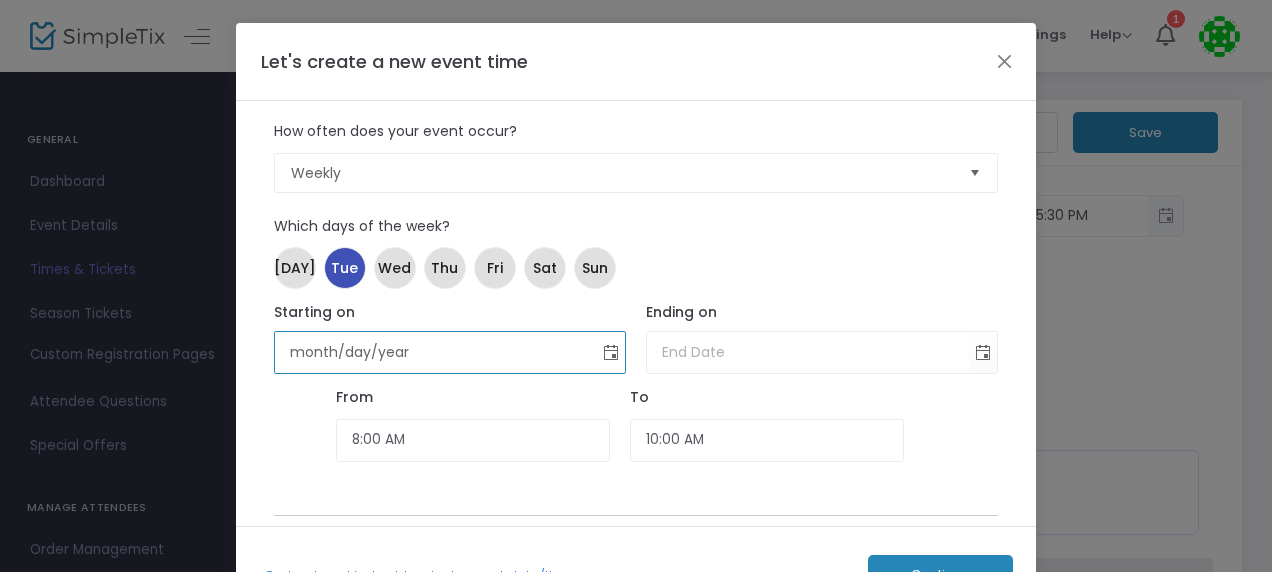 click 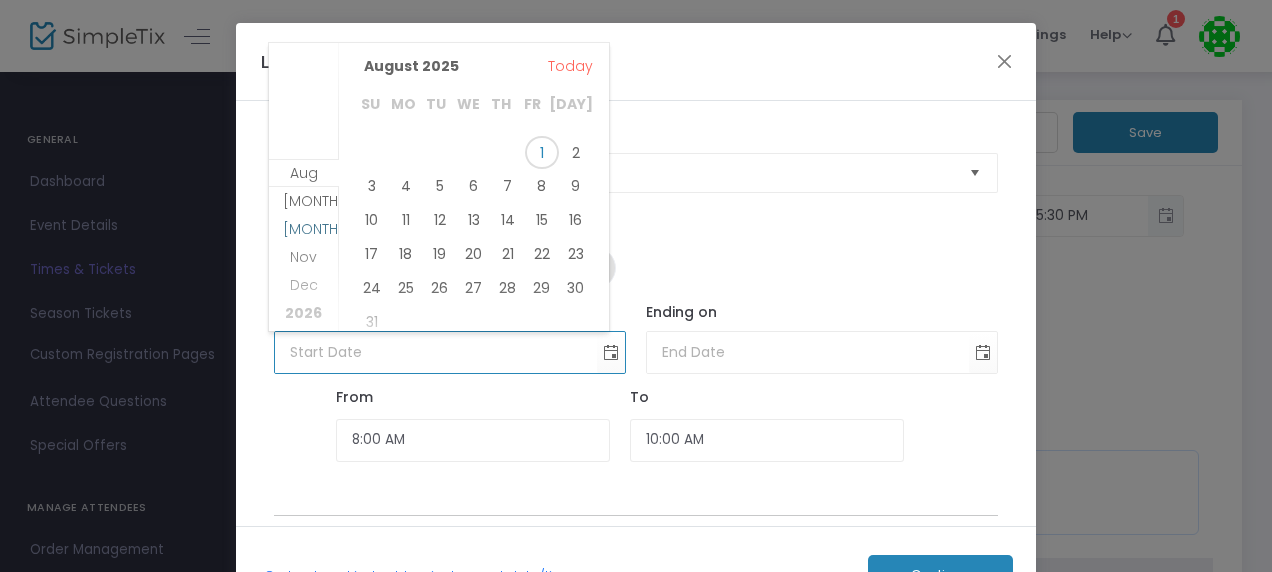 click on "[MONTH]" at bounding box center (313, 229) 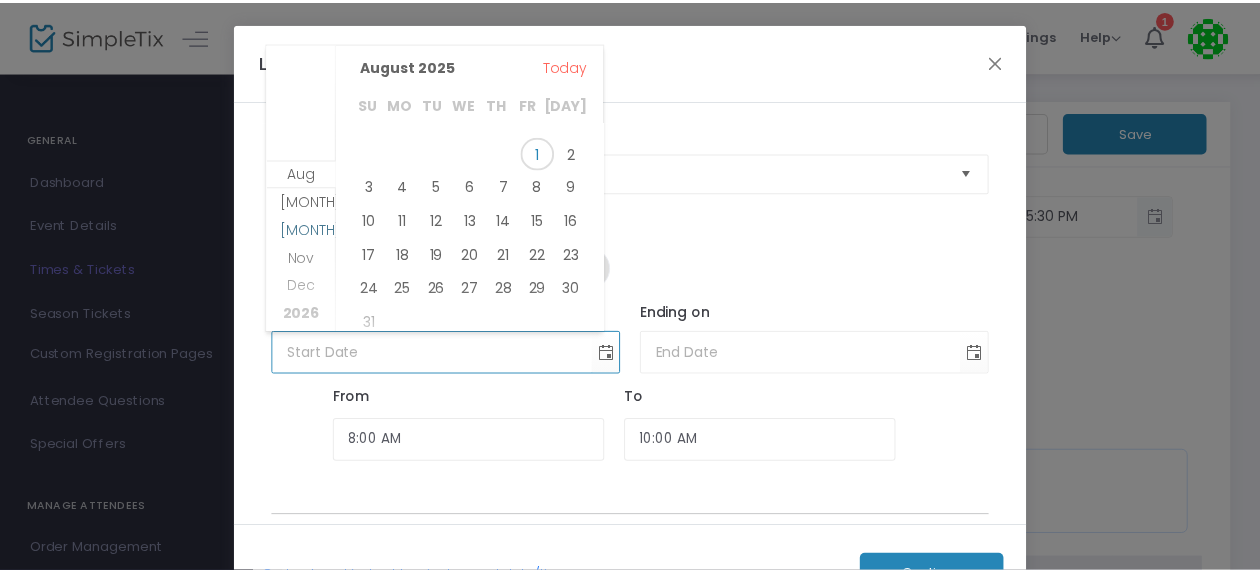 scroll, scrollTop: 516, scrollLeft: 0, axis: vertical 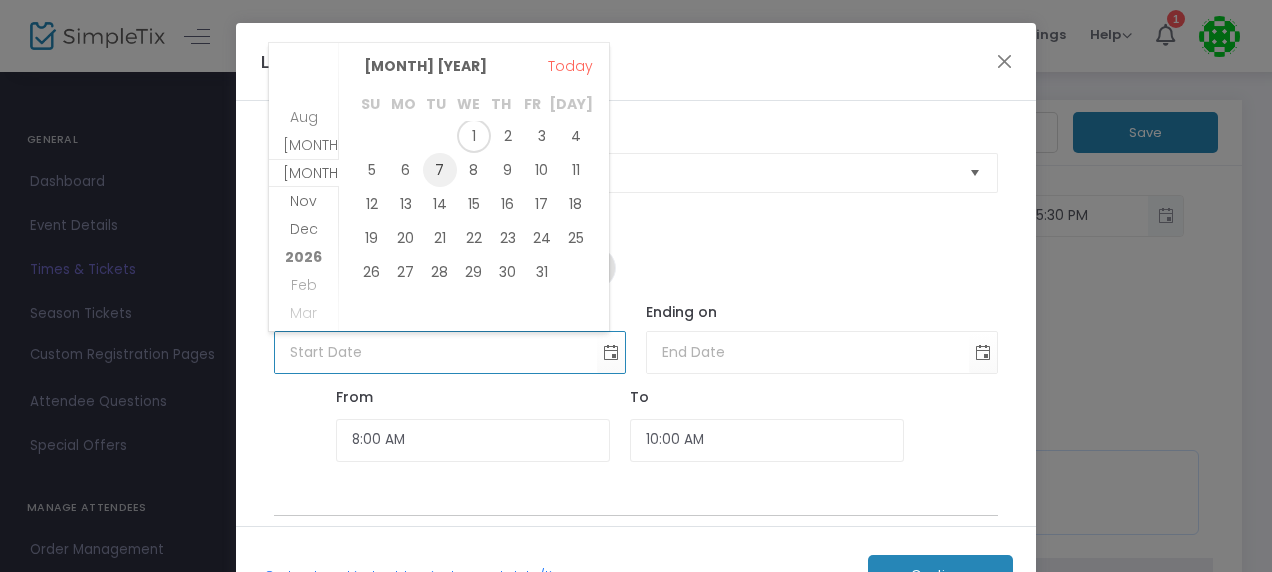 click on "7" at bounding box center [440, 170] 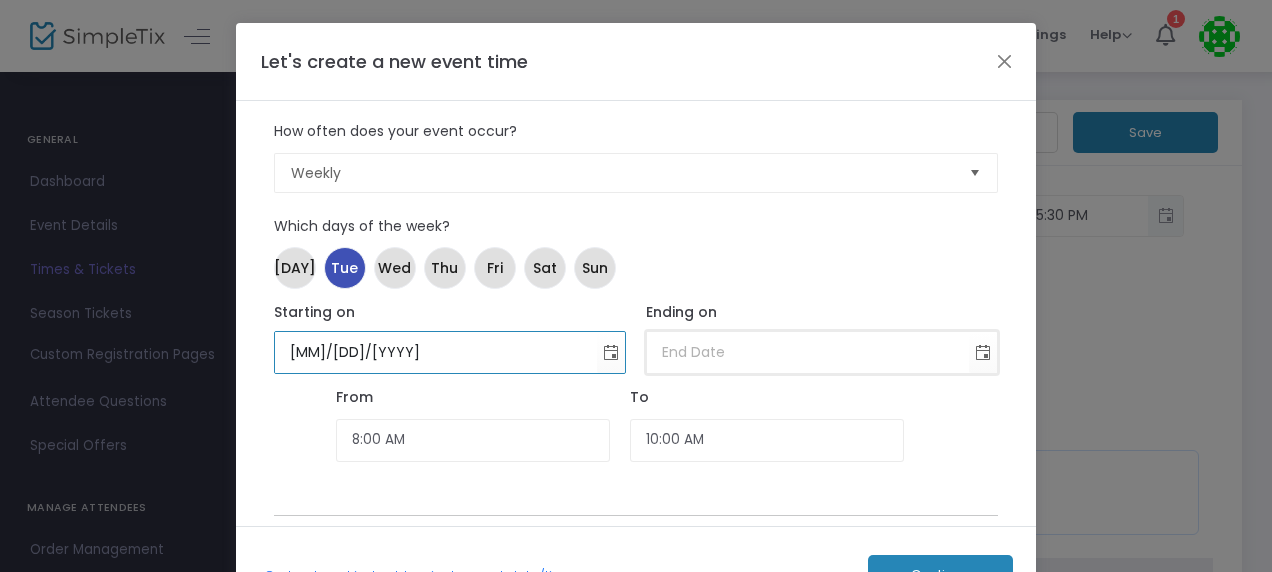 click at bounding box center [808, 352] 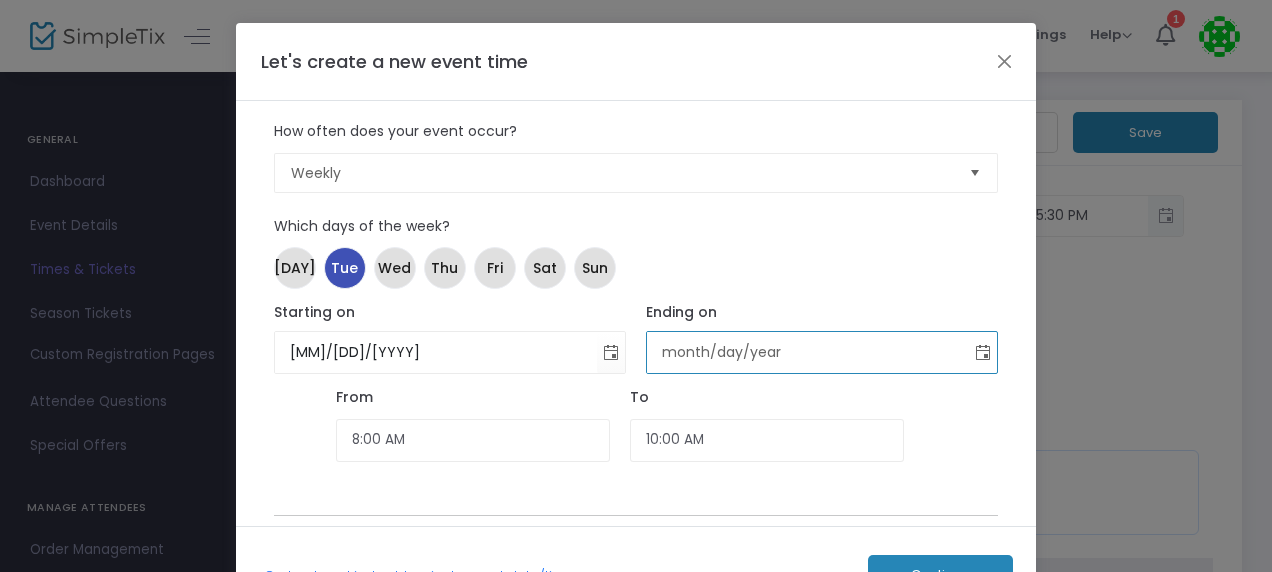click 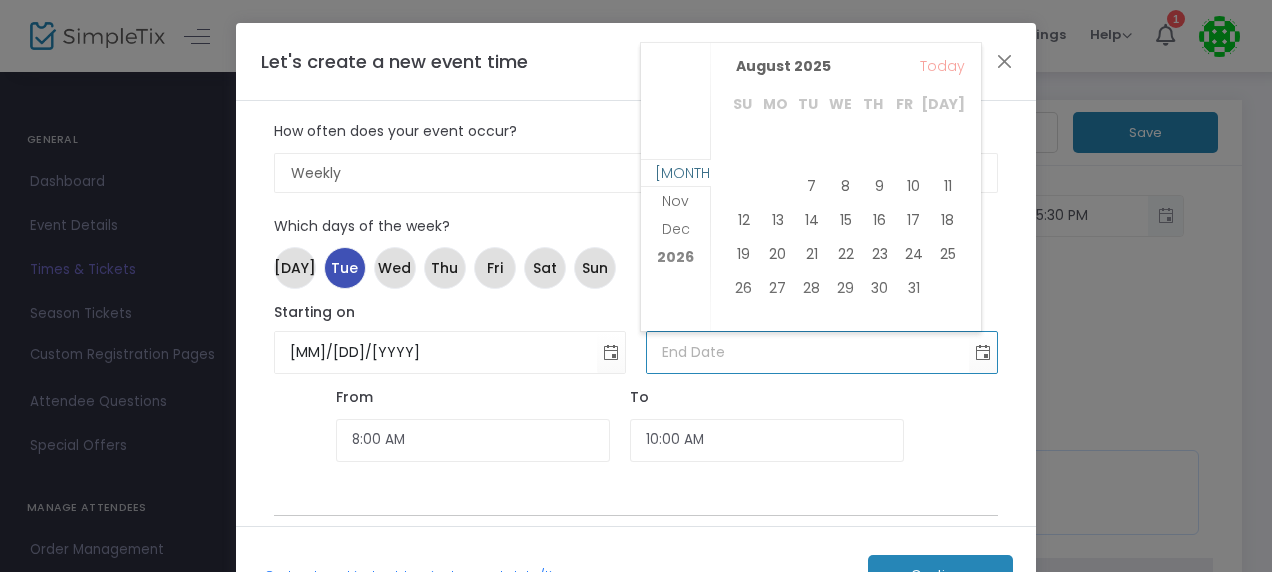 click on "[MONTH]" at bounding box center [685, 173] 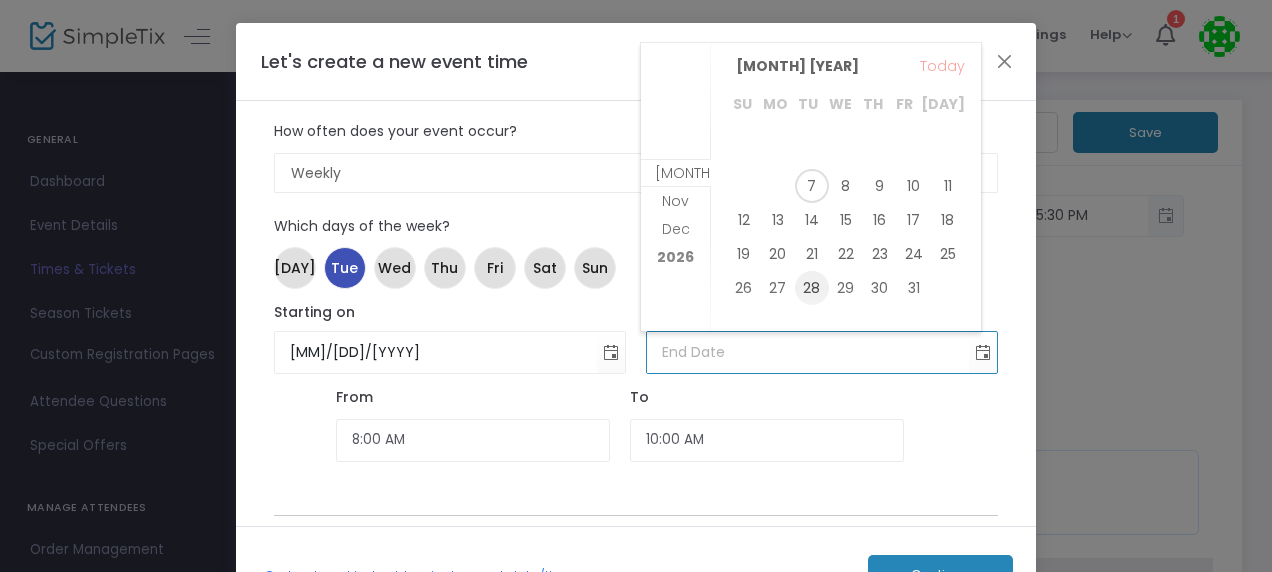click on "28" at bounding box center [812, 288] 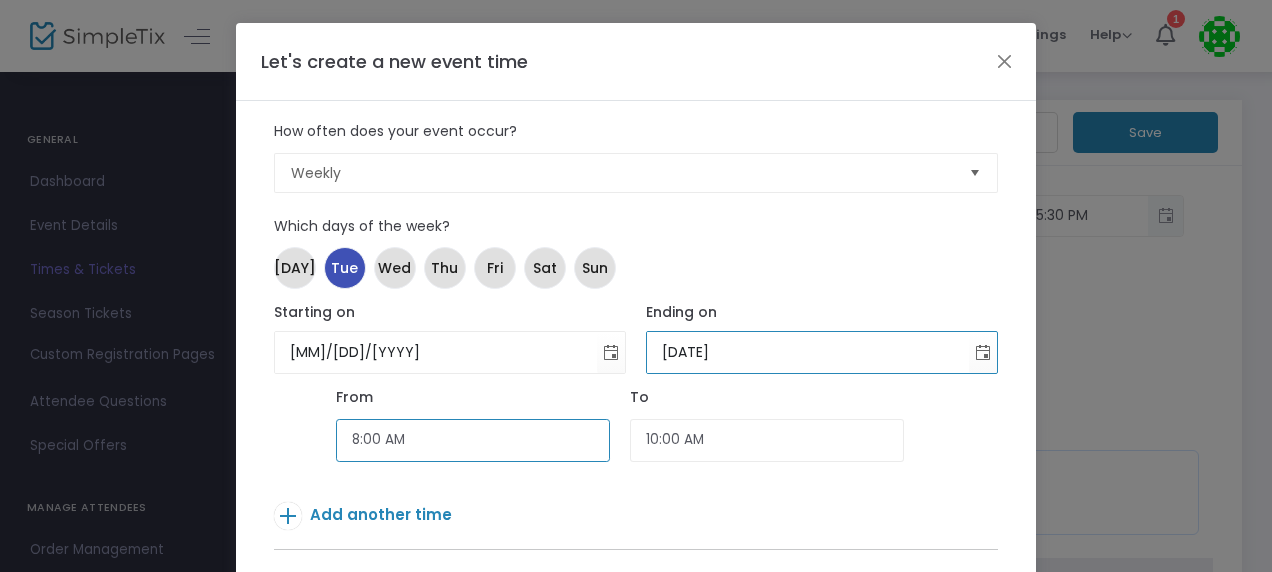 click on "8:00 AM" 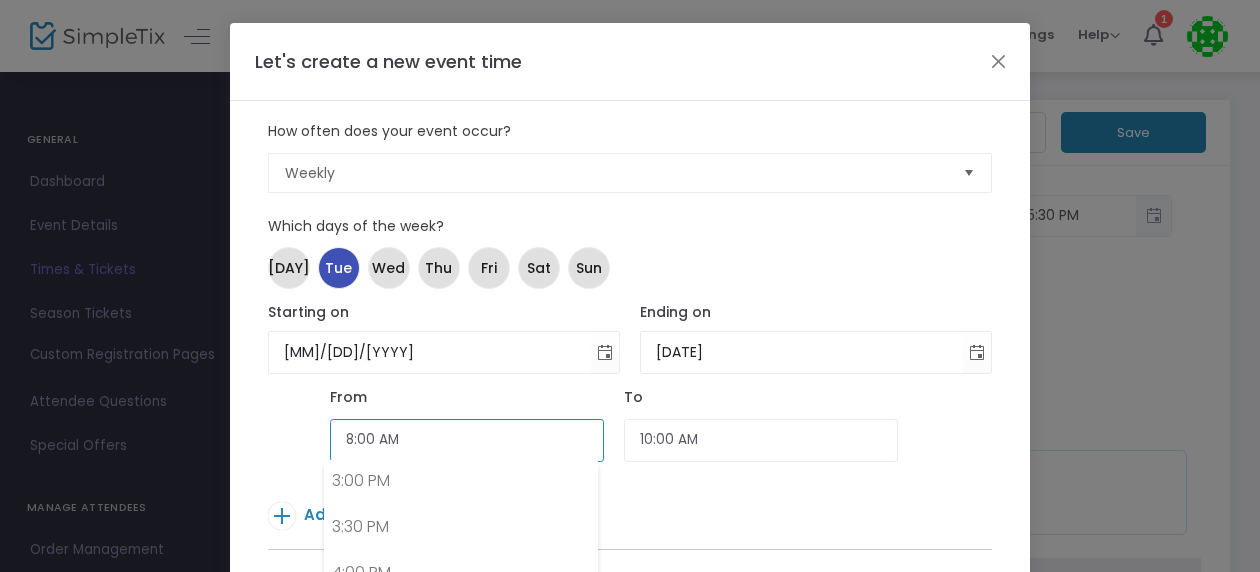 scroll, scrollTop: 1410, scrollLeft: 0, axis: vertical 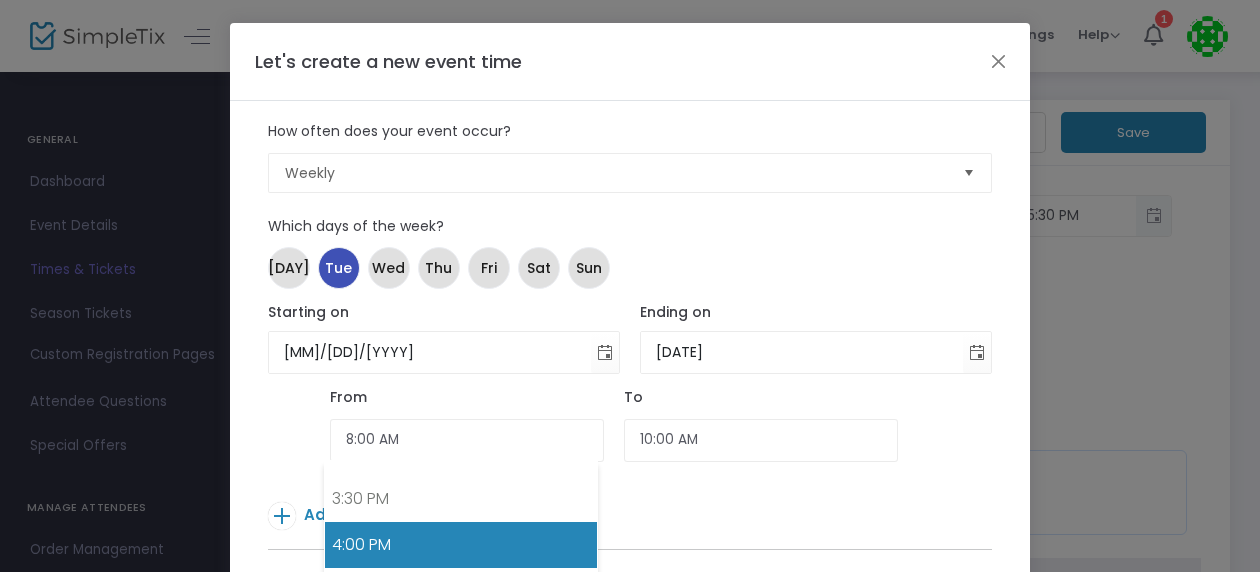 click on "4:00 PM" at bounding box center (461, 545) 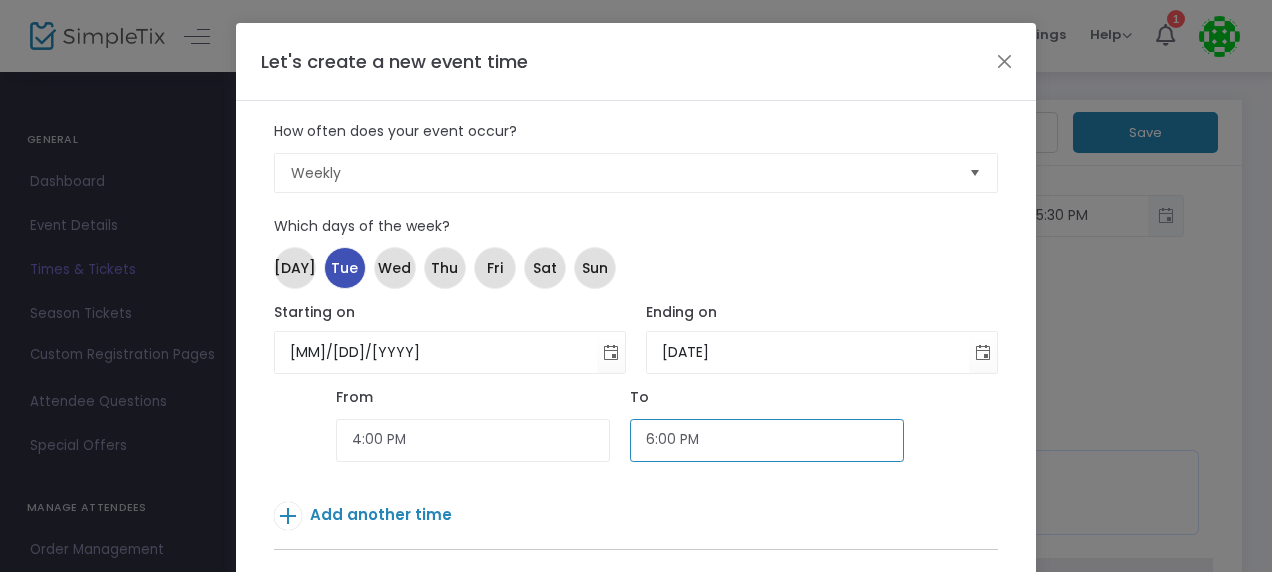 click on "6:00 PM" 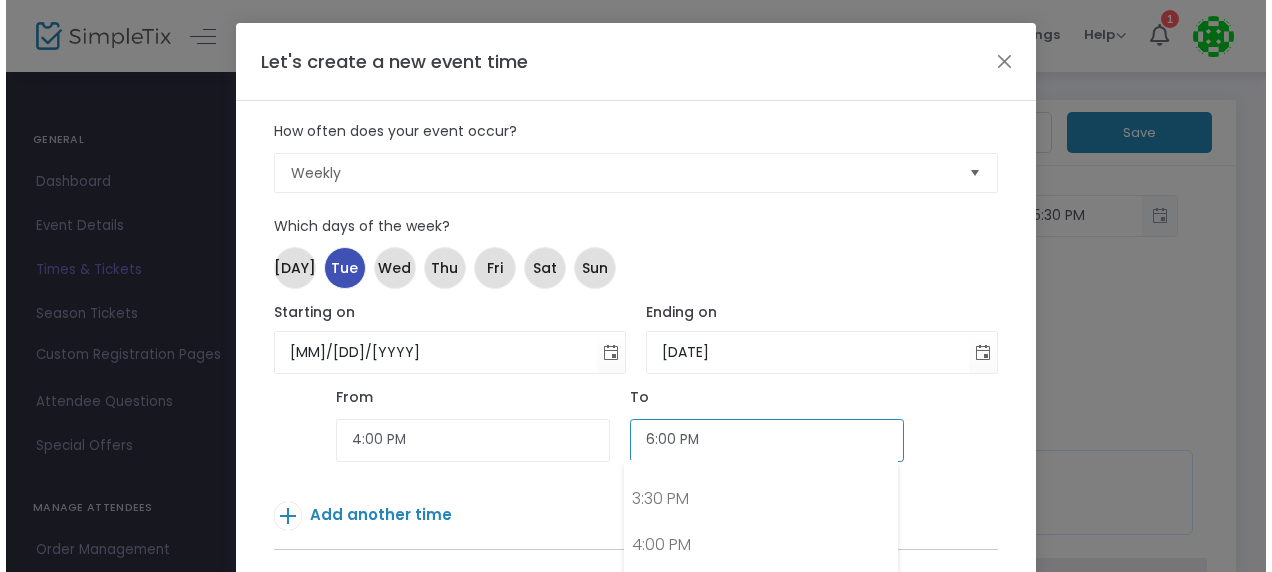 scroll, scrollTop: 1552, scrollLeft: 0, axis: vertical 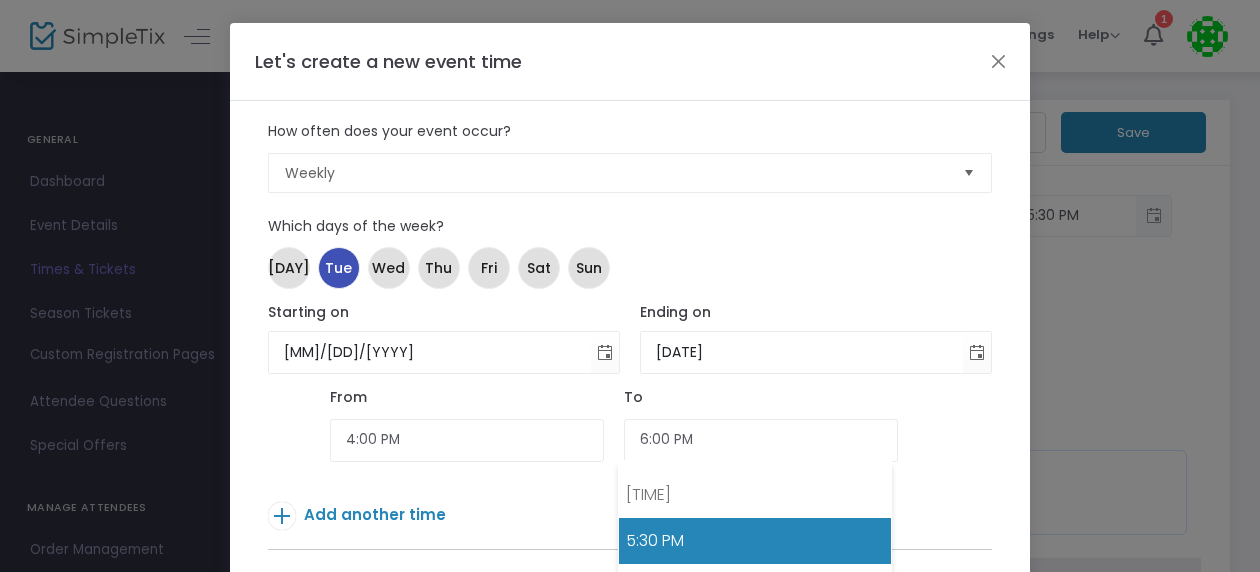 click on "5:30 PM" at bounding box center (755, 541) 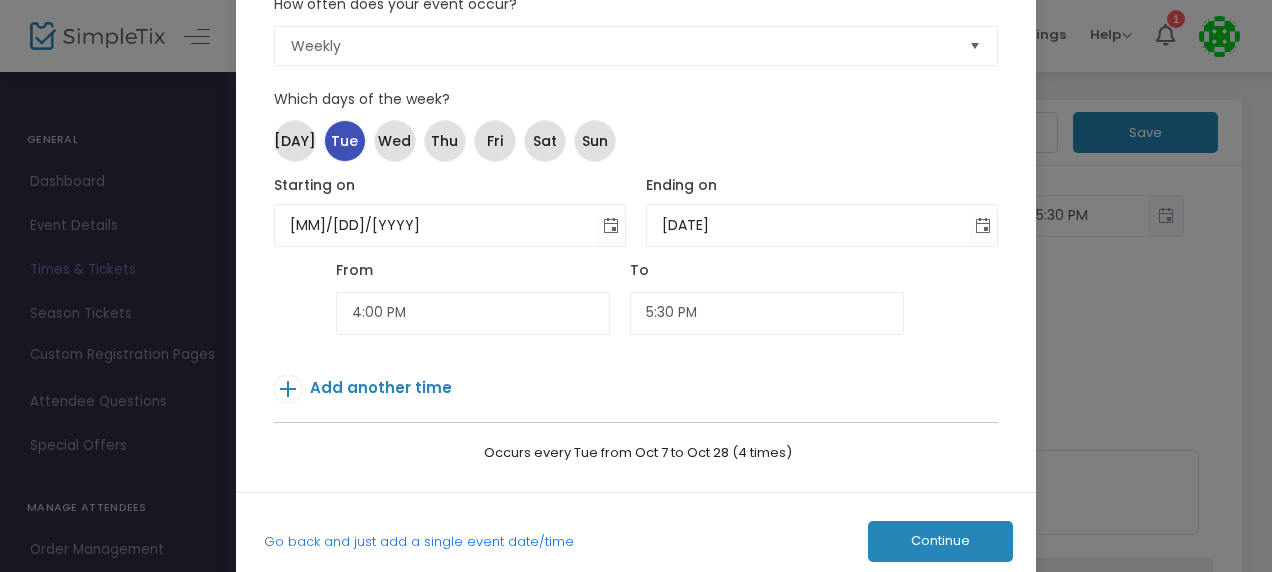 scroll, scrollTop: 130, scrollLeft: 0, axis: vertical 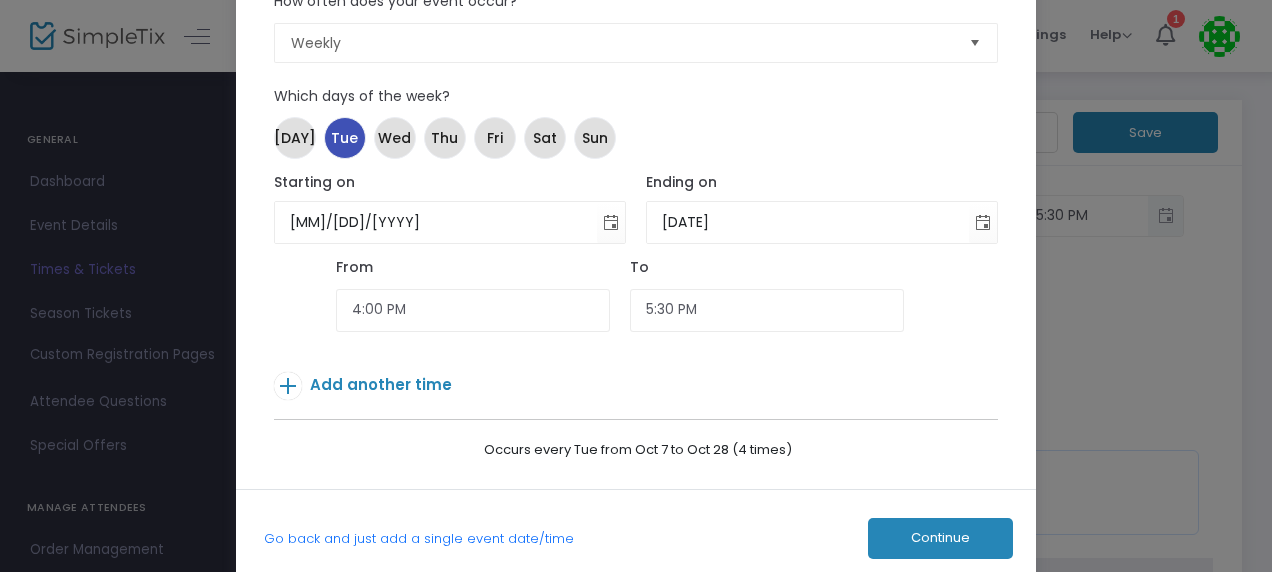 click on "Continue" 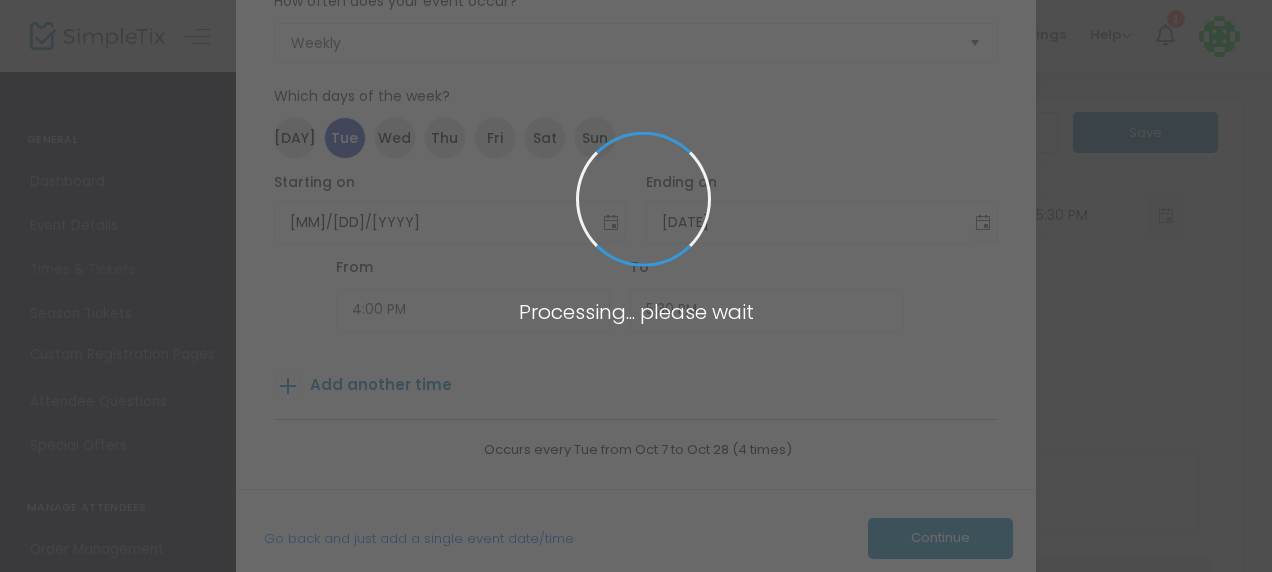 type on "40" 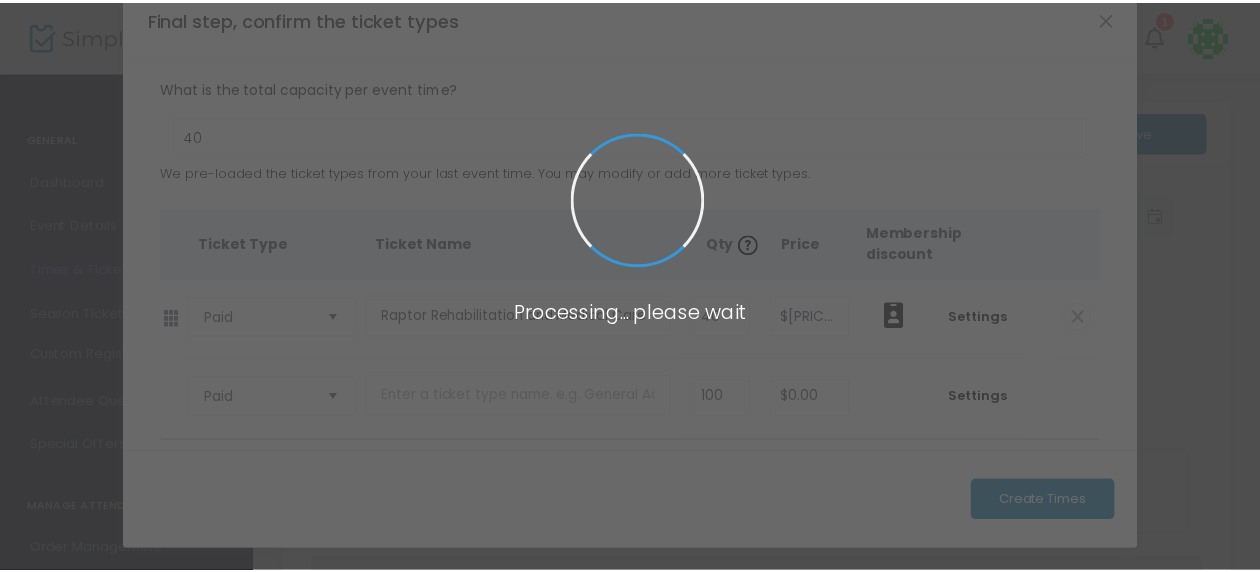 scroll, scrollTop: 39, scrollLeft: 0, axis: vertical 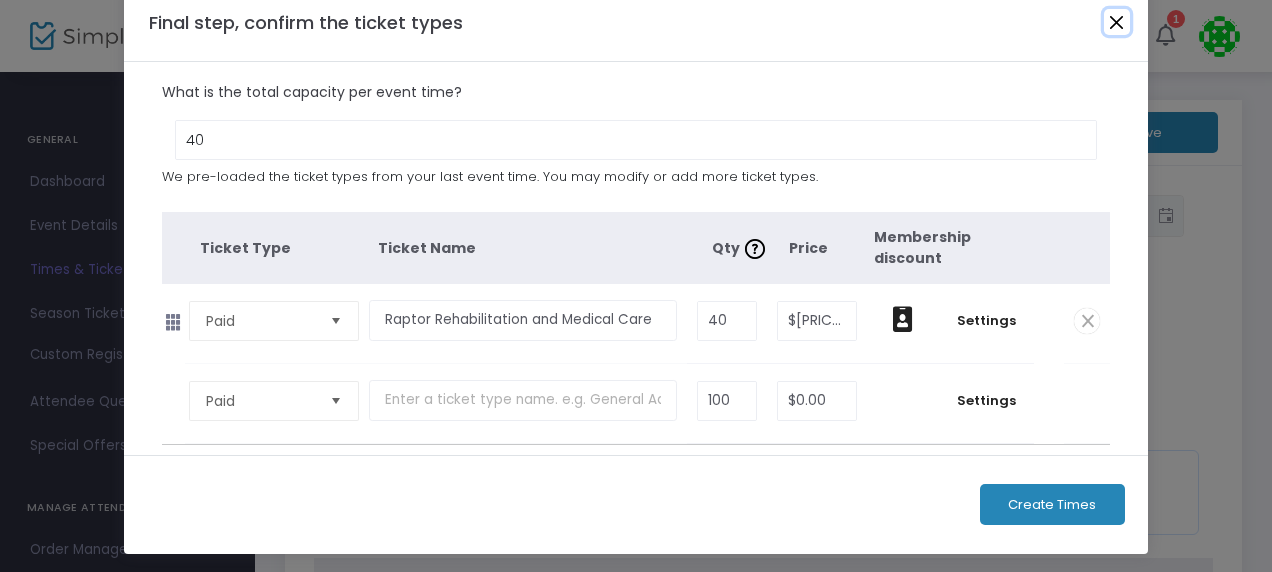 click 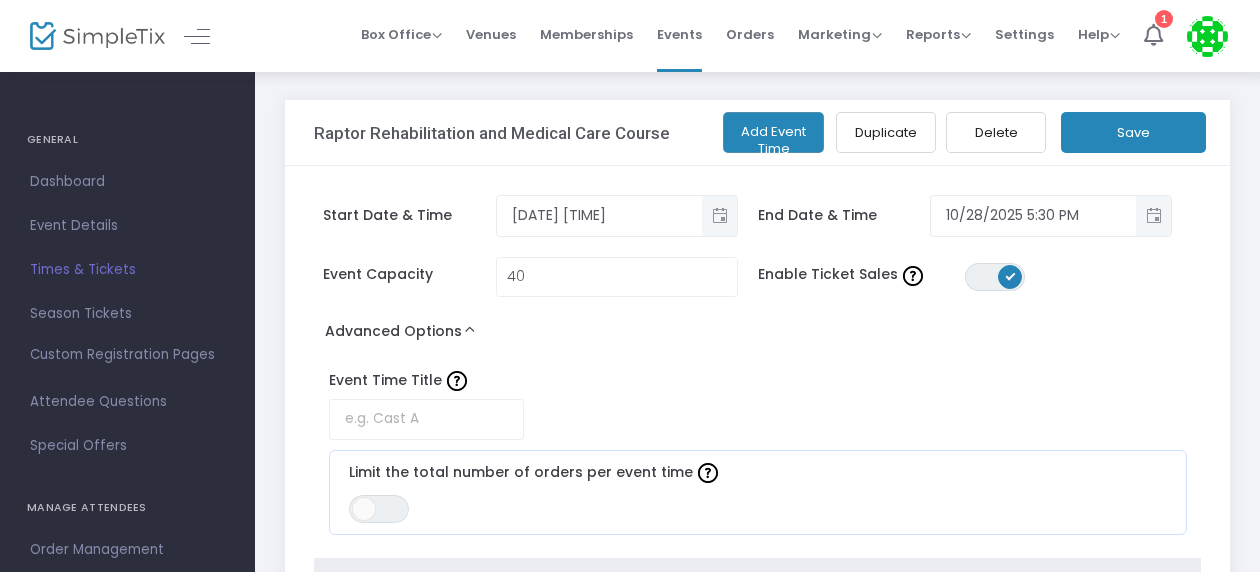 scroll, scrollTop: 0, scrollLeft: 0, axis: both 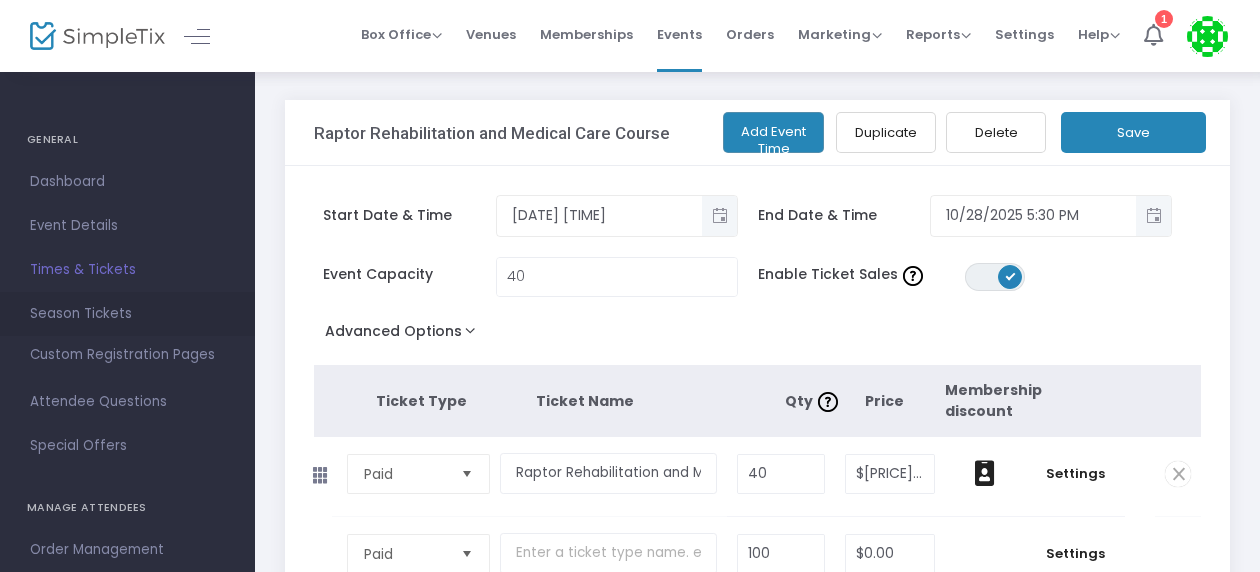 click on "Season Tickets" at bounding box center (127, 314) 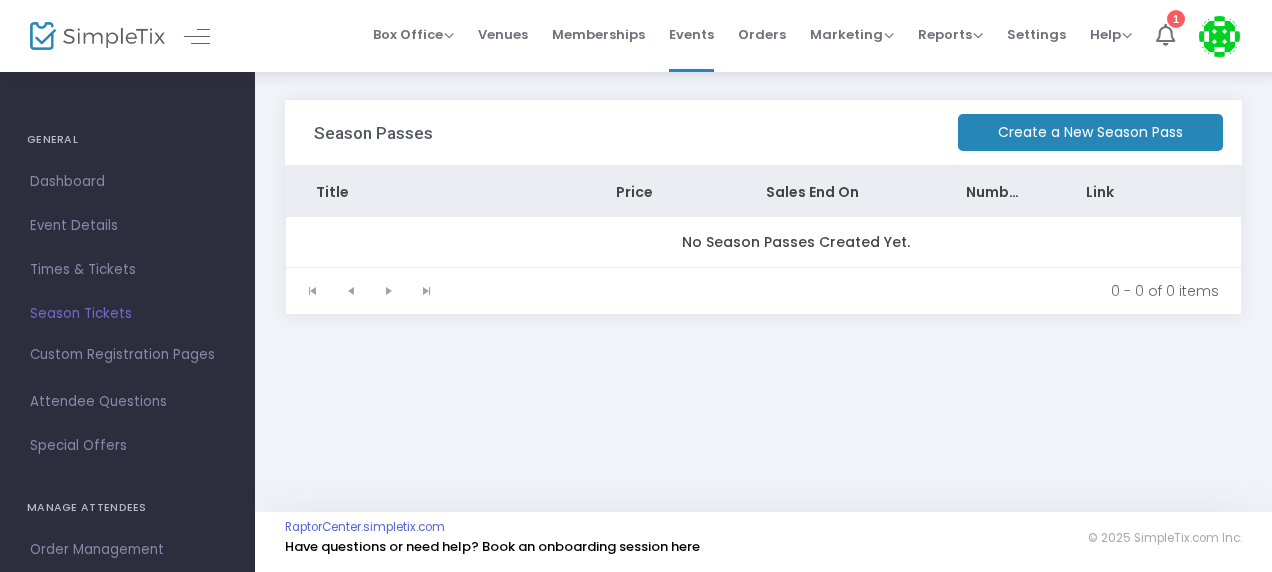 click on "Create a New Season Pass" 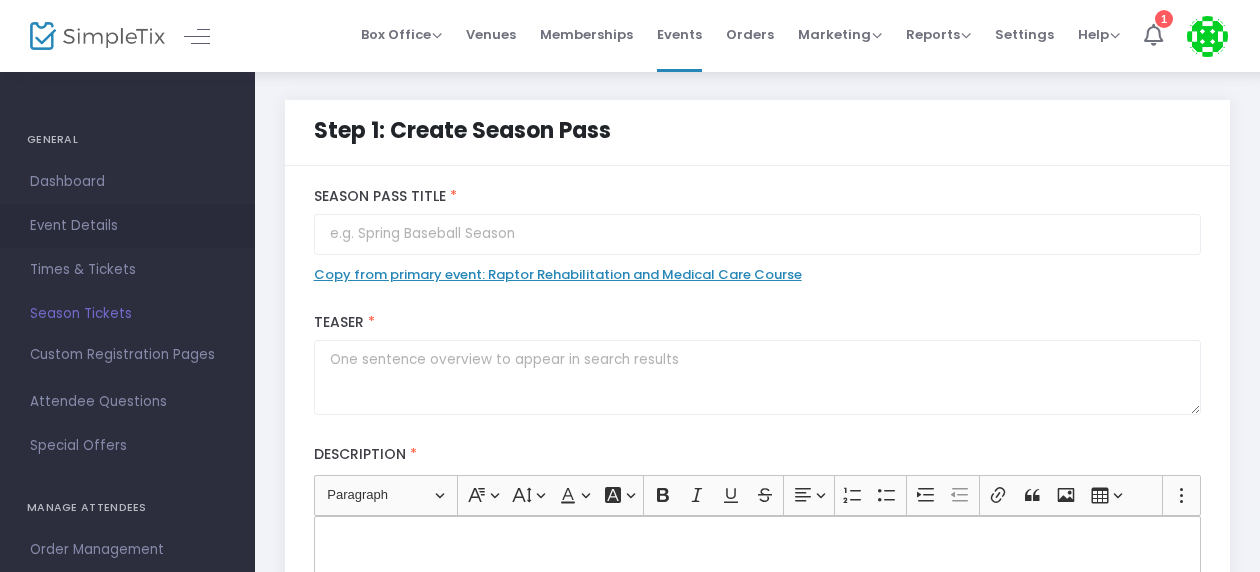 click on "Event Details" at bounding box center [127, 226] 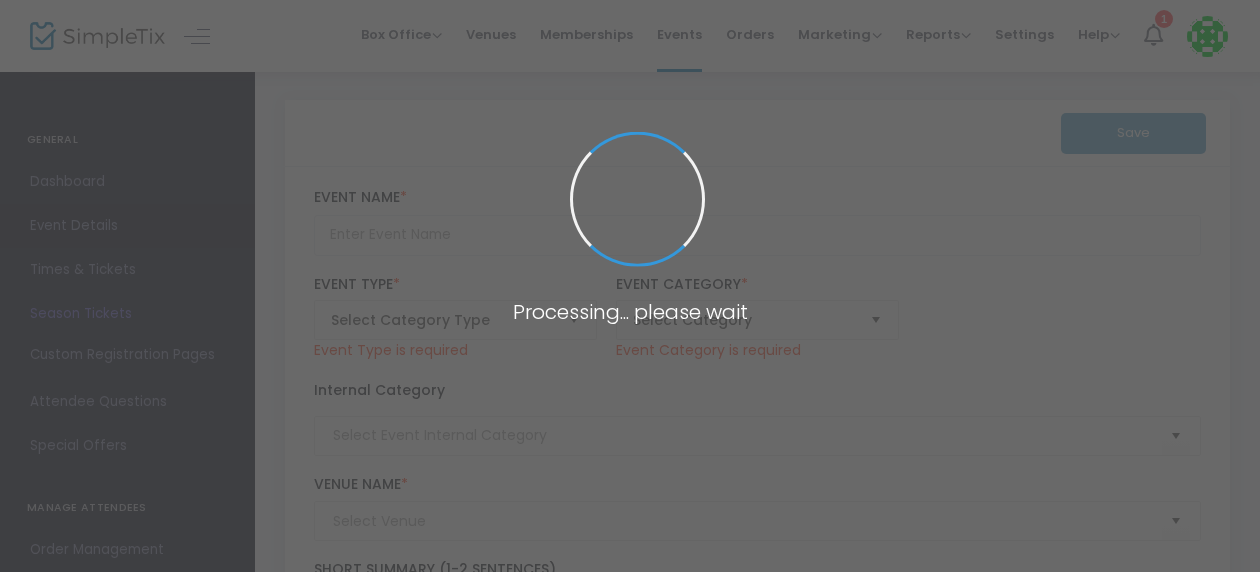 type on "Raptor Rehabilitation and Medical Care Course" 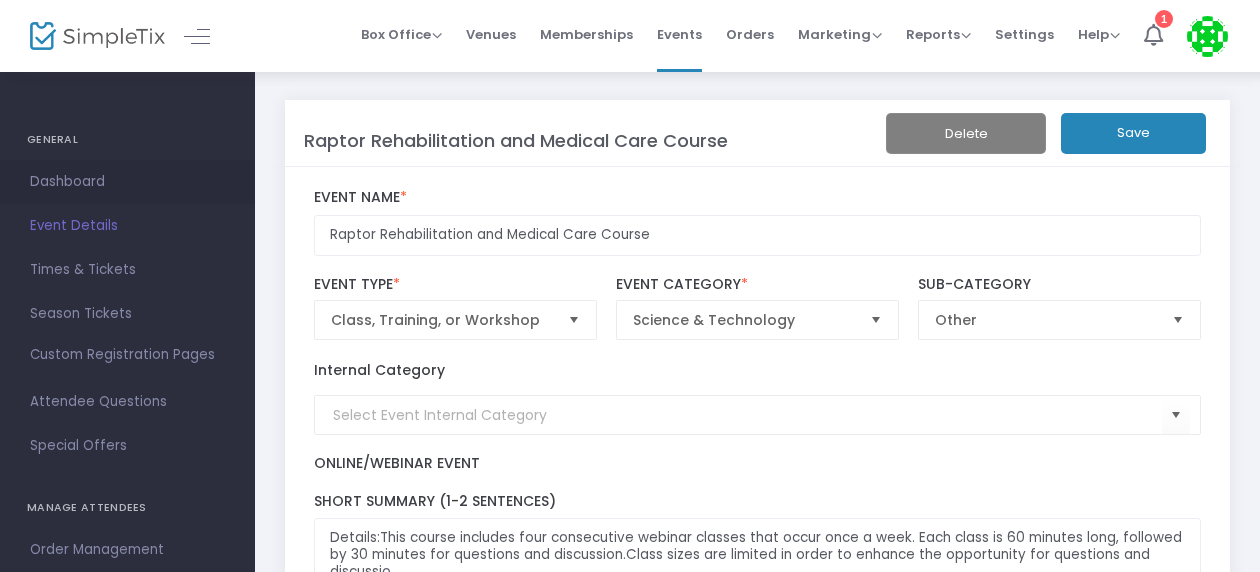 click on "Dashboard" at bounding box center [127, 182] 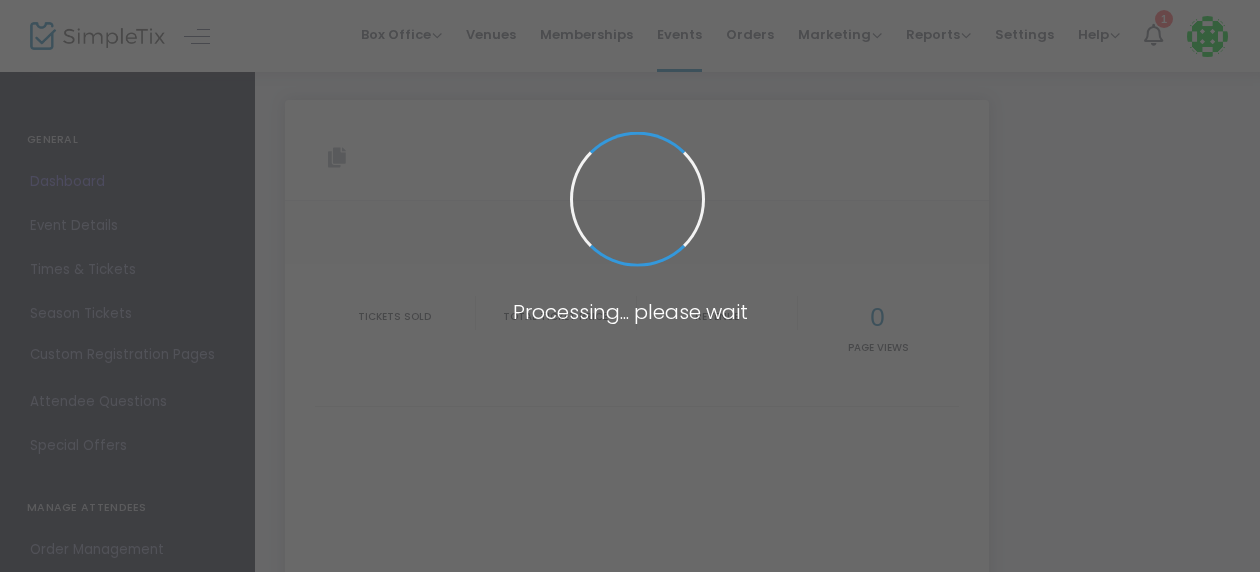 type on "https://www.simpletix.com/e/raptor-rehabilitation-and-medical-care-cou-tickets-229083" 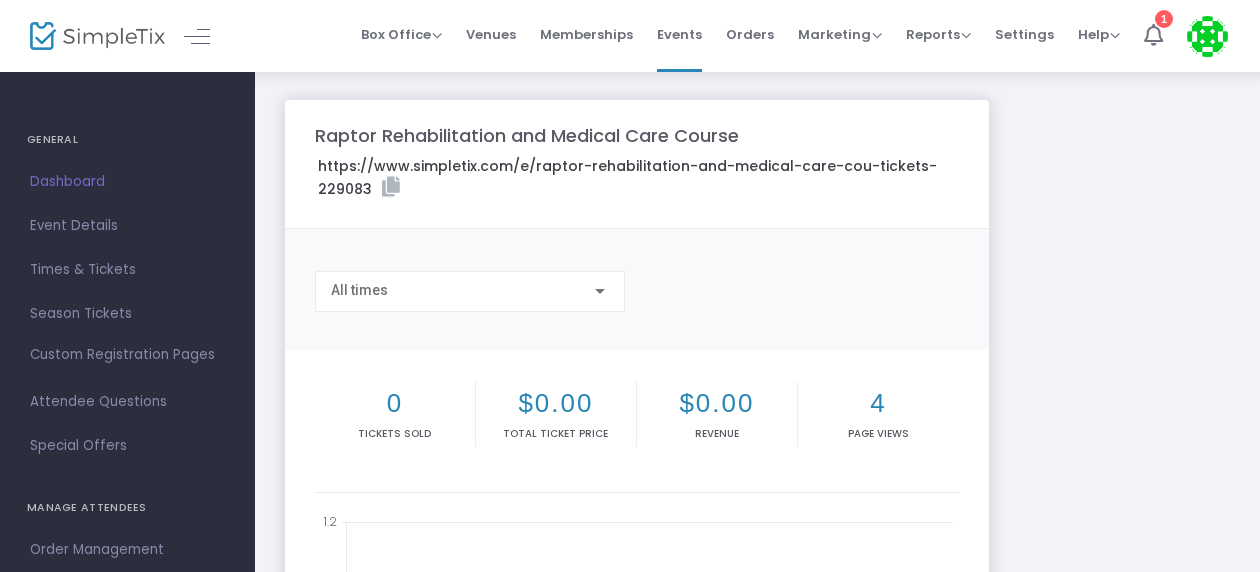 scroll, scrollTop: 367, scrollLeft: 0, axis: vertical 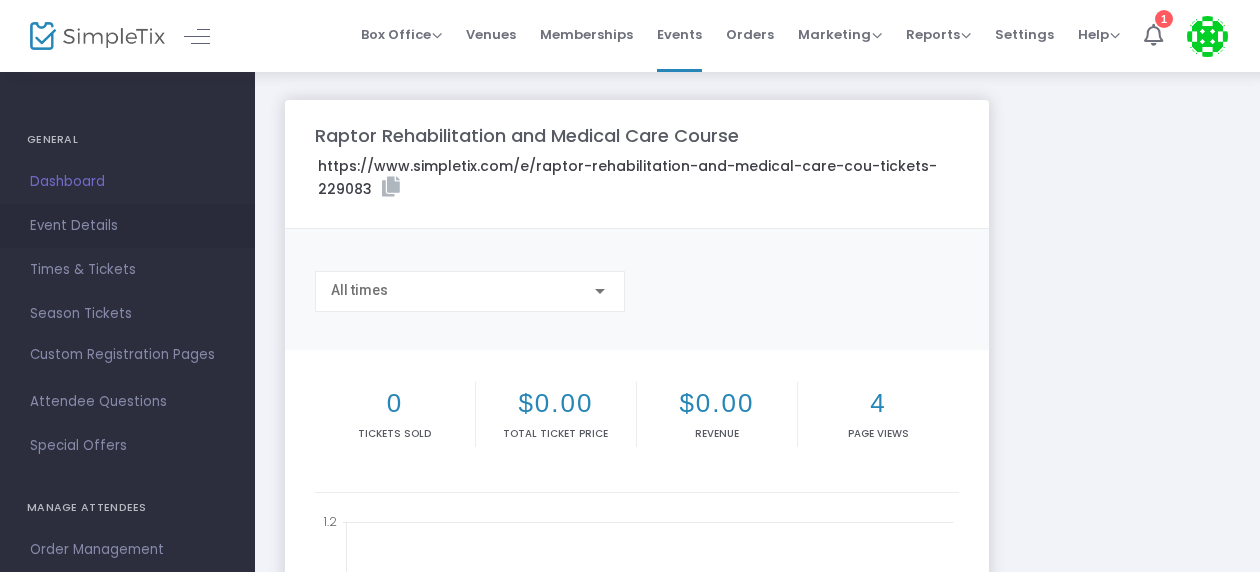 click on "Event Details" at bounding box center (127, 226) 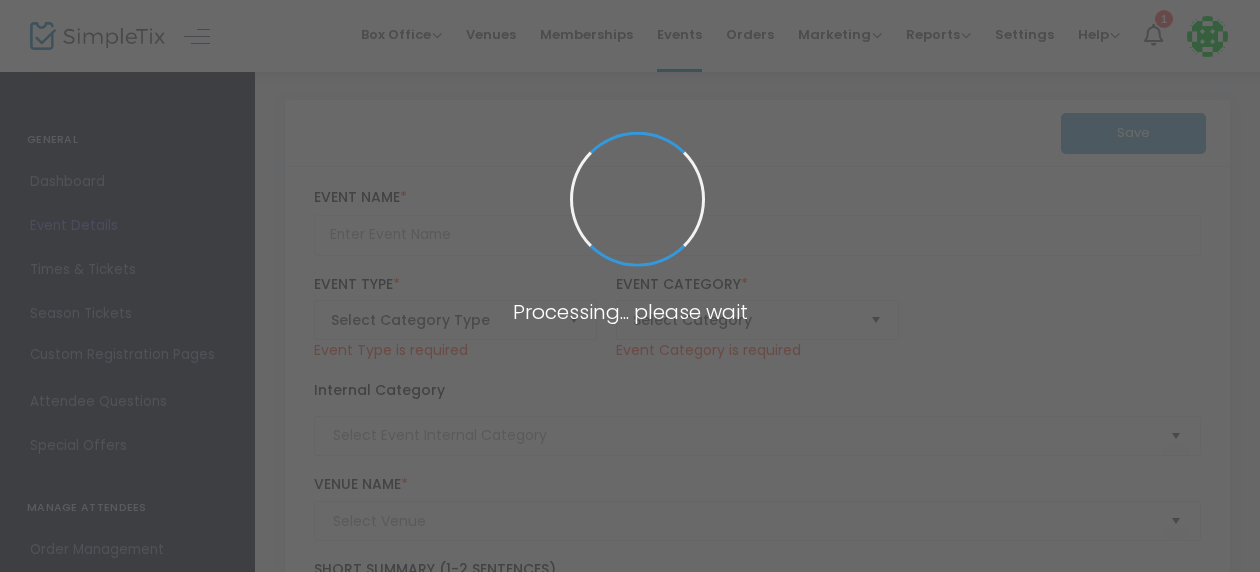 type on "Raptor Rehabilitation and Medical Care Course" 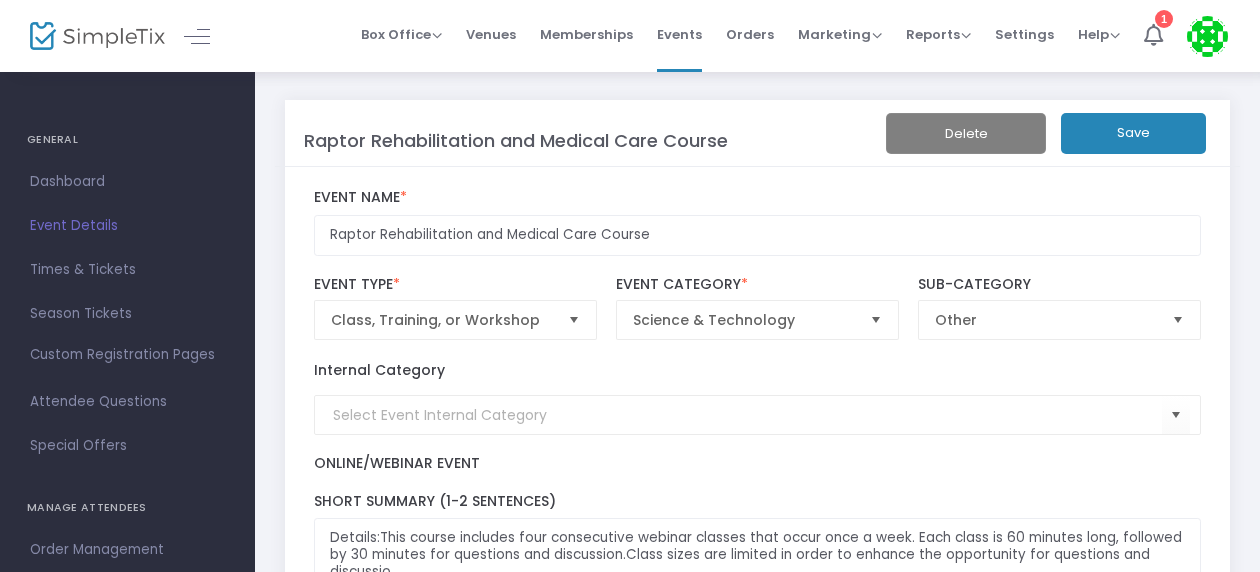 scroll, scrollTop: 500, scrollLeft: 0, axis: vertical 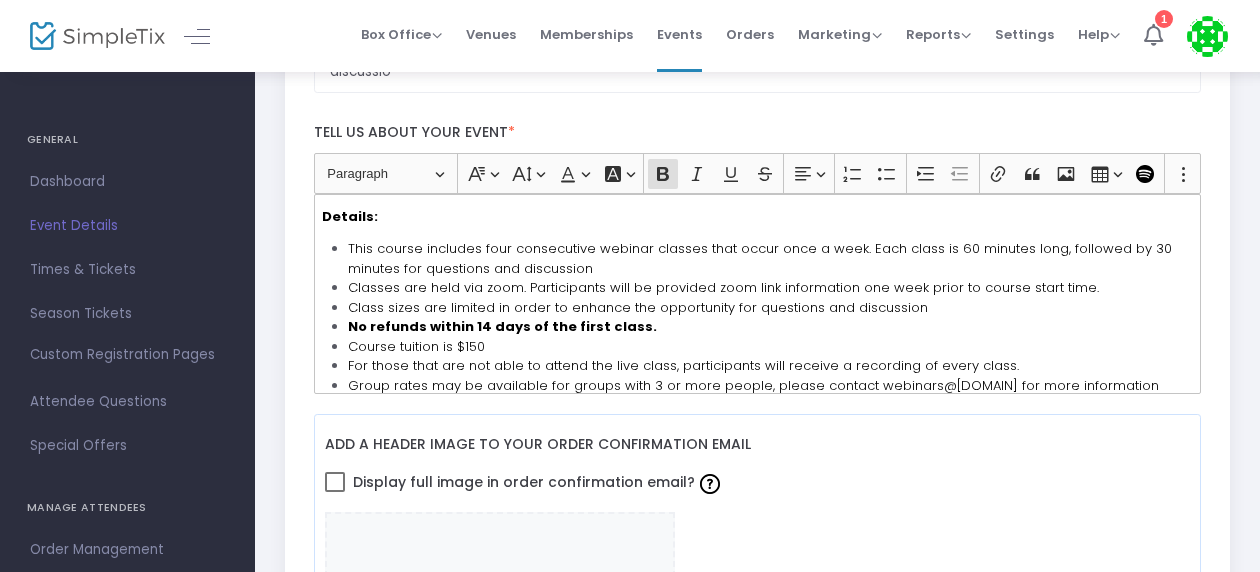click on "Details: This course includes four consecutive webinar classes that occur once a week. Each class is 60 minutes long, followed by 30 minutes for questions and discussion Classes are held via zoom. Participants will be provided zoom link information one week prior to course start time. Class sizes are limited in order to enhance the opportunity for questions and discussion No refunds within 14 days of the first class.  Course tuition is $150 For those that are not able to attend the live class, participants will receive a recording of every class. Group rates may be available for groups with 3 or more people, please contact webinars@carolinaraptorcenter.org for more information Course Schedule: Tuesdays at 4:00 pm EST 10/7 - Raptor Intake and Triage Instructor: Sunny Cooper, Director of Raptor Rehabilitation and Operations Learn how to assess and stabilize injured raptors upon arrival. This class covers intake procedures, initial triage, and how to prioritize care for various conditions." 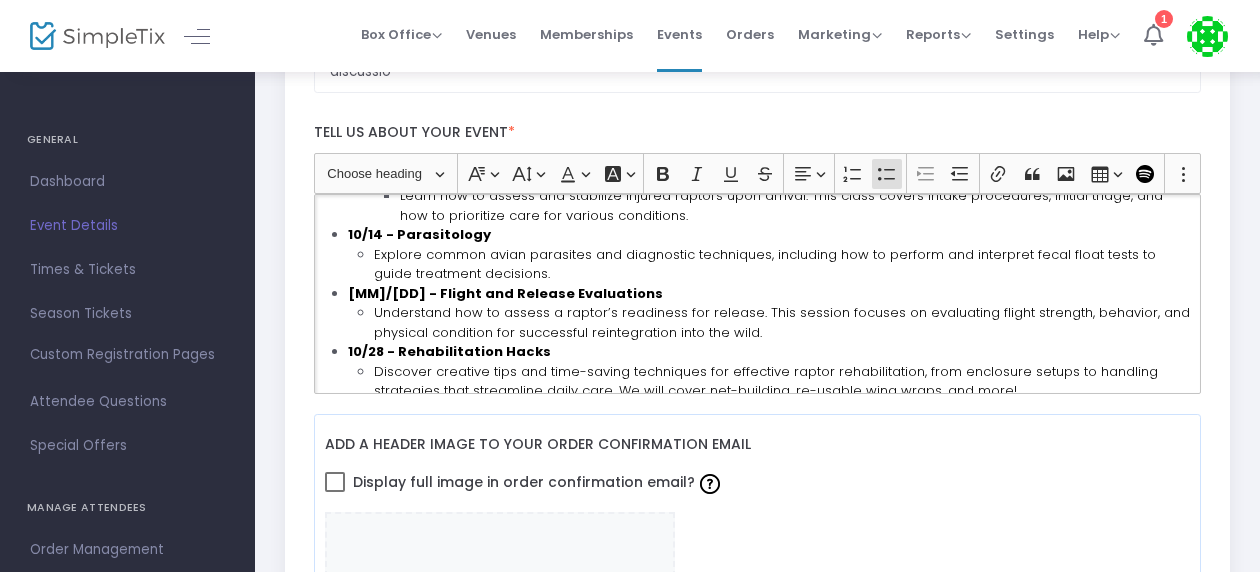 scroll, scrollTop: 343, scrollLeft: 0, axis: vertical 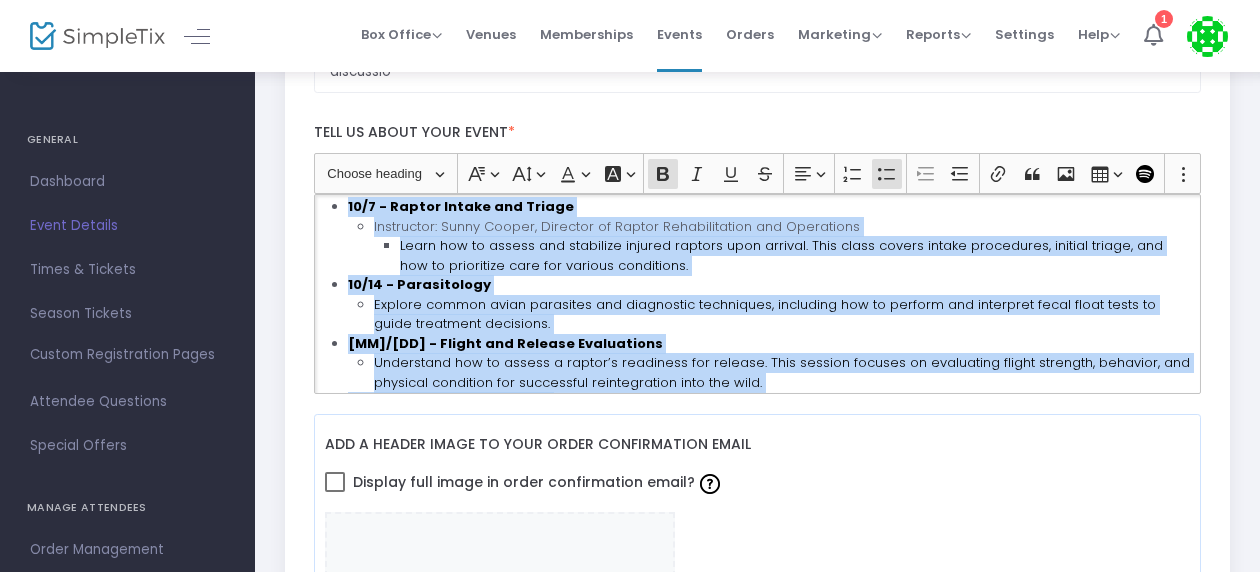 drag, startPoint x: 1067, startPoint y: 366, endPoint x: 310, endPoint y: 226, distance: 769.837 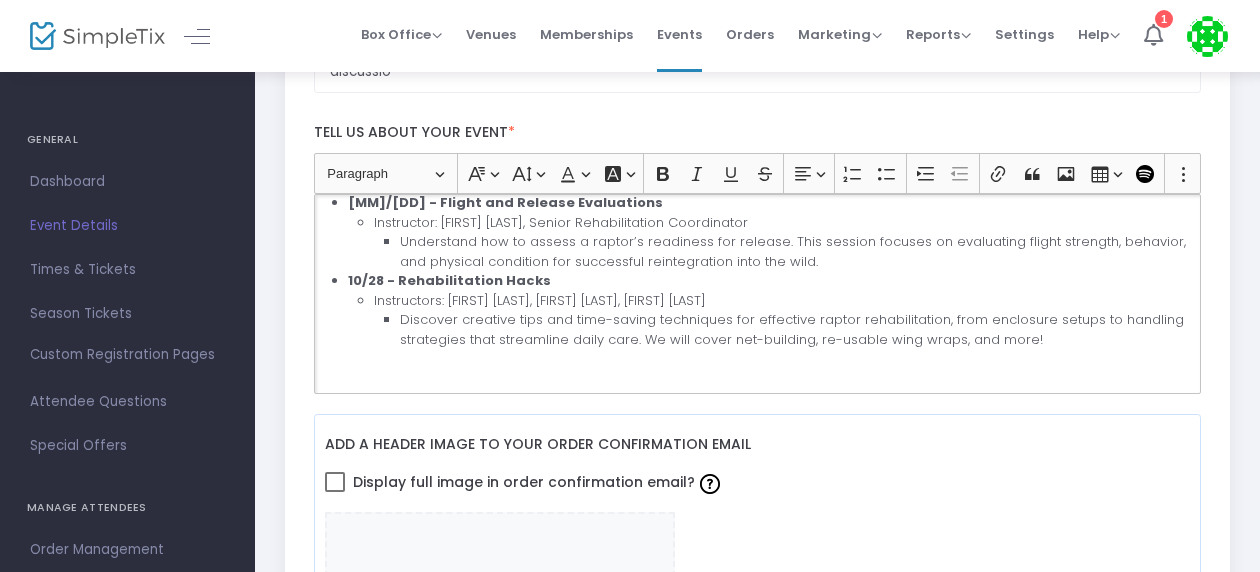 scroll, scrollTop: 428, scrollLeft: 0, axis: vertical 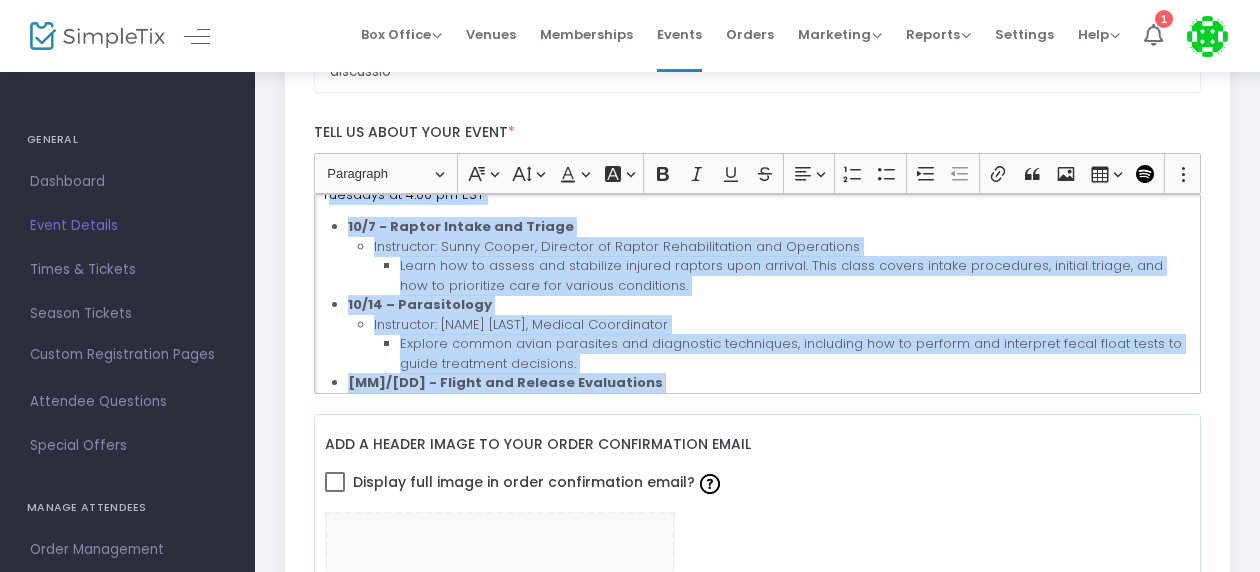 drag, startPoint x: 1052, startPoint y: 384, endPoint x: 332, endPoint y: 208, distance: 741.19904 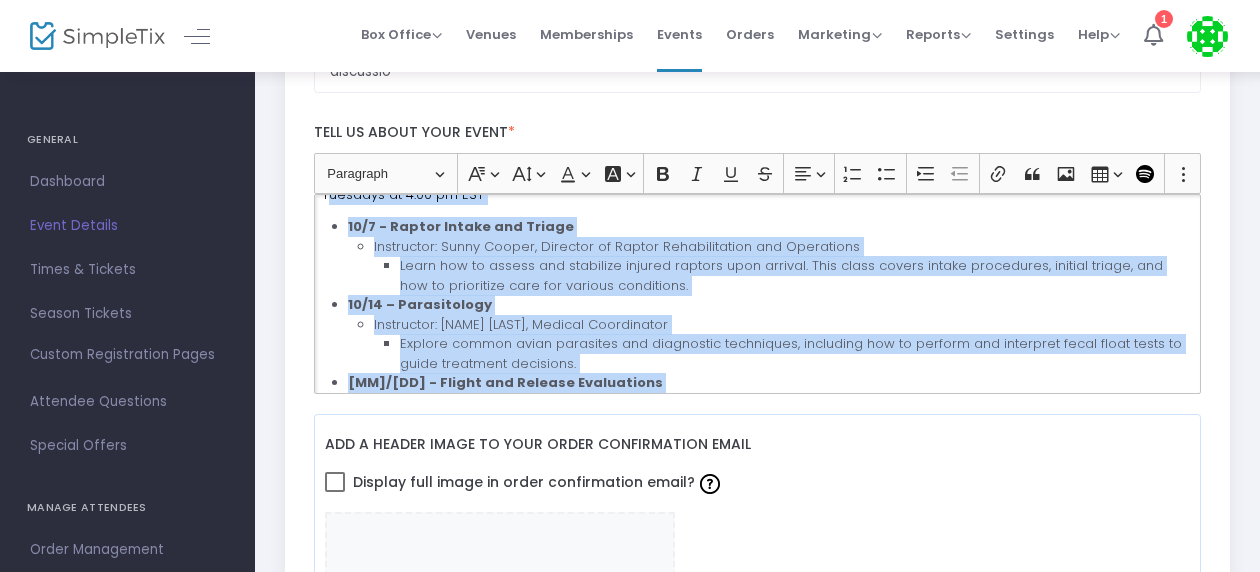click on "Details: This course includes four consecutive webinar classes that occur once a week. Each class is 60 minutes long, followed by 30 minutes for questions and discussion Classes are held via zoom. Participants will be provided zoom link information one week prior to course start time. Class sizes are limited in order to enhance the opportunity for questions and discussion No refunds within 14 days of the first class.  Course tuition is $150 For those that are not able to attend the live class, participants will receive a recording of every class. Group rates may be available for groups with 3 or more people, please contact webinars@carolinaraptorcenter.org for more information Course Schedule: Tuesdays at 4:00 pm EST 10/7 - Raptor Intake and Triage Instructor: Sunny Cooper, Director of Raptor Rehabilitation and Operations Learn how to assess and stabilize injured raptors upon arrival. This class covers intake procedures, initial triage, and how to prioritize care for various conditions." 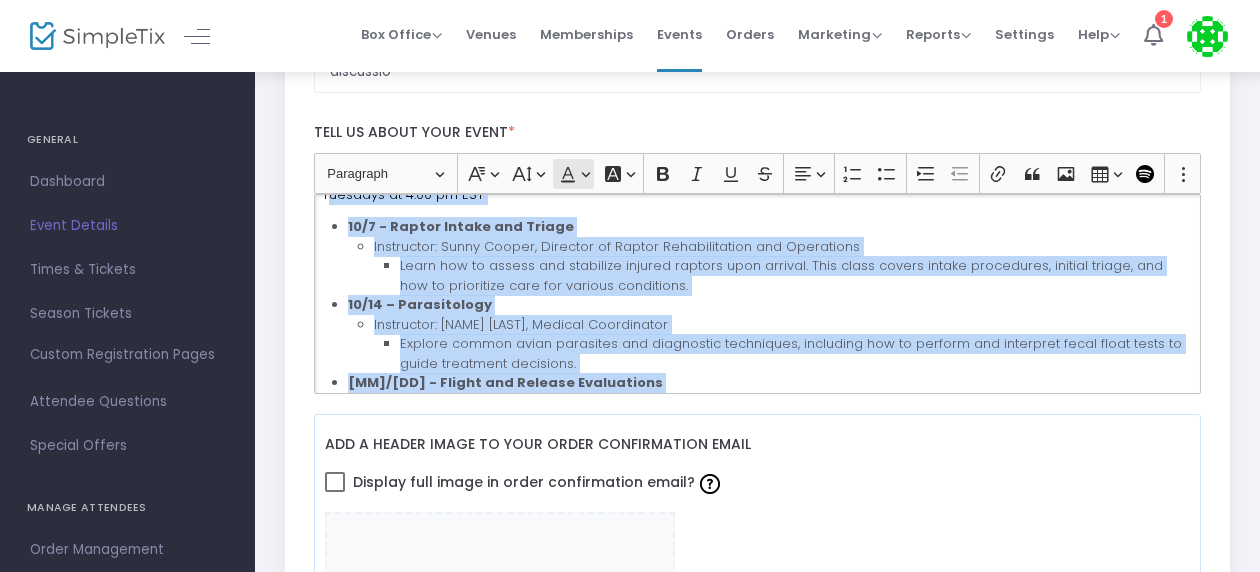 click on "Font Color Font Color" 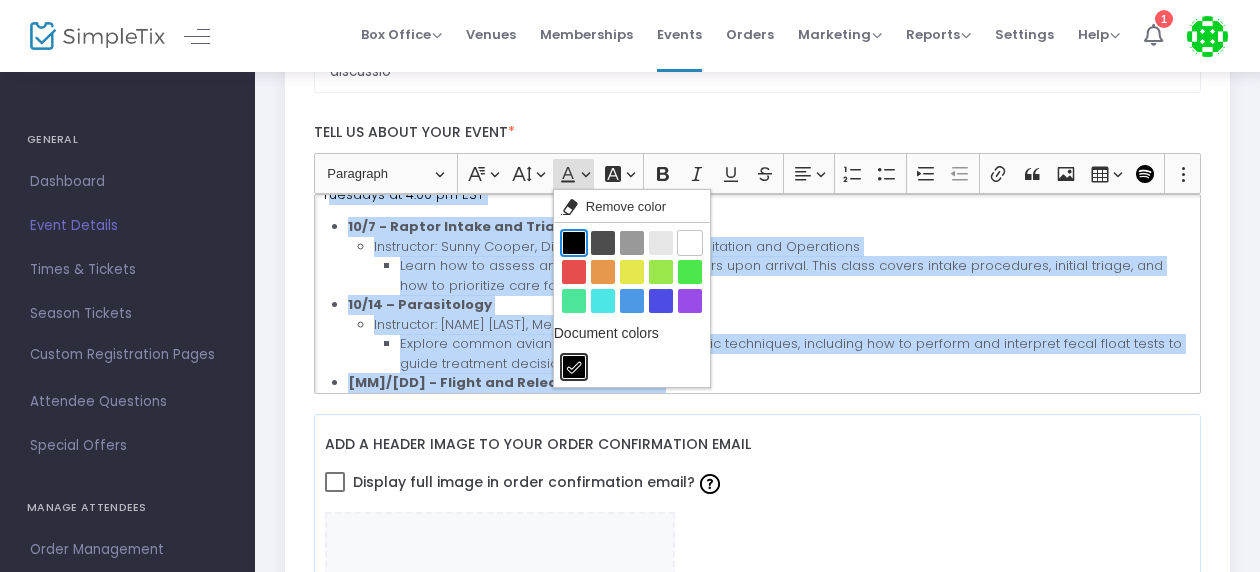 click on "Black Black" 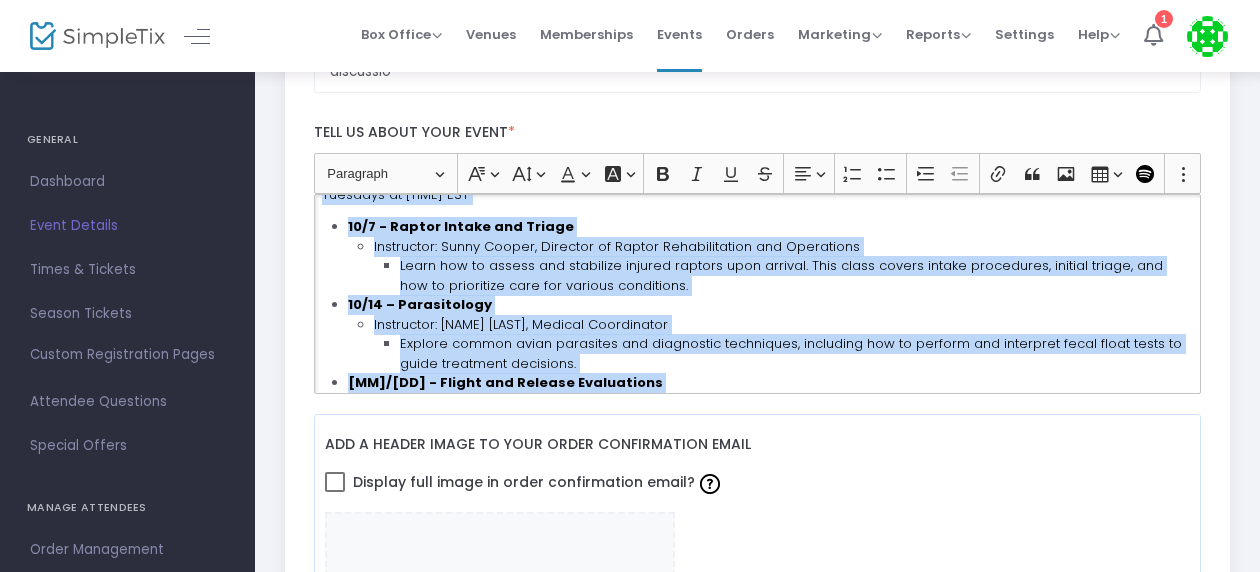 click on "Learn how to assess and stabilize injured raptors upon arrival. This class covers intake procedures, initial triage, and how to prioritize care for various conditions." 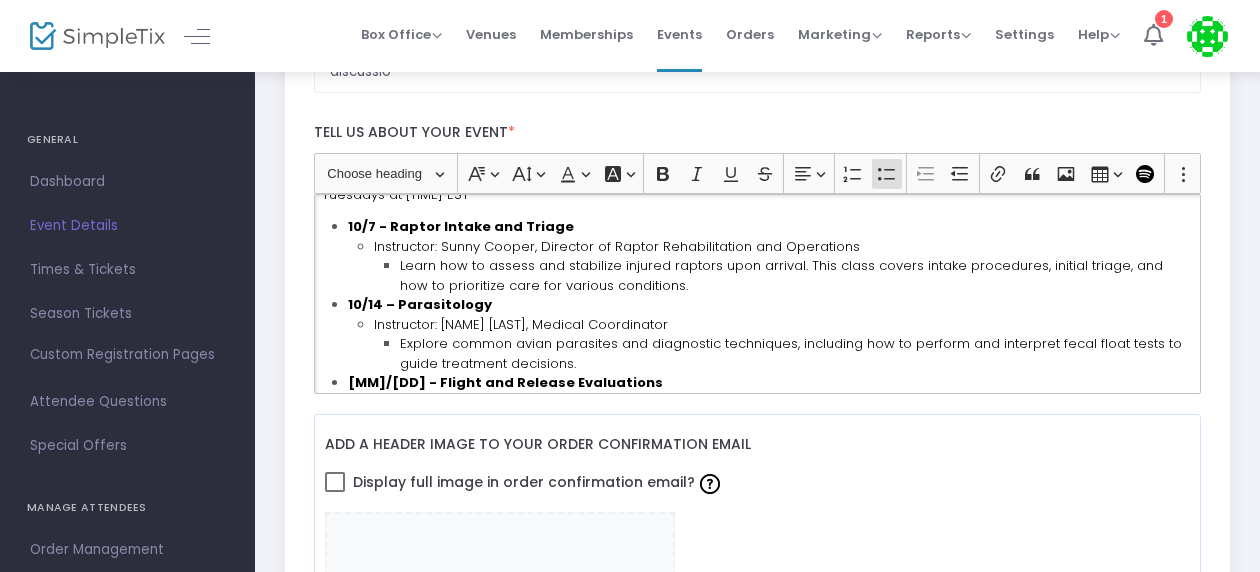 click on "10/14 – Parasitology Instructor: Milan Starr, Medical Coordinator Explore common avian parasites and diagnostic techniques, including how to perform and interpret fecal float tests to guide treatment decisions." 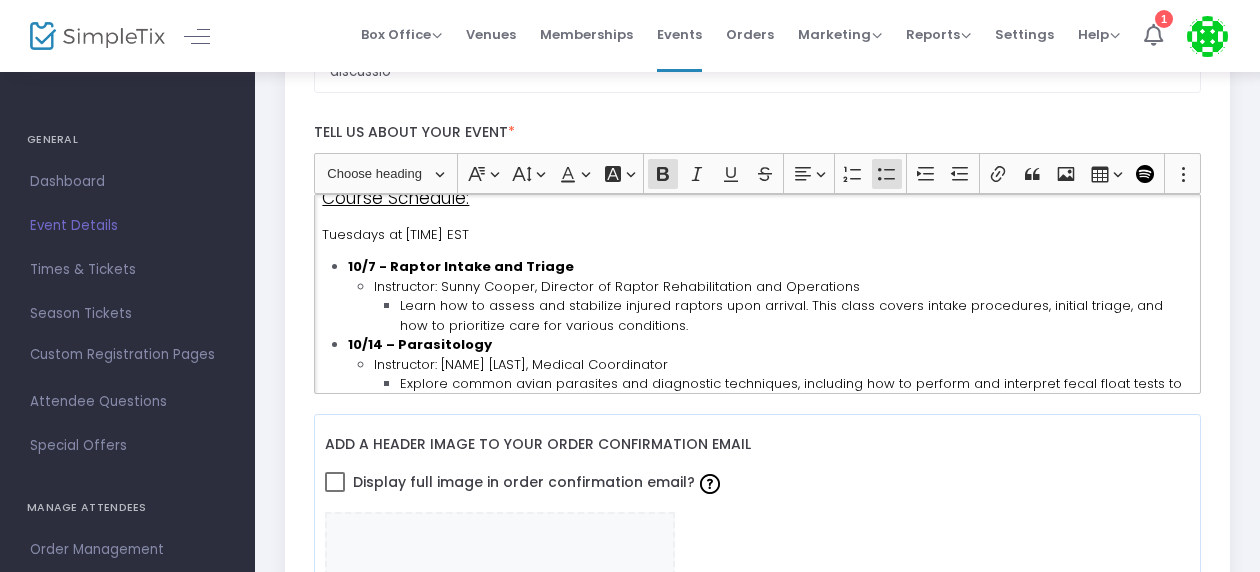 scroll, scrollTop: 225, scrollLeft: 0, axis: vertical 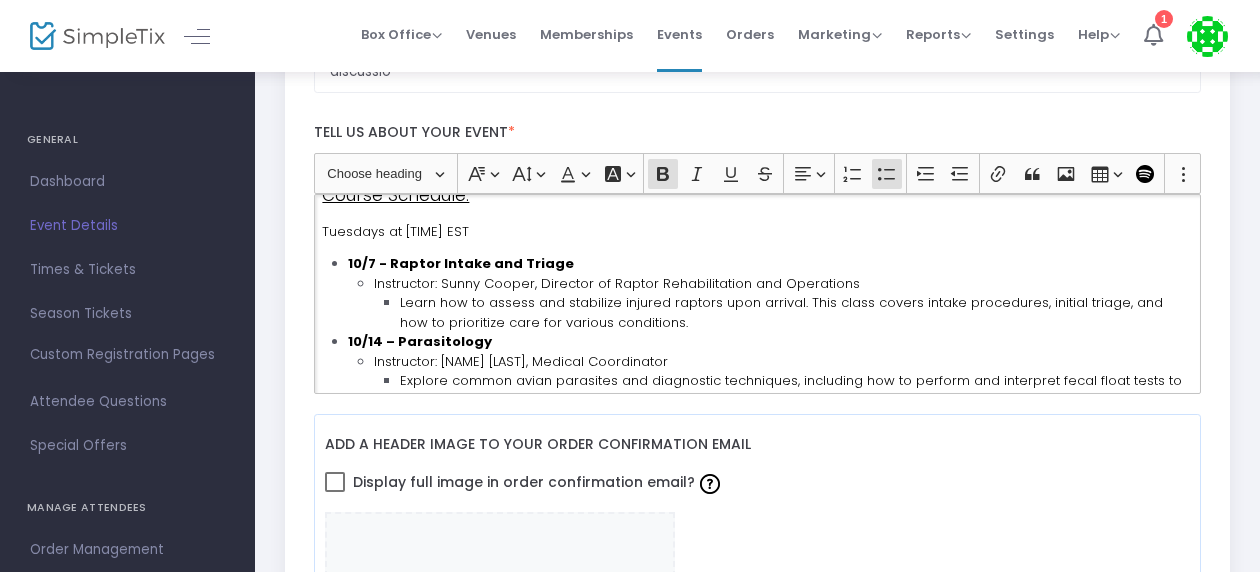 click on "uesdays at 4:00 pm EST" 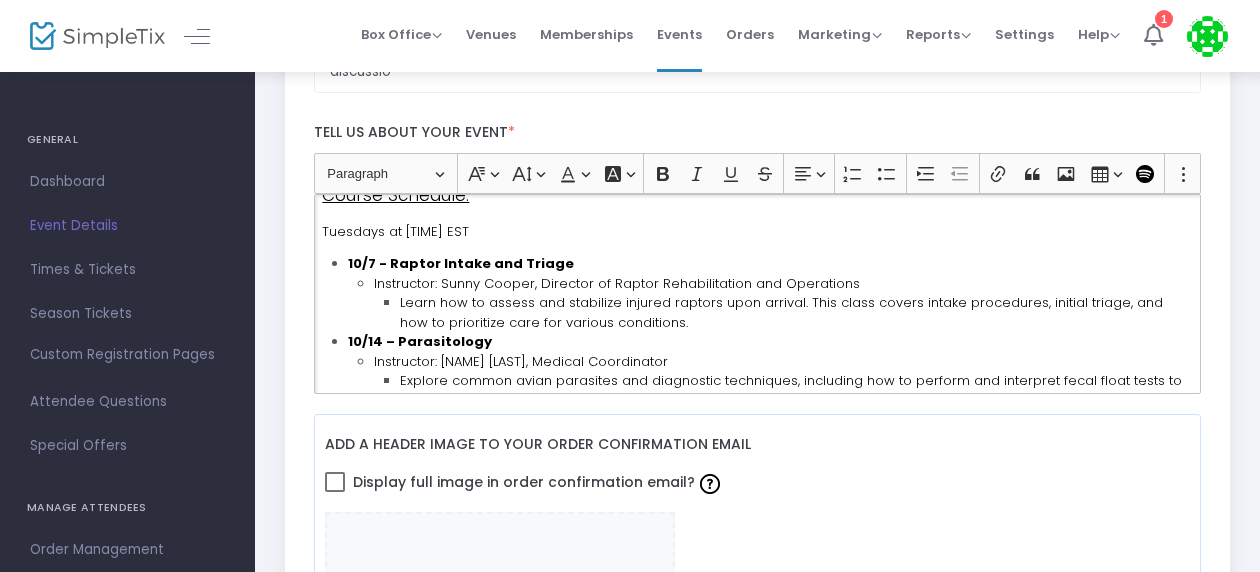 type 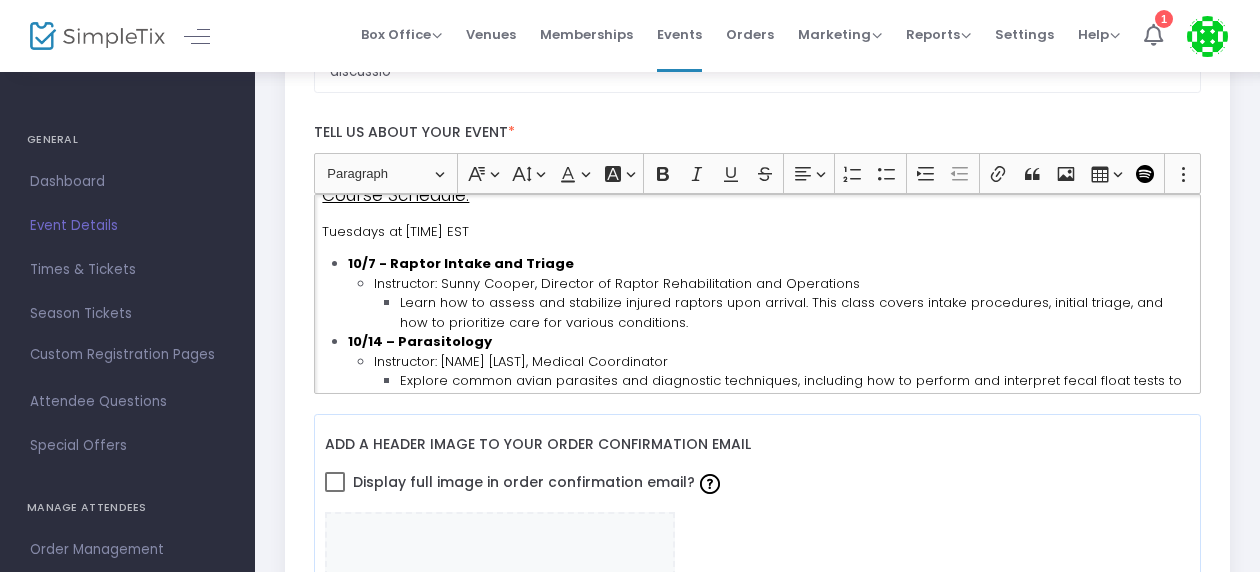 click on "Details: This course includes four consecutive webinar classes that occur once a week. Each class is 60 minutes long, followed by 30 minutes for questions and discussion Classes are held via zoom. Participants will be provided zoom link information one week prior to course start time. Class sizes are limited in order to enhance the opportunity for questions and discussion No refunds within 14 days of the first class.  Course tuition is $150 For those that are not able to attend the live class, participants will receive a recording of every class. Group rates may be available for groups with 3 or more people, please contact webinars@carolinaraptorcenter.org for more information Course Schedule: T uesdays at 4:00 pm EST 10/7 - Raptor Intake and Triage Instructor: Sunny Cooper, Director of Raptor Rehabilitation and Operations Learn how to assess and stabilize injured raptors upon arrival. This class covers intake procedures, initial triage, and how to prioritize care for various conditions." 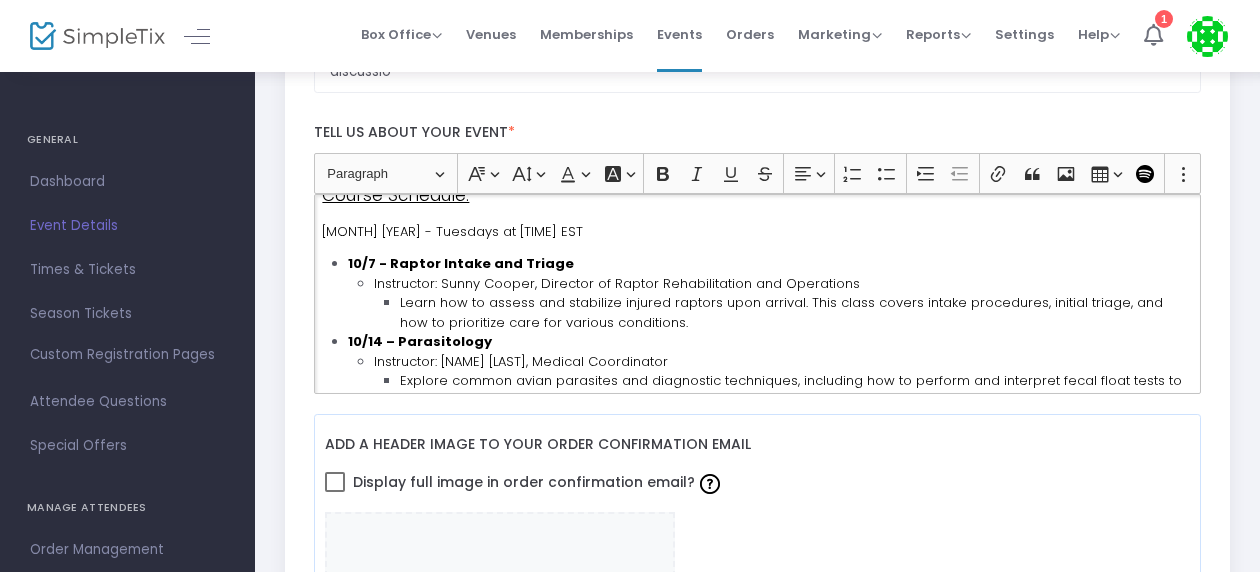 click on "Details: This course includes four consecutive webinar classes that occur once a week. Each class is 60 minutes long, followed by 30 minutes for questions and discussion Classes are held via zoom. Participants will be provided zoom link information one week prior to course start time. Class sizes are limited in order to enhance the opportunity for questions and discussion No refunds within 14 days of the first class.  Course tuition is $150 For those that are not able to attend the live class, participants will receive a recording of every class. Group rates may be available for groups with 3 or more people, please contact webinars@carolinaraptorcenter.org for more information Course Schedule: October 2025 - T uesdays at 4:00 pm EST 10/7 - Raptor Intake and Triage Instructor: Sunny Cooper, Director of Raptor Rehabilitation and Operations Learn how to assess and stabilize injured raptors upon arrival. This class covers intake procedures, initial triage, and how to prioritize care for various conditions." 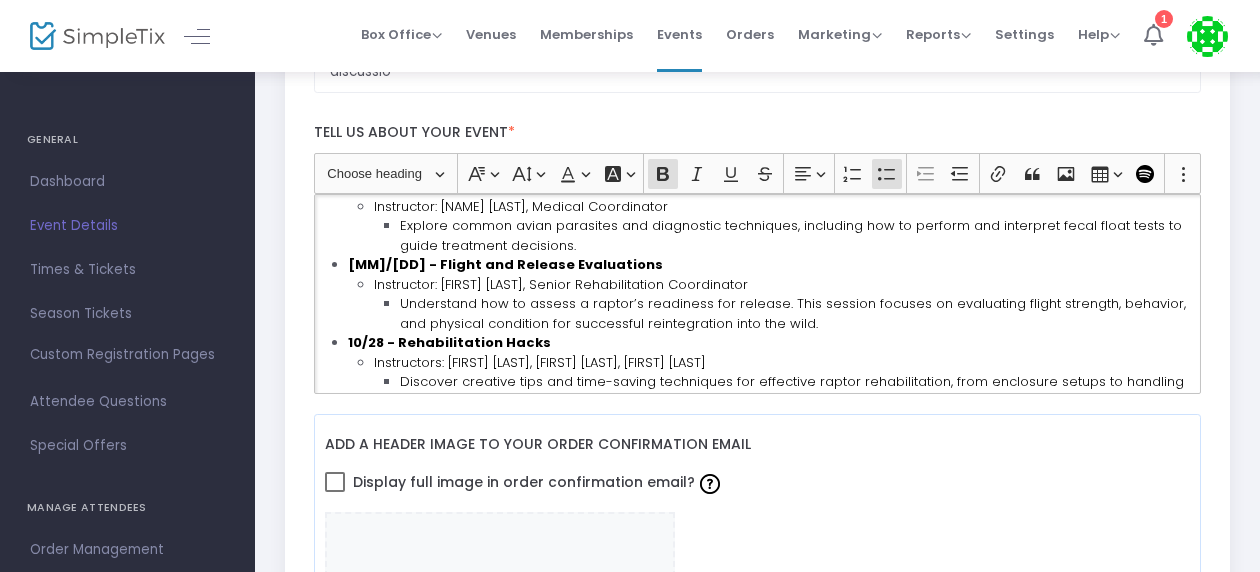scroll, scrollTop: 428, scrollLeft: 0, axis: vertical 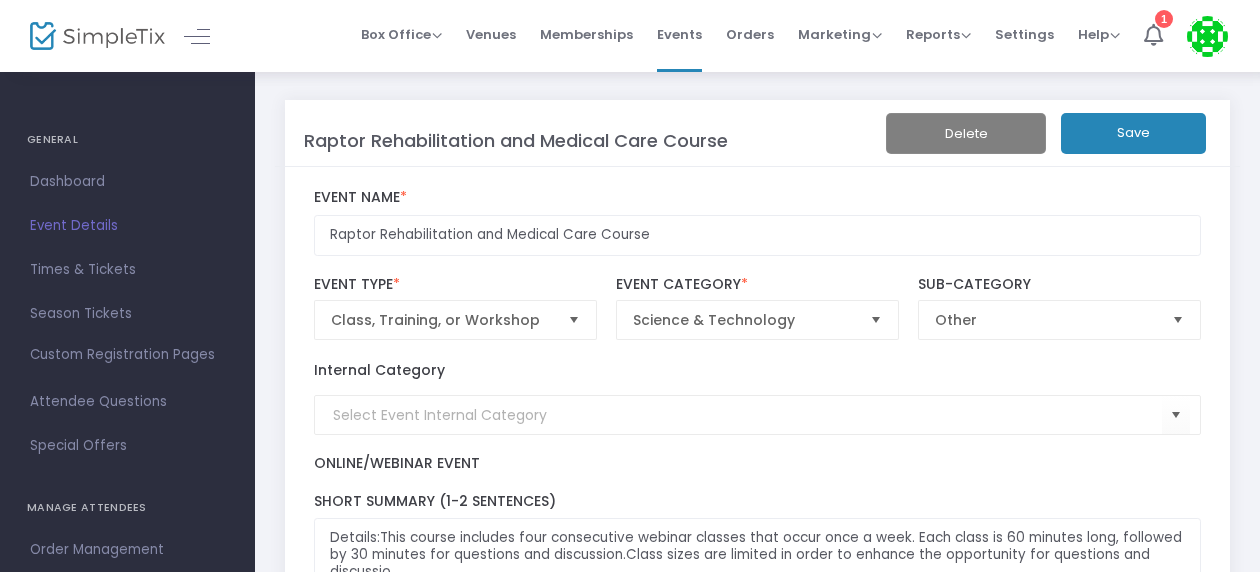 click on "Save" 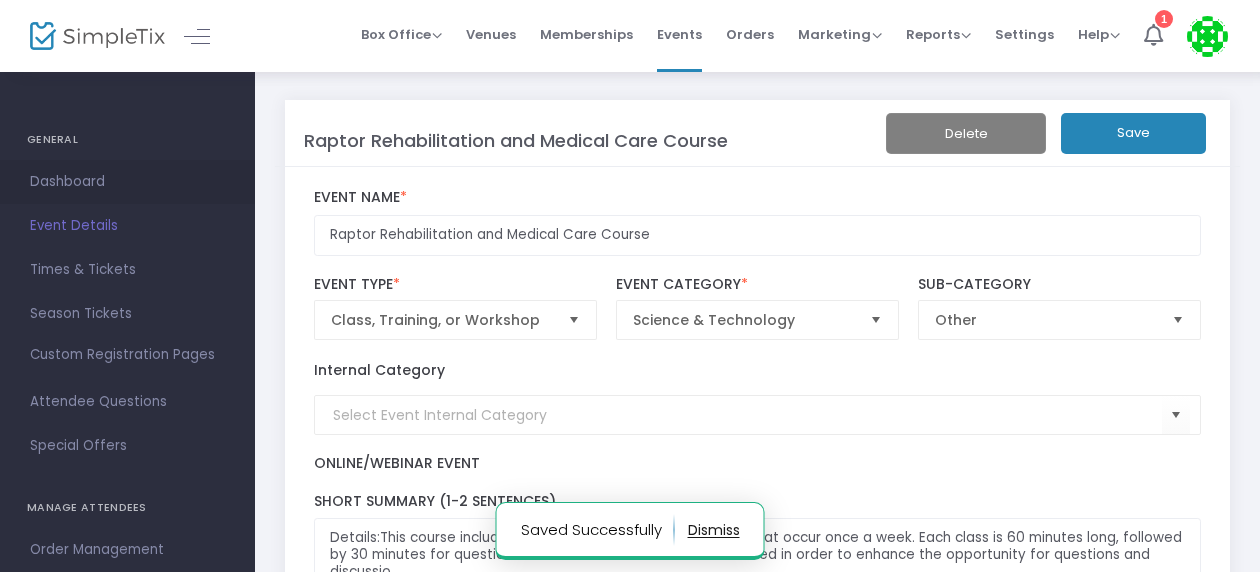 click on "Dashboard" at bounding box center (127, 182) 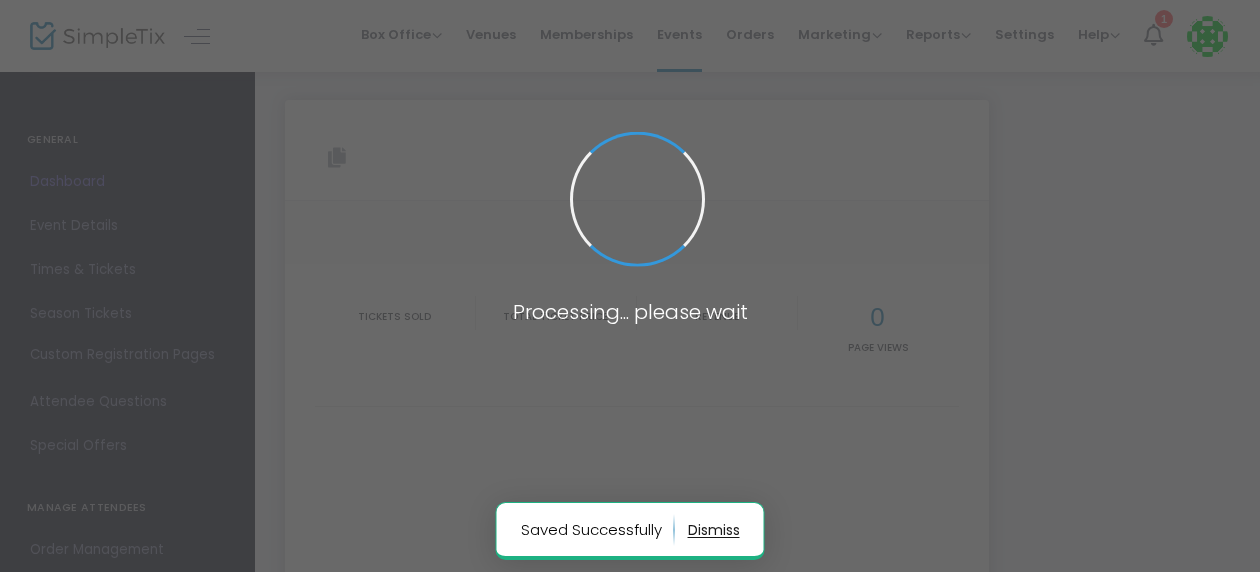 type on "https://www.simpletix.com/e/raptor-rehabilitation-and-medical-care-cou-tickets-229083" 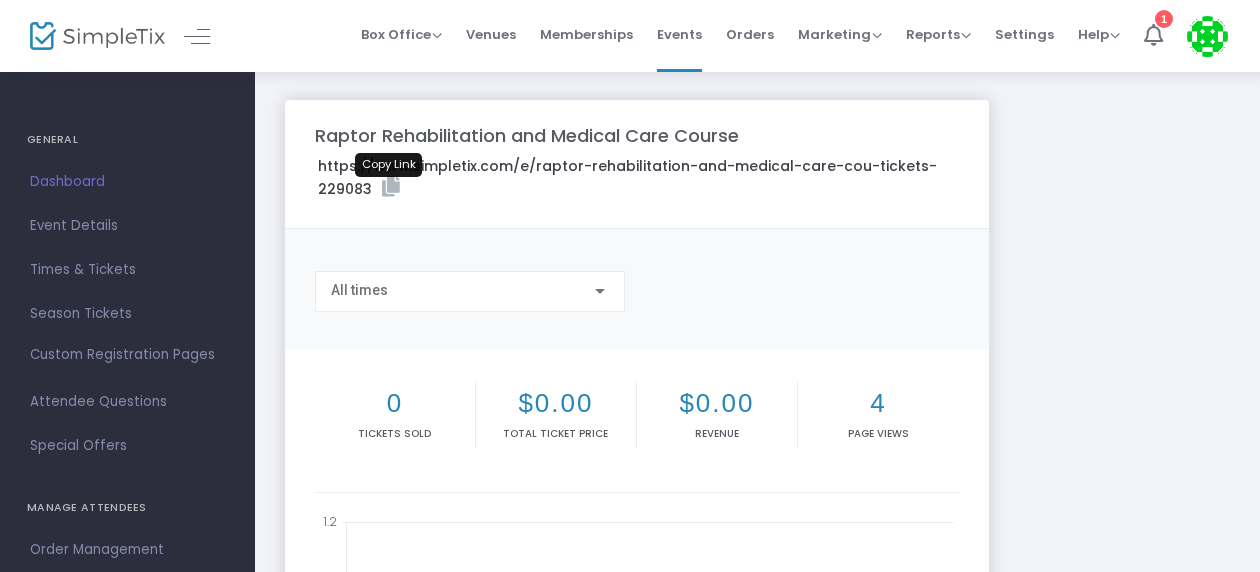 click 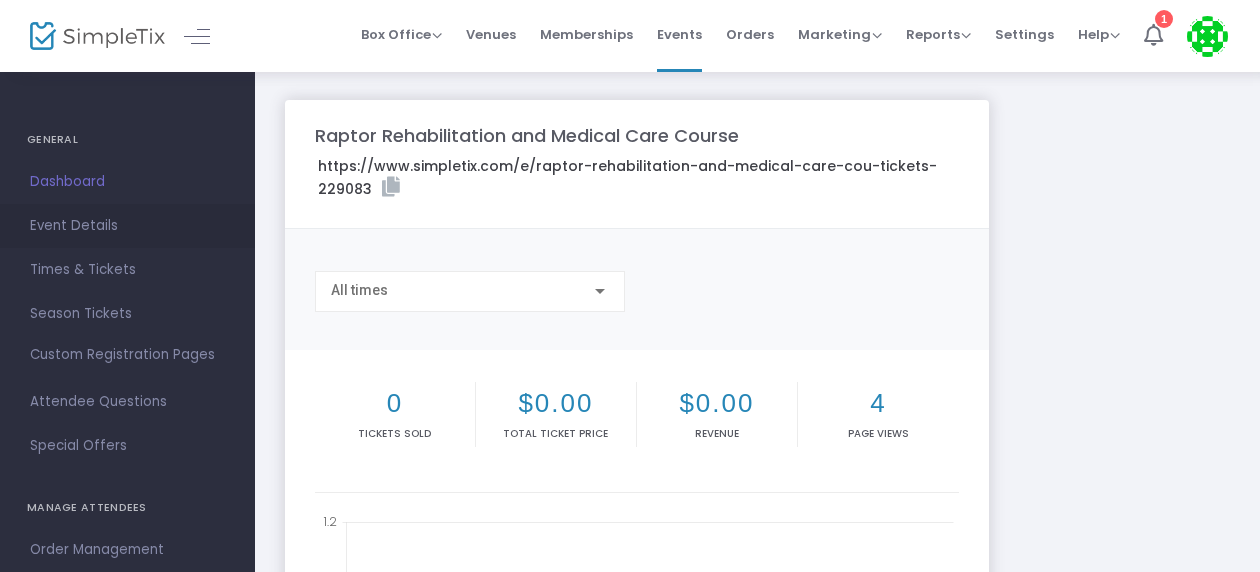 click on "Event Details" at bounding box center (127, 226) 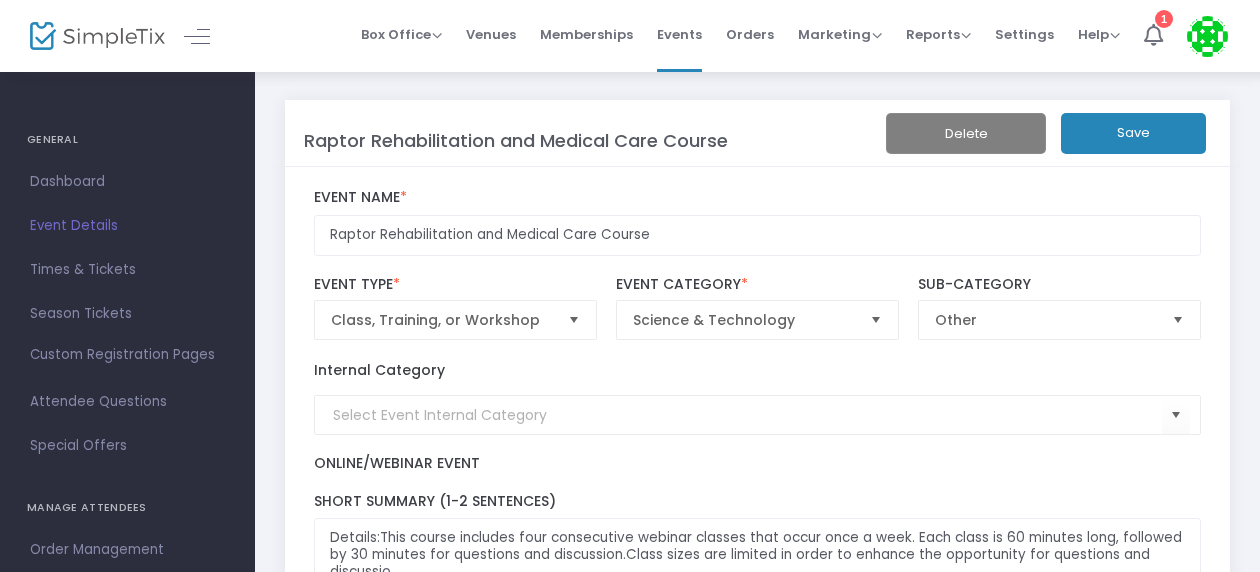 scroll, scrollTop: 500, scrollLeft: 0, axis: vertical 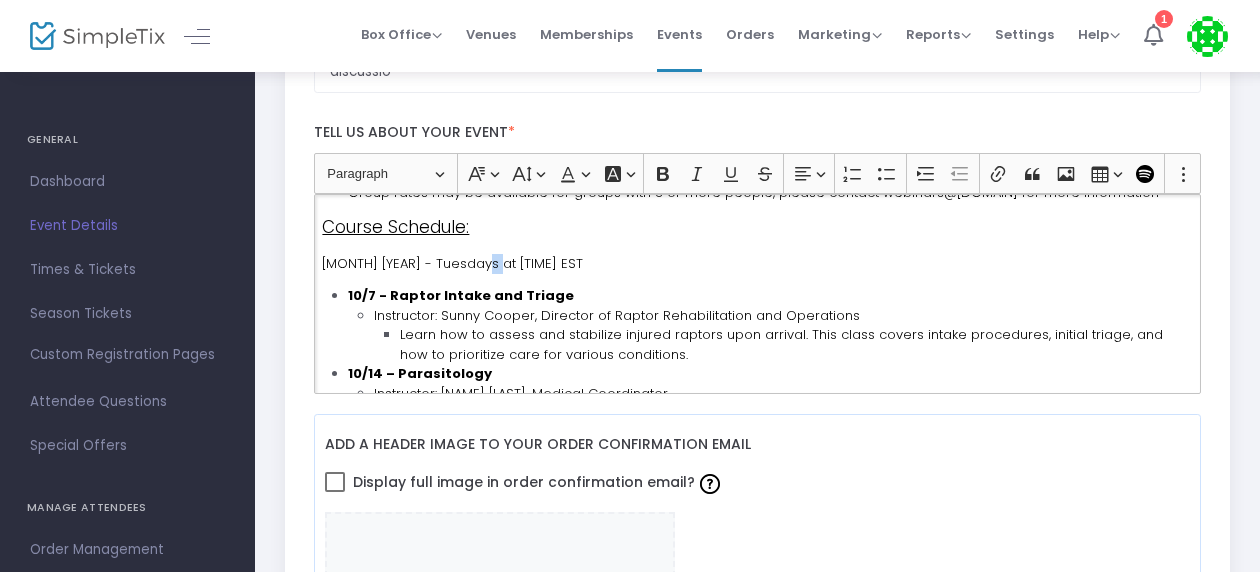 drag, startPoint x: 489, startPoint y: 278, endPoint x: 502, endPoint y: 279, distance: 13.038404 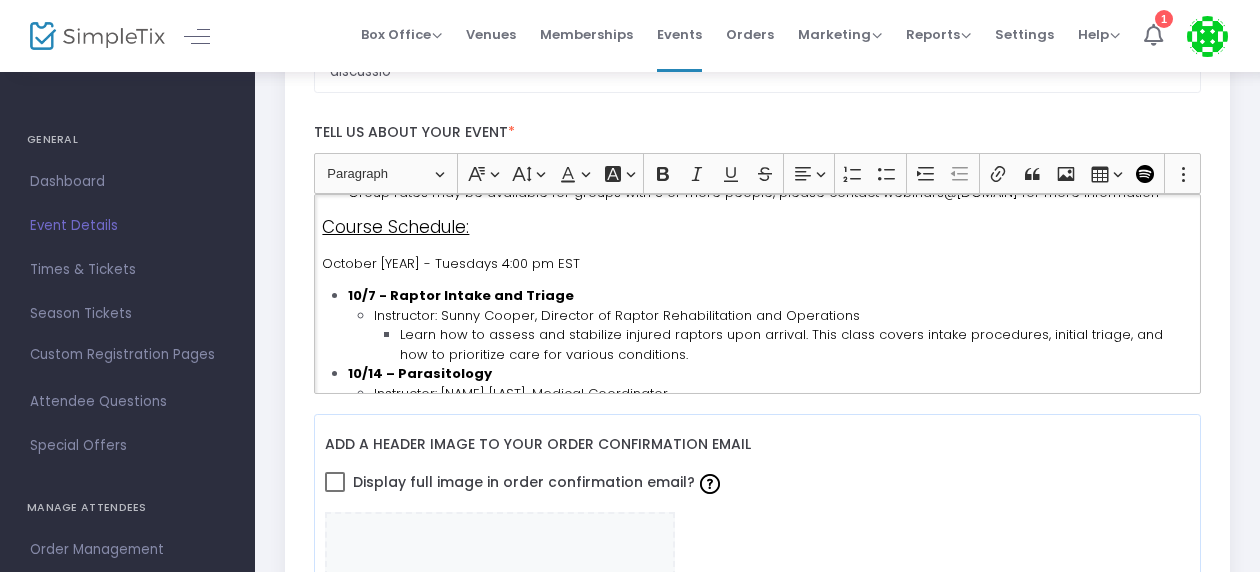 click on "October 2025 - Tuesdays 4:00 pm EST" 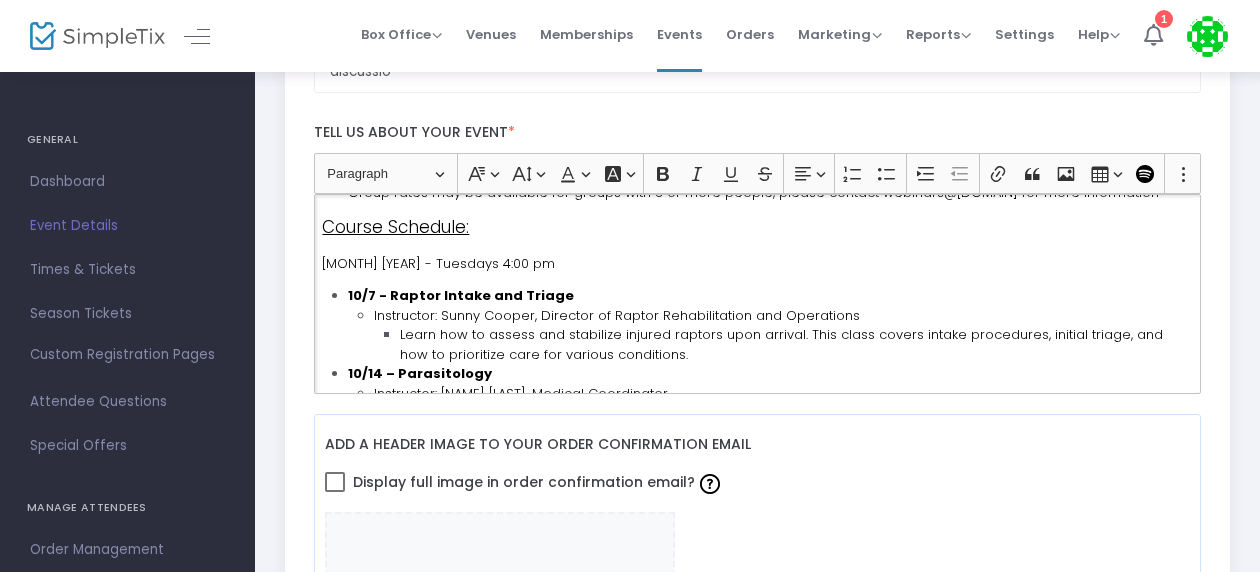 type 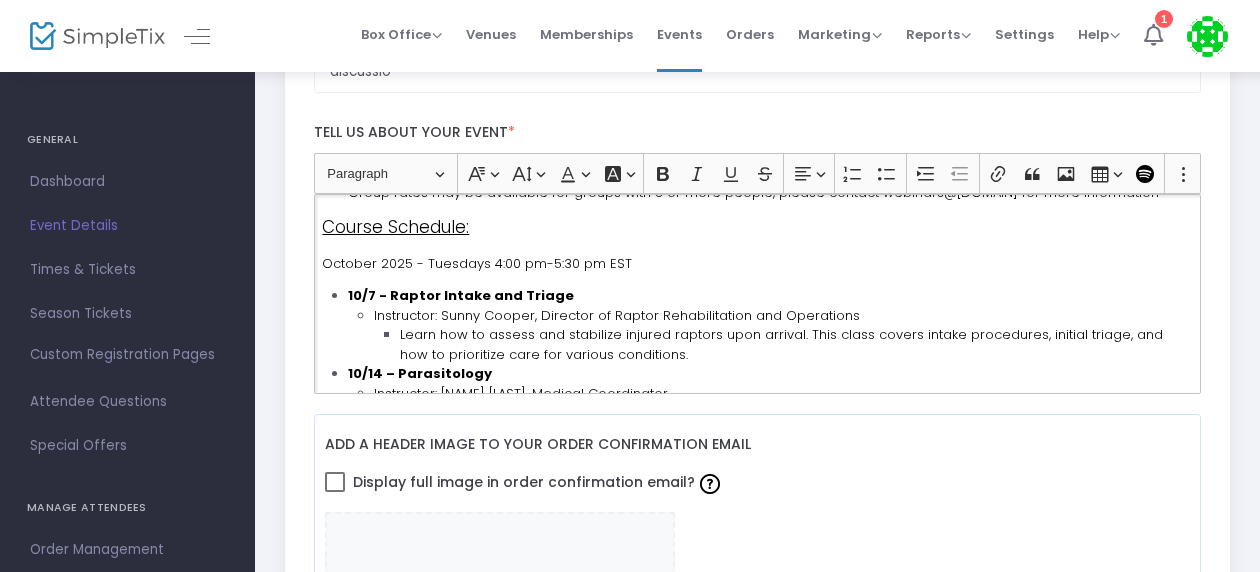 click on "October 2025 - Tuesdays 4:00 pm-5:30 pm EST" 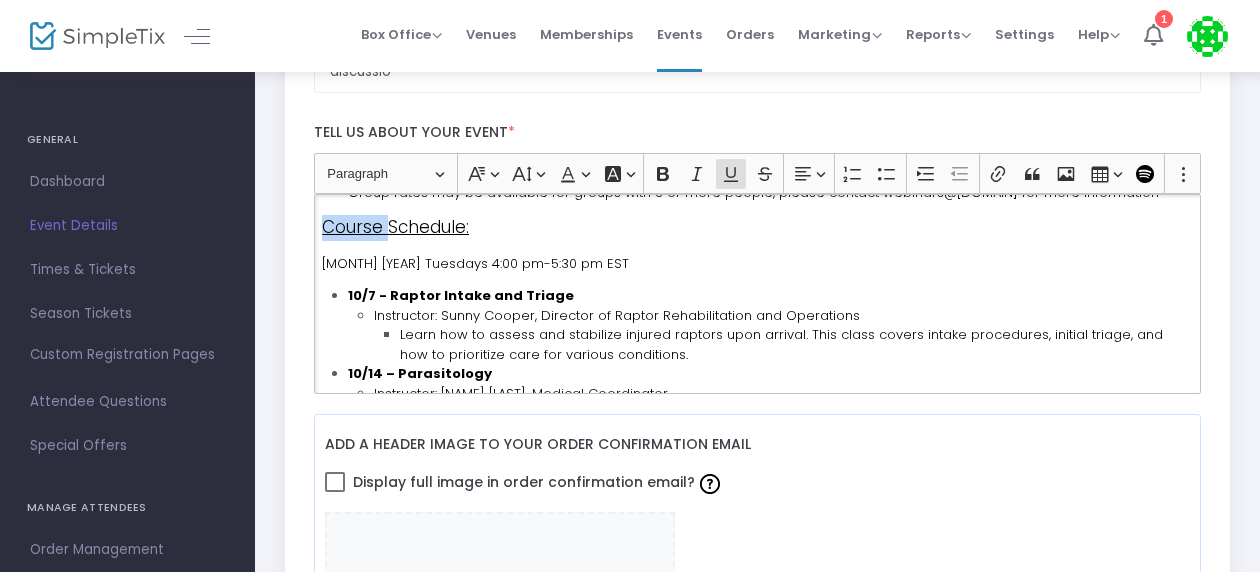 drag, startPoint x: 386, startPoint y: 242, endPoint x: 316, endPoint y: 242, distance: 70 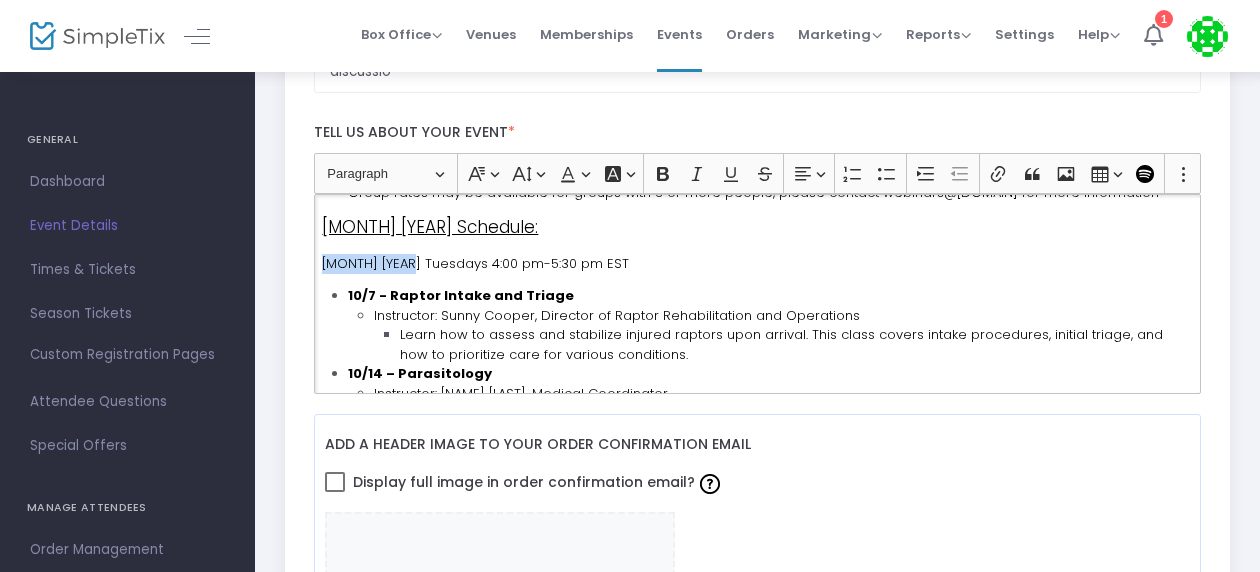 drag, startPoint x: 412, startPoint y: 278, endPoint x: 321, endPoint y: 282, distance: 91.08787 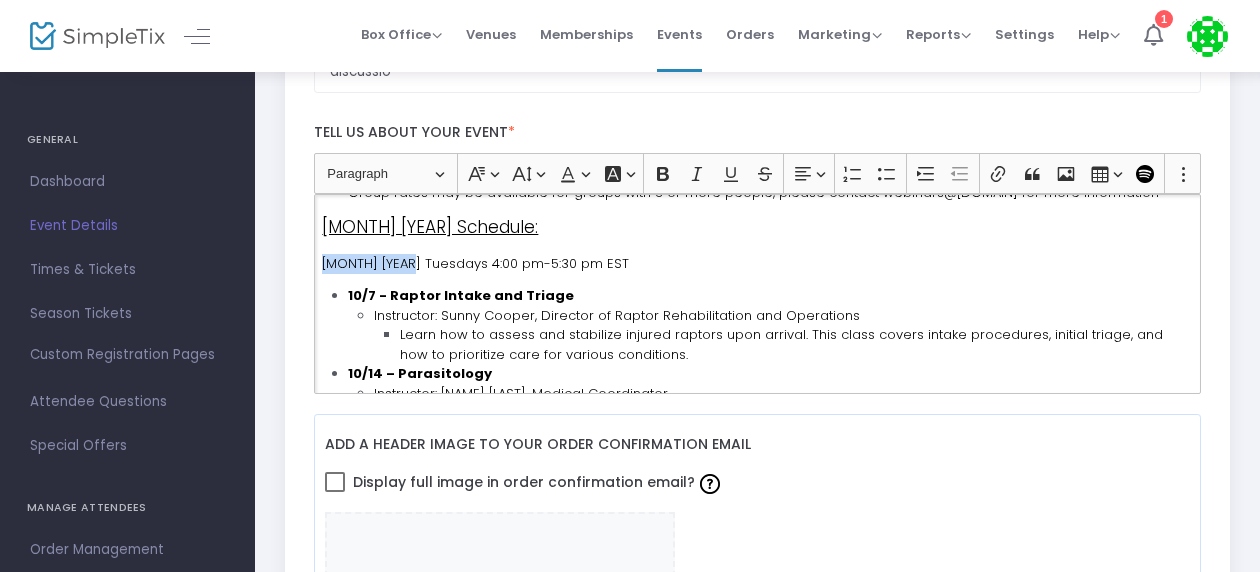 click on "Details: This course includes four consecutive webinar classes that occur once a week. Each class is 60 minutes long, followed by 30 minutes for questions and discussion Classes are held via zoom. Participants will be provided zoom link information one week prior to course start time. Class sizes are limited in order to enhance the opportunity for questions and discussion No refunds within 14 days of the first class.  Course tuition is $150 For those that are not able to attend the live class, participants will receive a recording of every class. Group rates may be available for groups with 3 or more people, please contact webinars@carolinaraptorcenter.org for more information October 2025 Schedule: October 2025 Tuesdays 4:00 pm-5:30 pm EST 10/7 - Raptor Intake and Triage Instructor: Sunny Cooper, Director of Raptor Rehabilitation and Operations 10/14 – Parasitology Instructor: Milan Starr, Medical Coordinator 10/21 - Flight and Release Evaluations 10/28 - Rehabilitation Hacks" 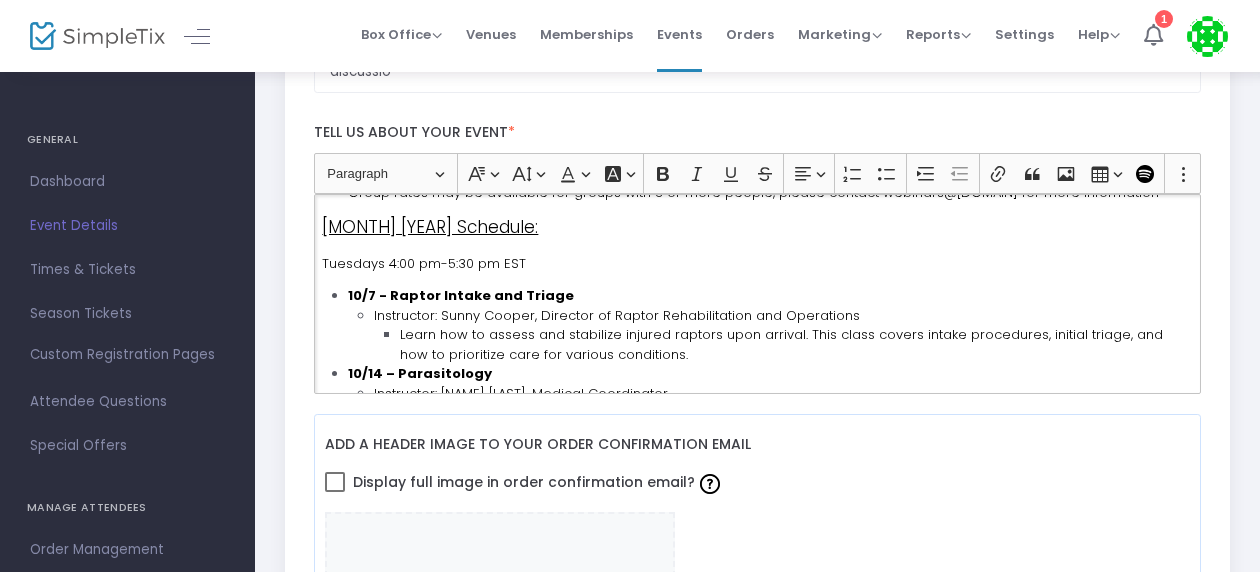 click on "Tuesdays 4:00 pm-5:30 pm EST" 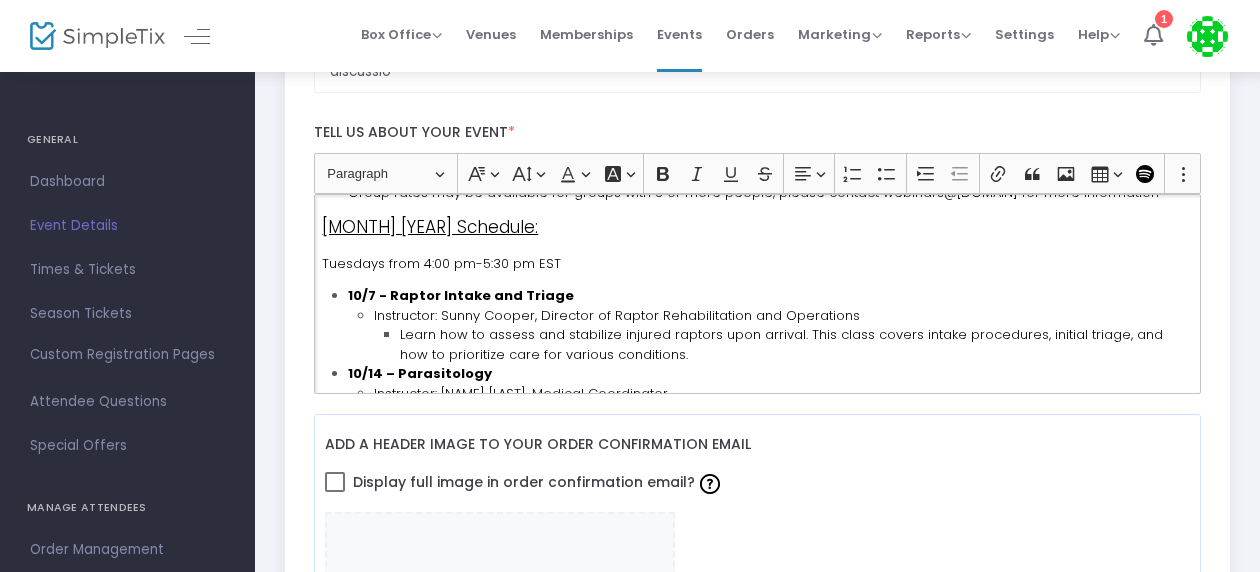 click on "Tuesdays from 4:00 pm-5:30 pm EST" 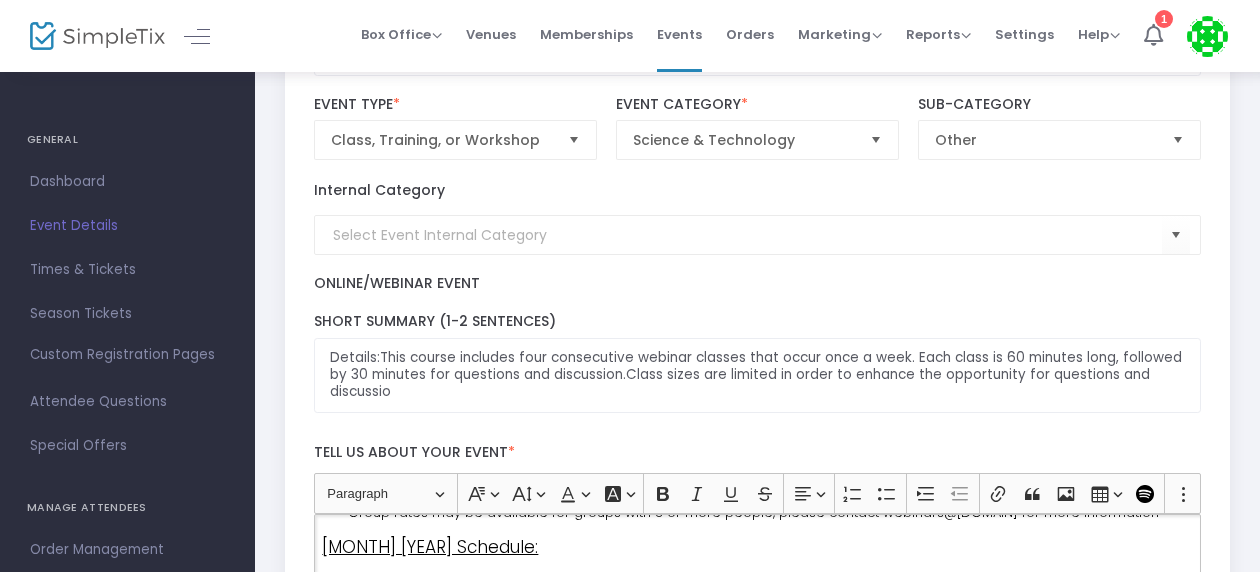 scroll, scrollTop: 152, scrollLeft: 0, axis: vertical 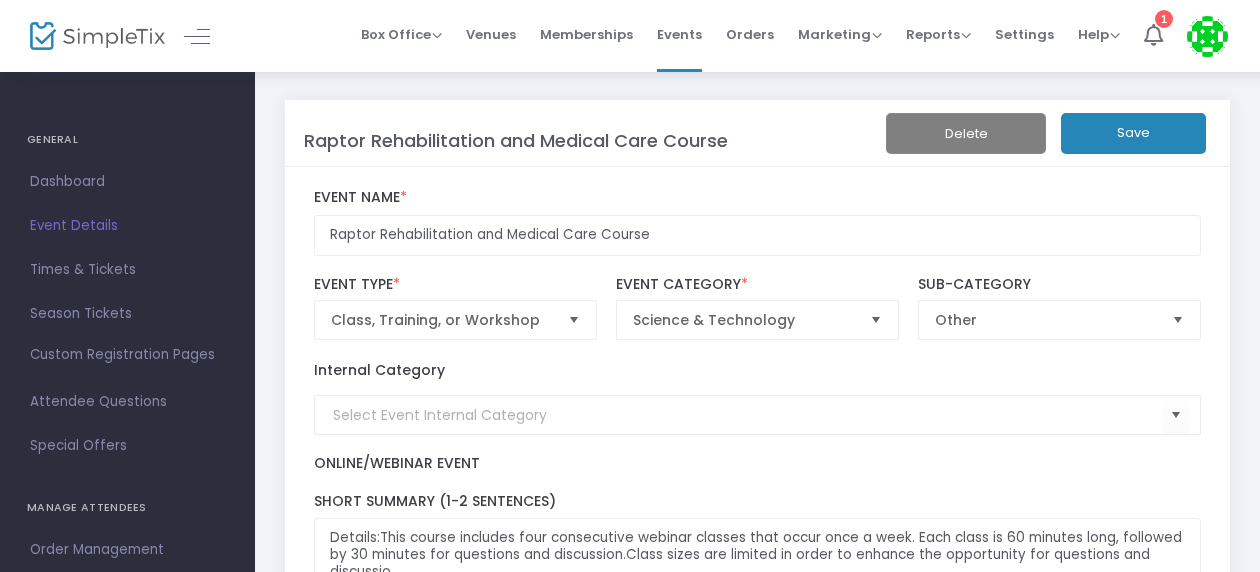 click on "Save" 